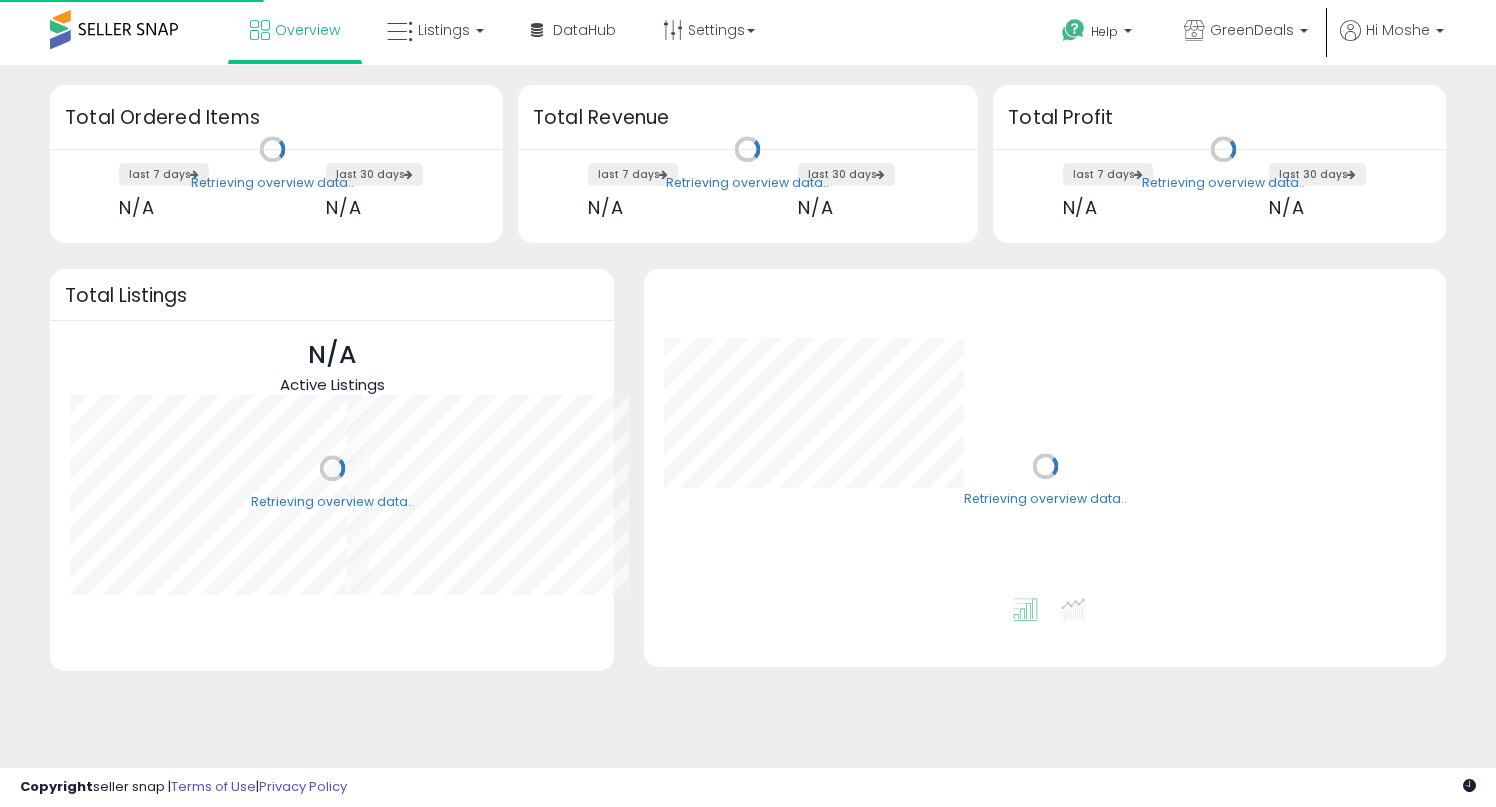 scroll, scrollTop: 0, scrollLeft: 0, axis: both 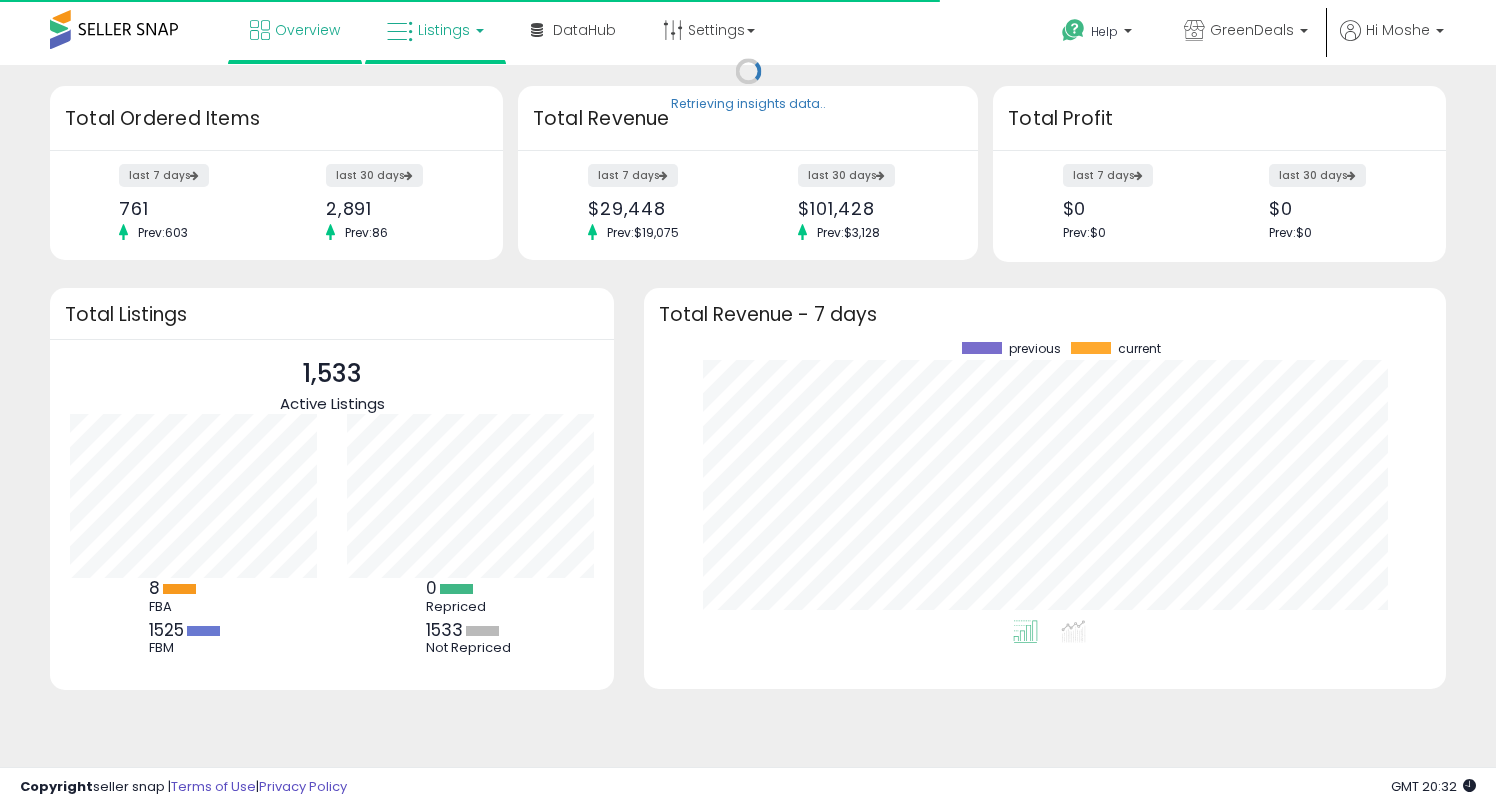 click on "Listings" at bounding box center [444, 30] 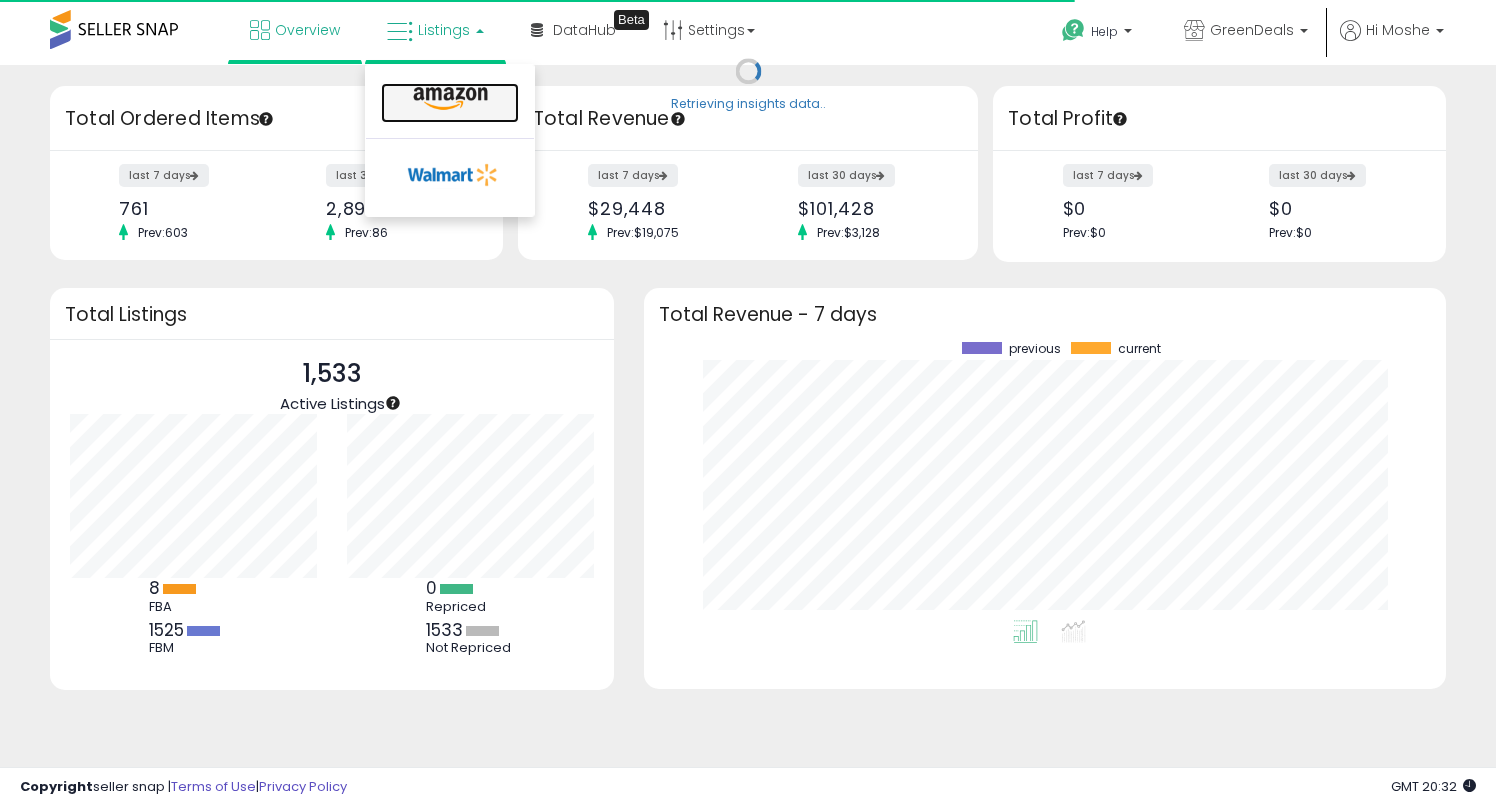 click at bounding box center (450, 99) 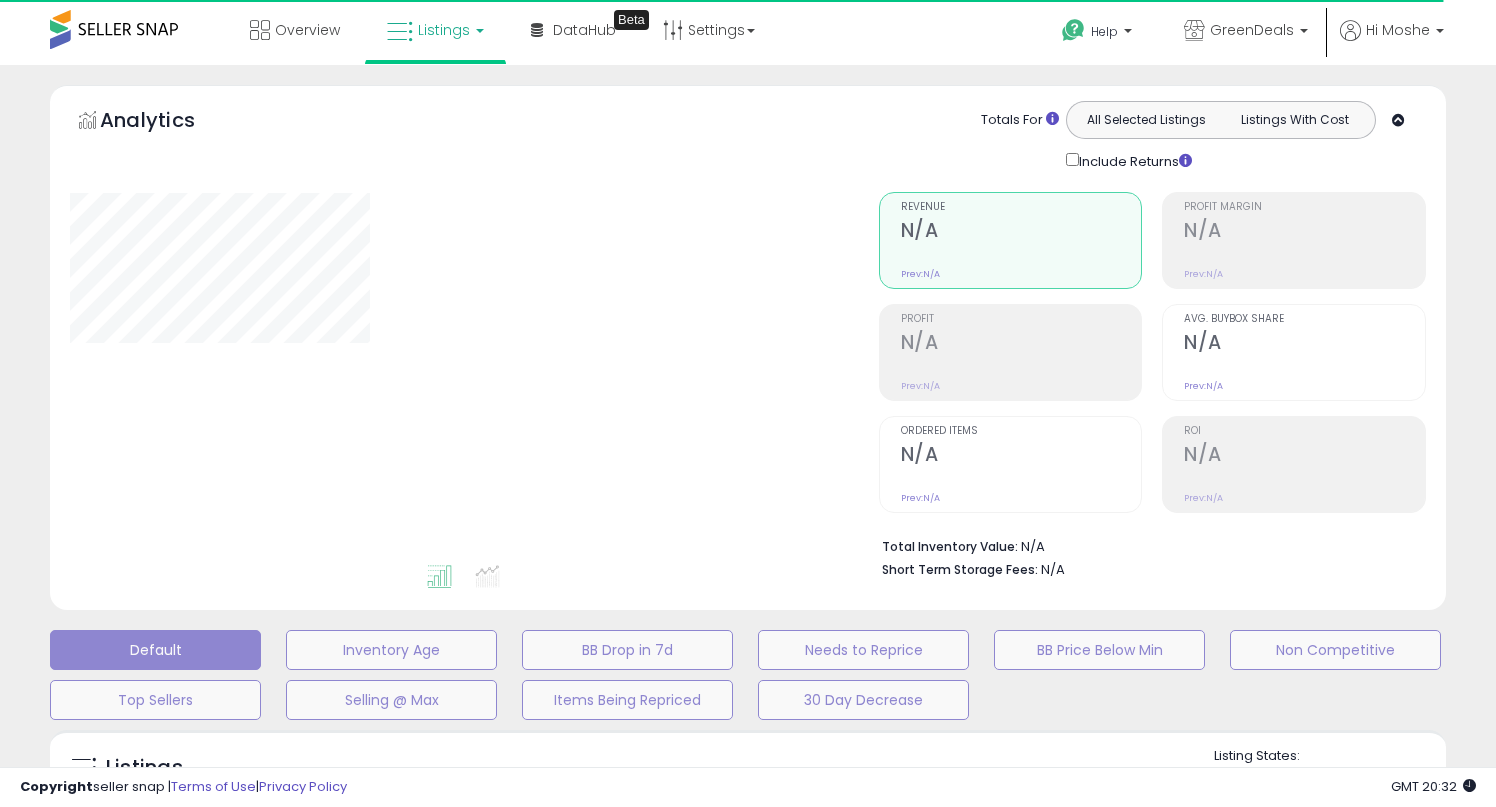 scroll, scrollTop: 0, scrollLeft: 0, axis: both 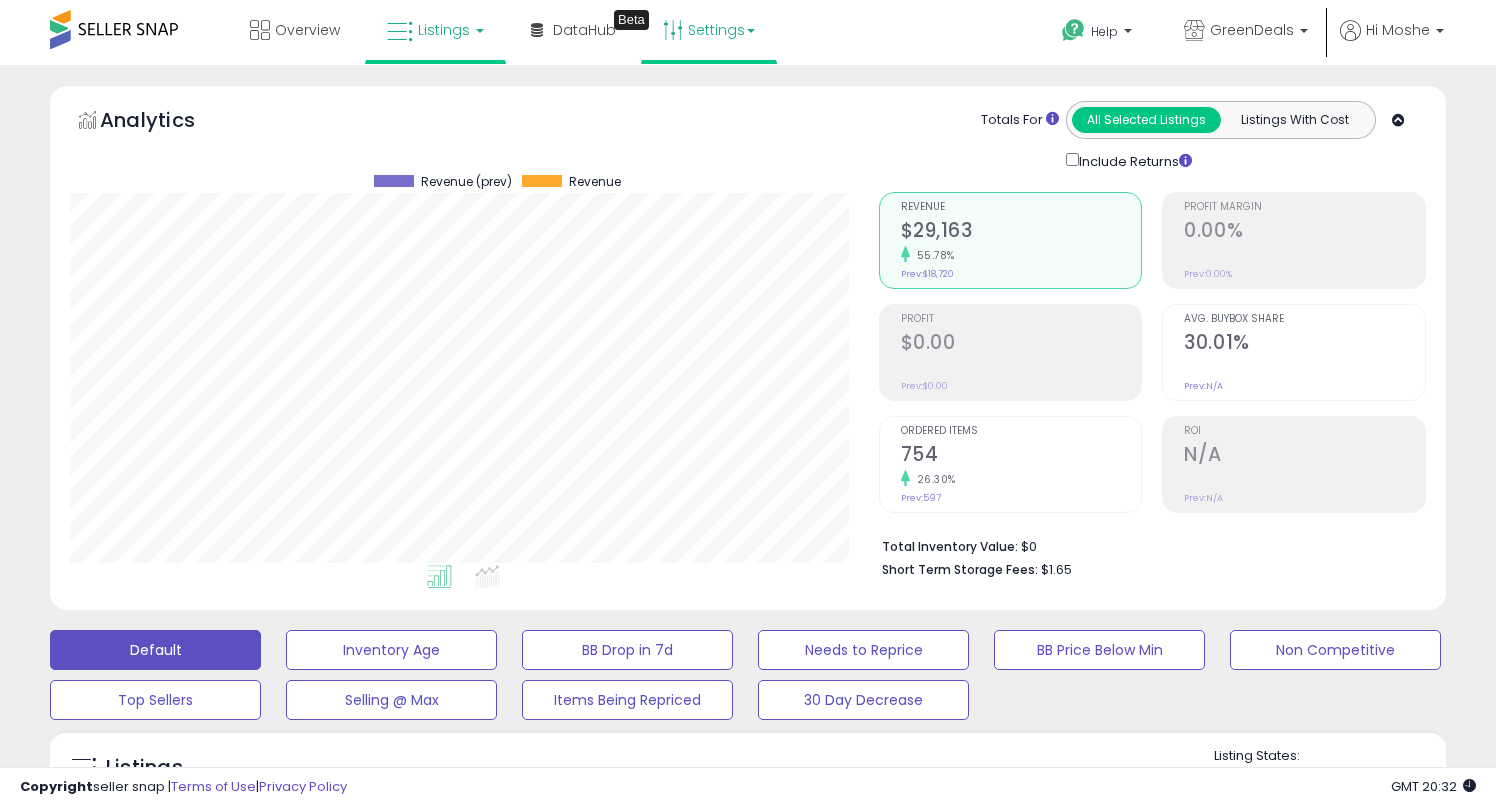 click on "Settings" at bounding box center [709, 30] 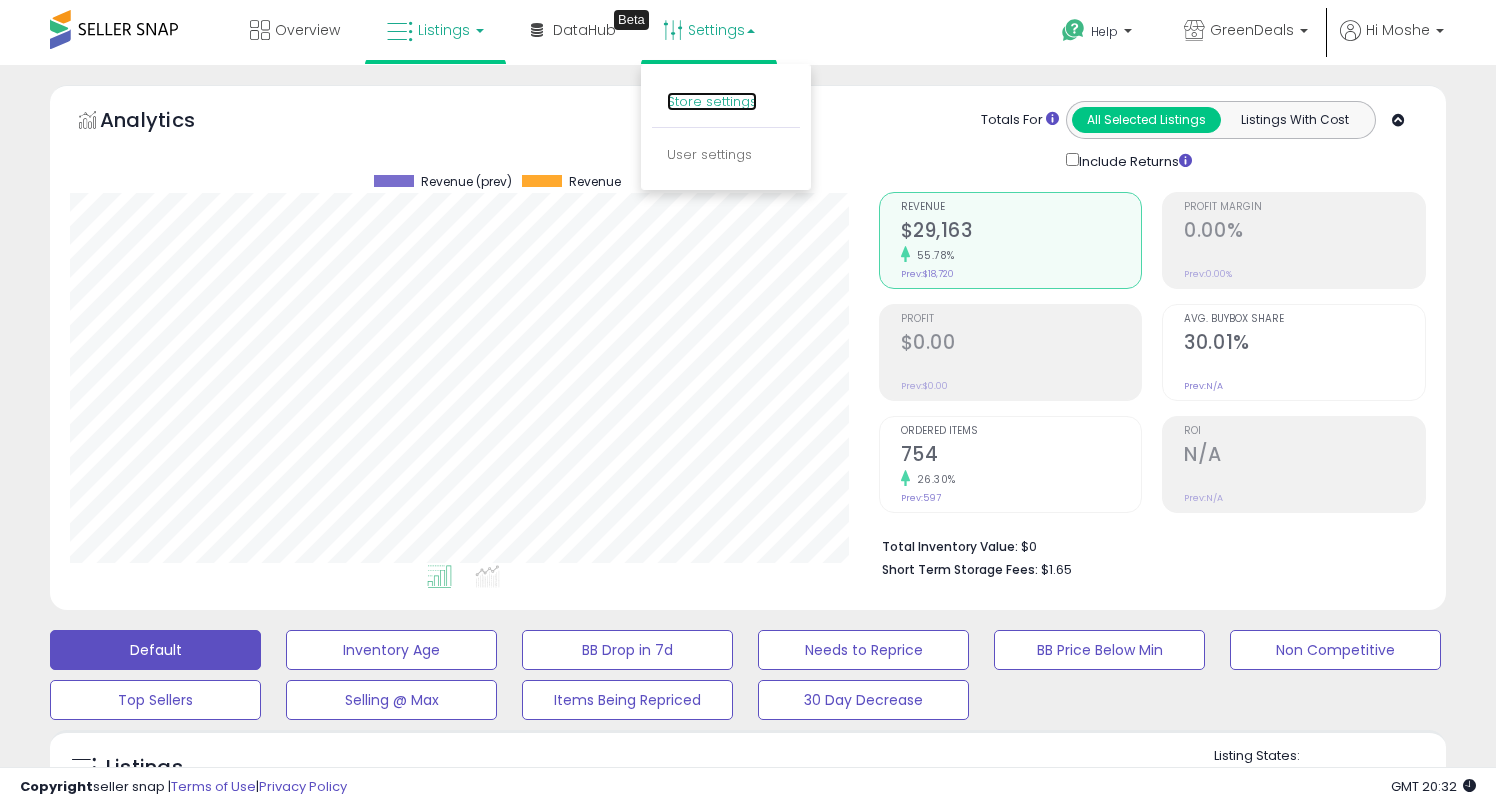click on "Store
settings" at bounding box center [712, 101] 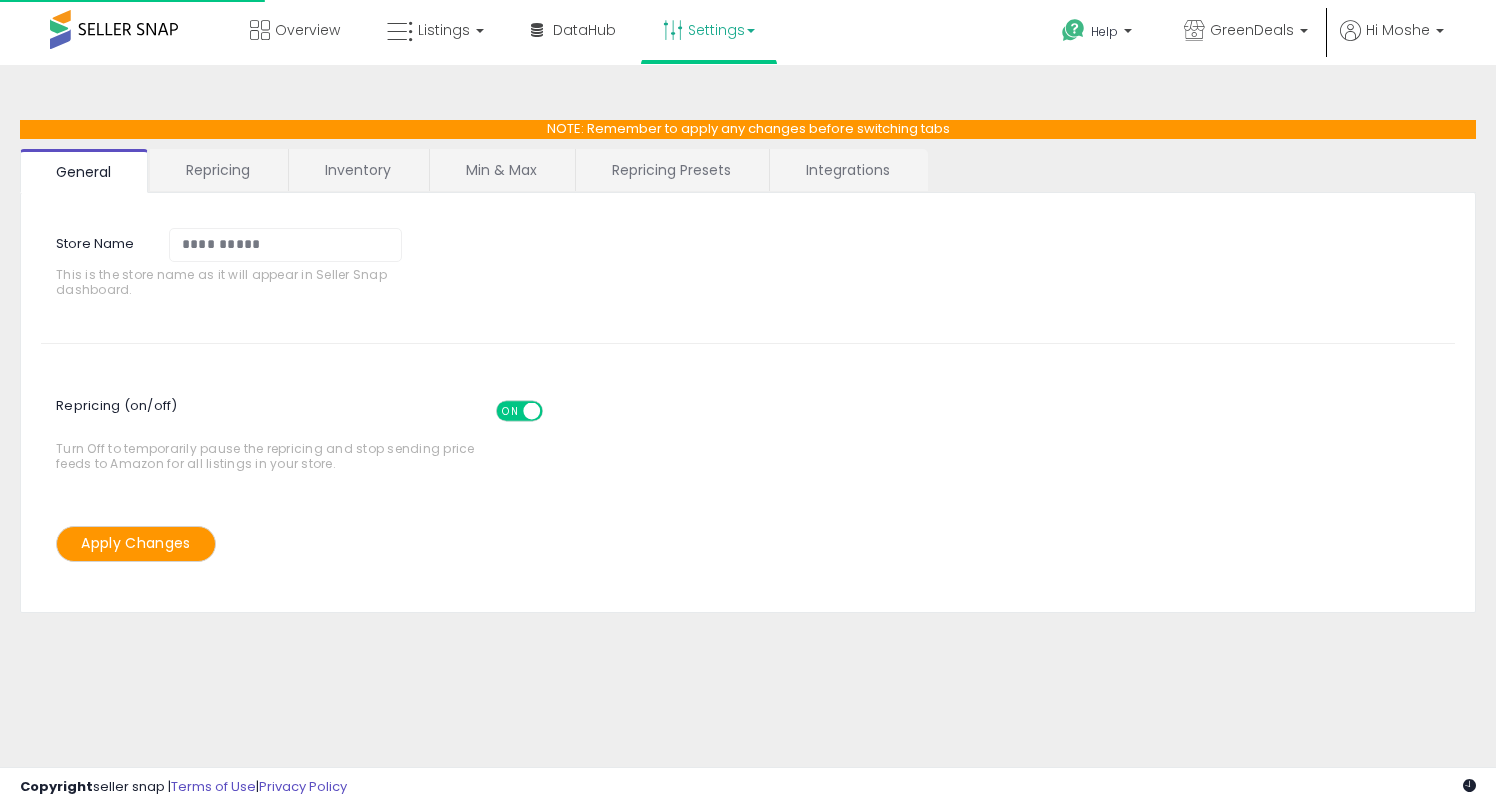 scroll, scrollTop: 0, scrollLeft: 0, axis: both 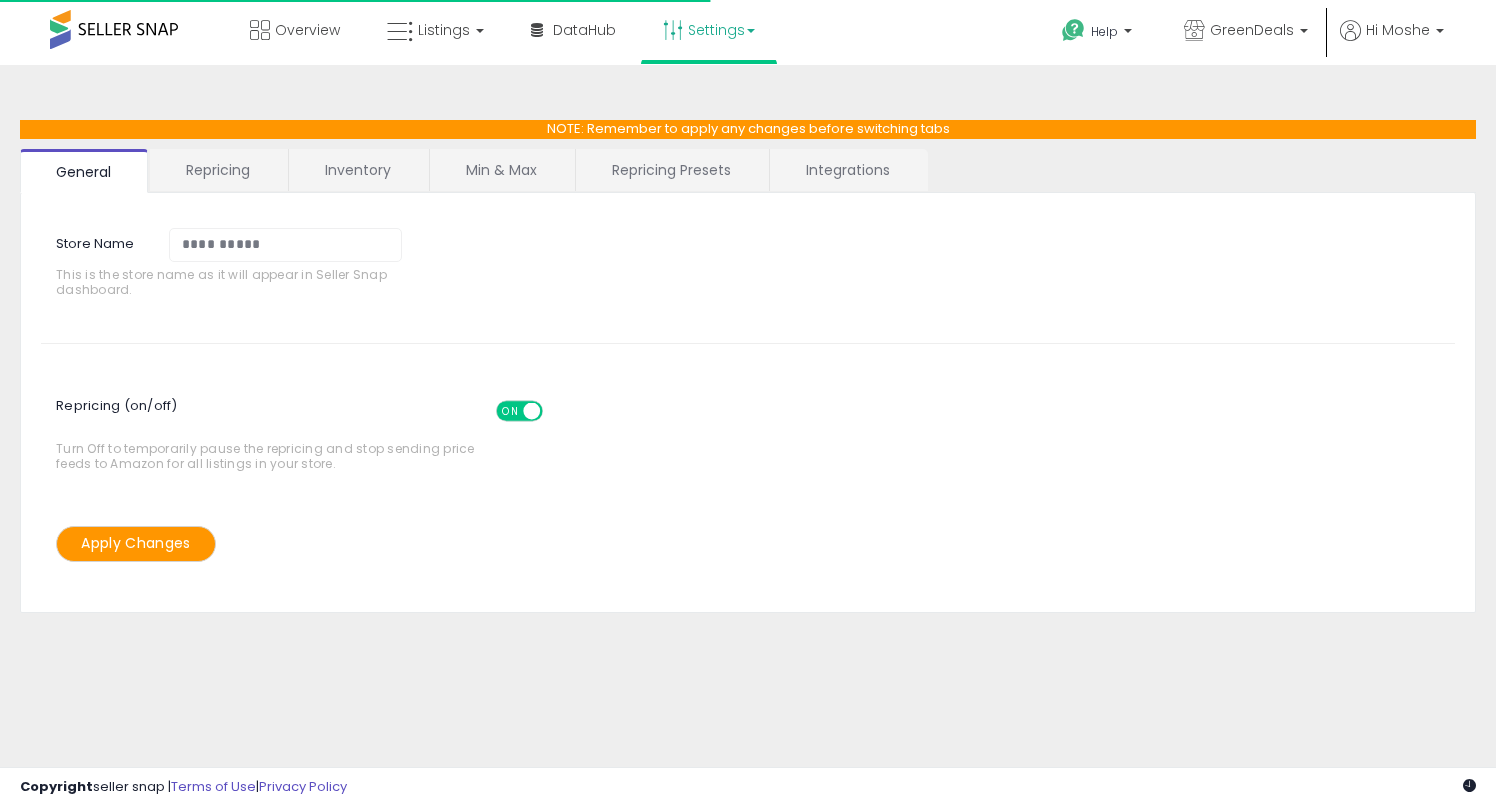 click on "Min & Max" at bounding box center [501, 170] 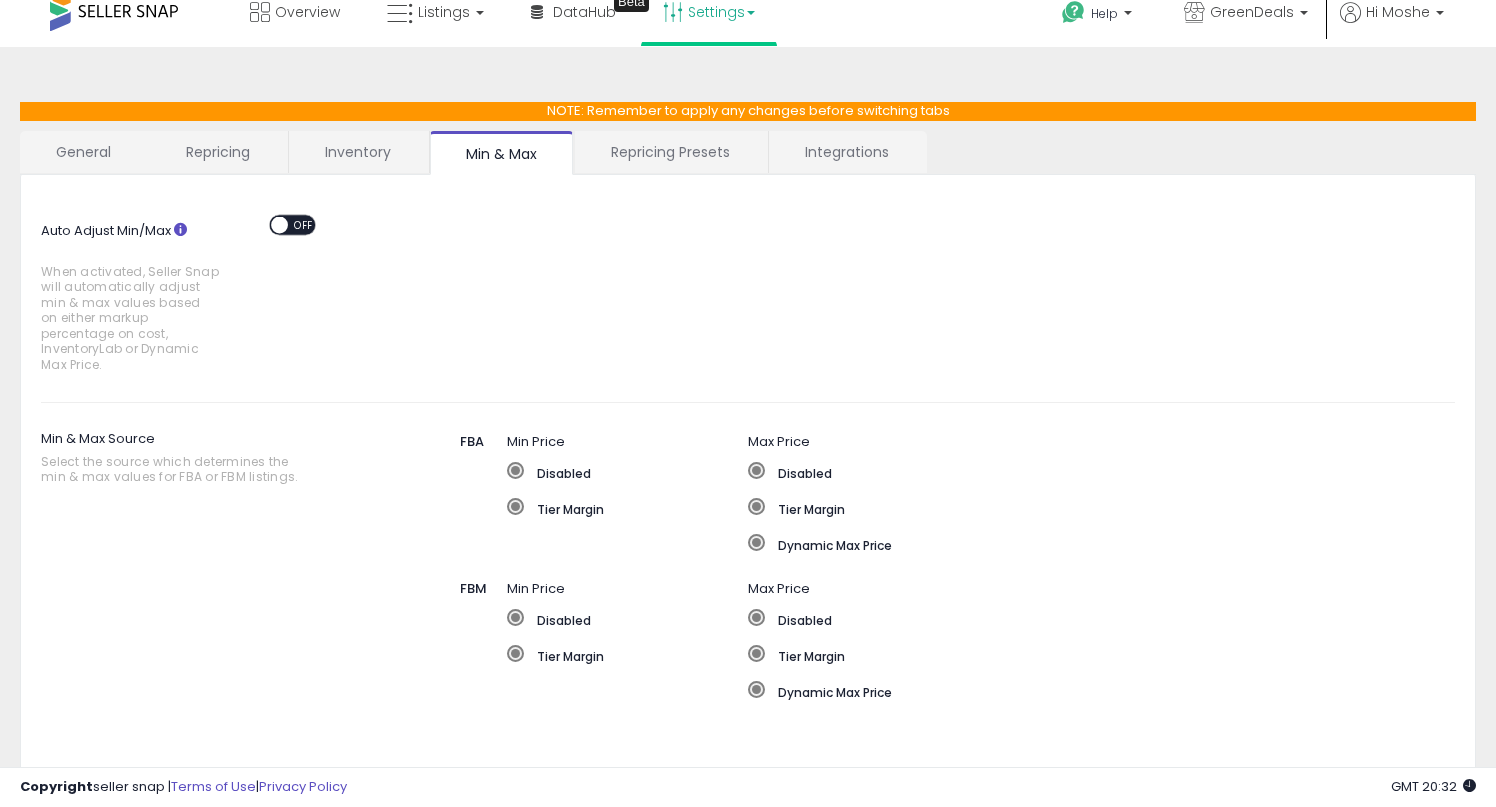 scroll, scrollTop: 0, scrollLeft: 0, axis: both 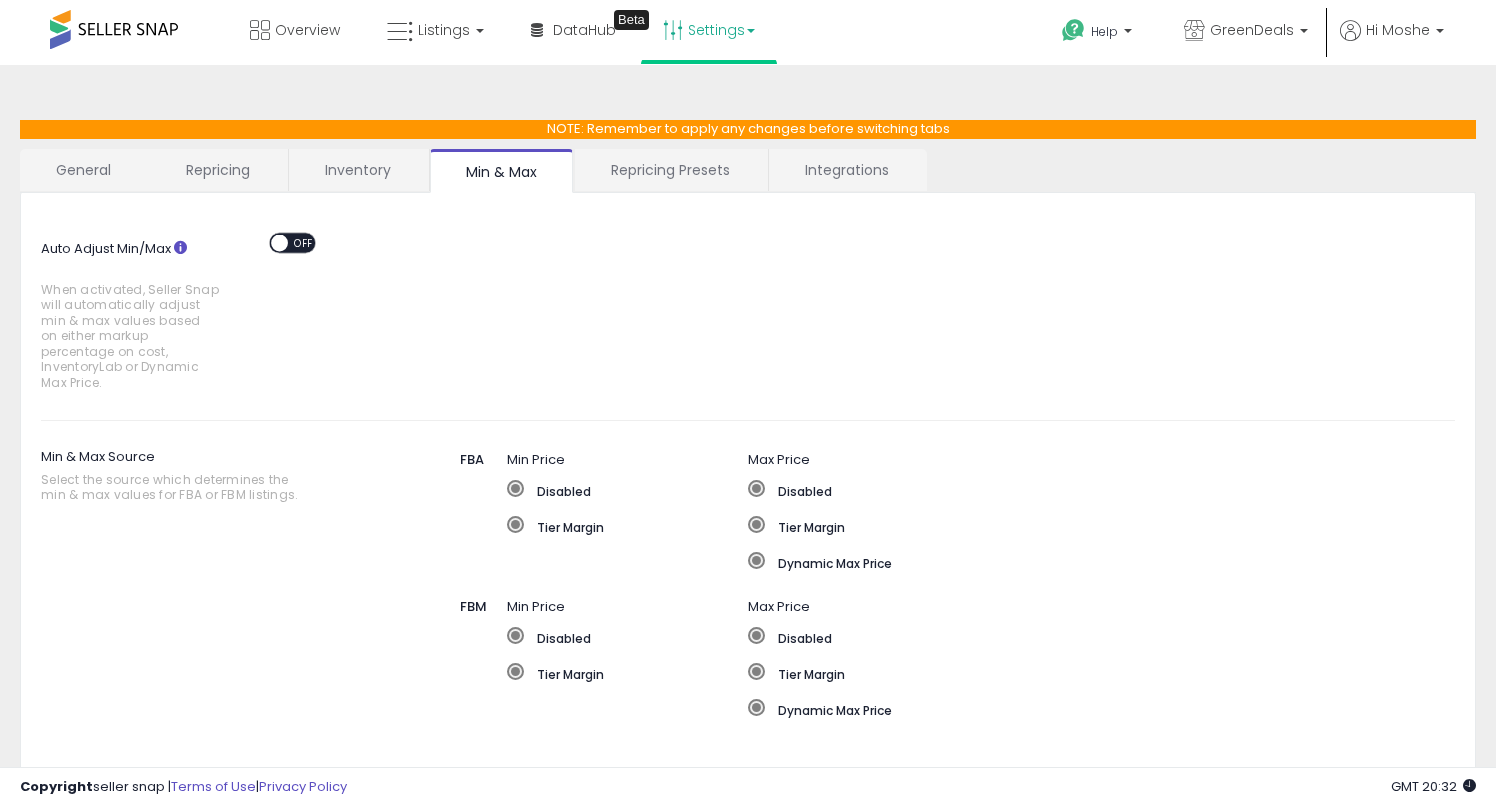 click at bounding box center (279, 242) 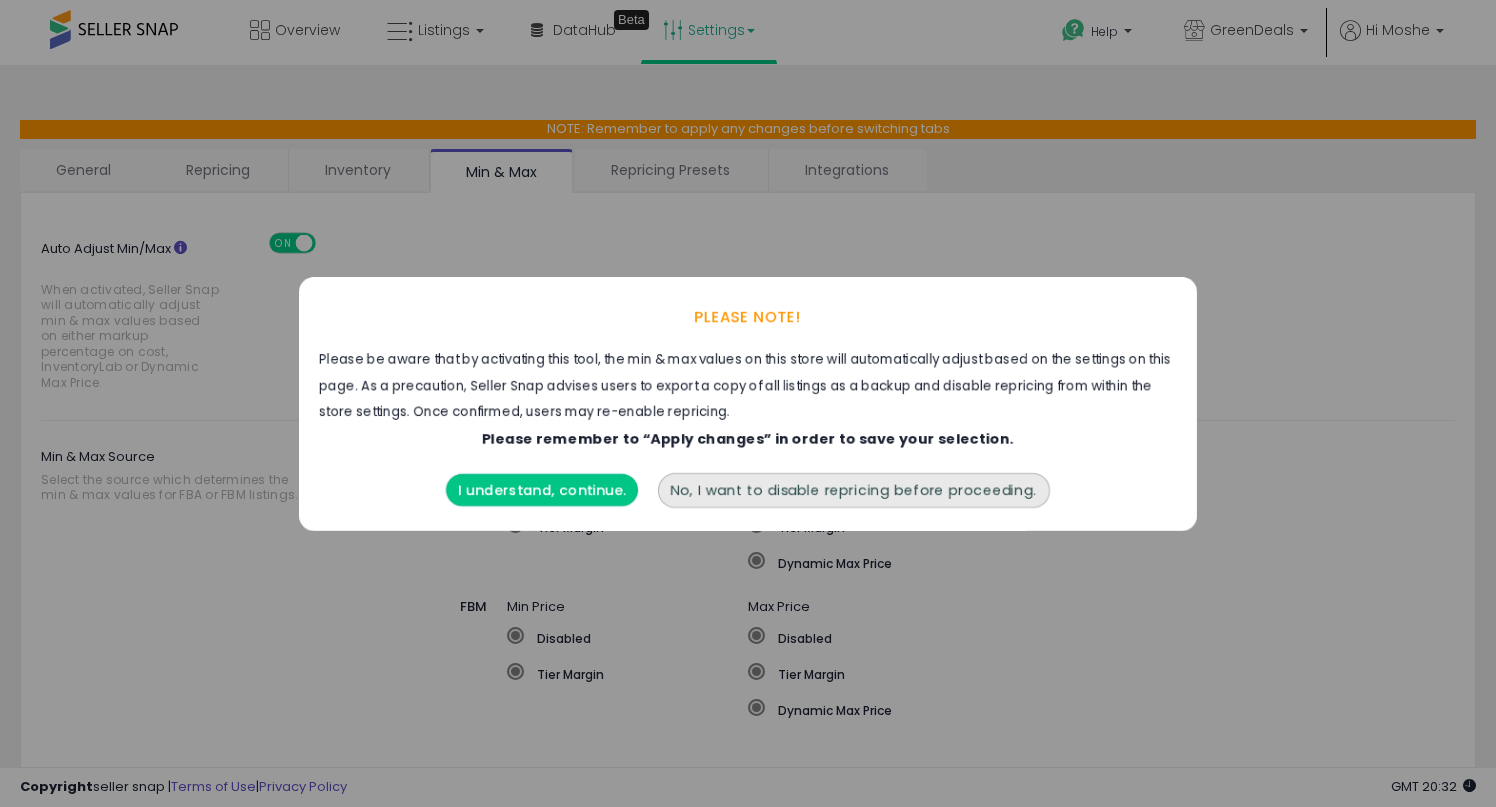 click on "I understand, continue." at bounding box center [542, 490] 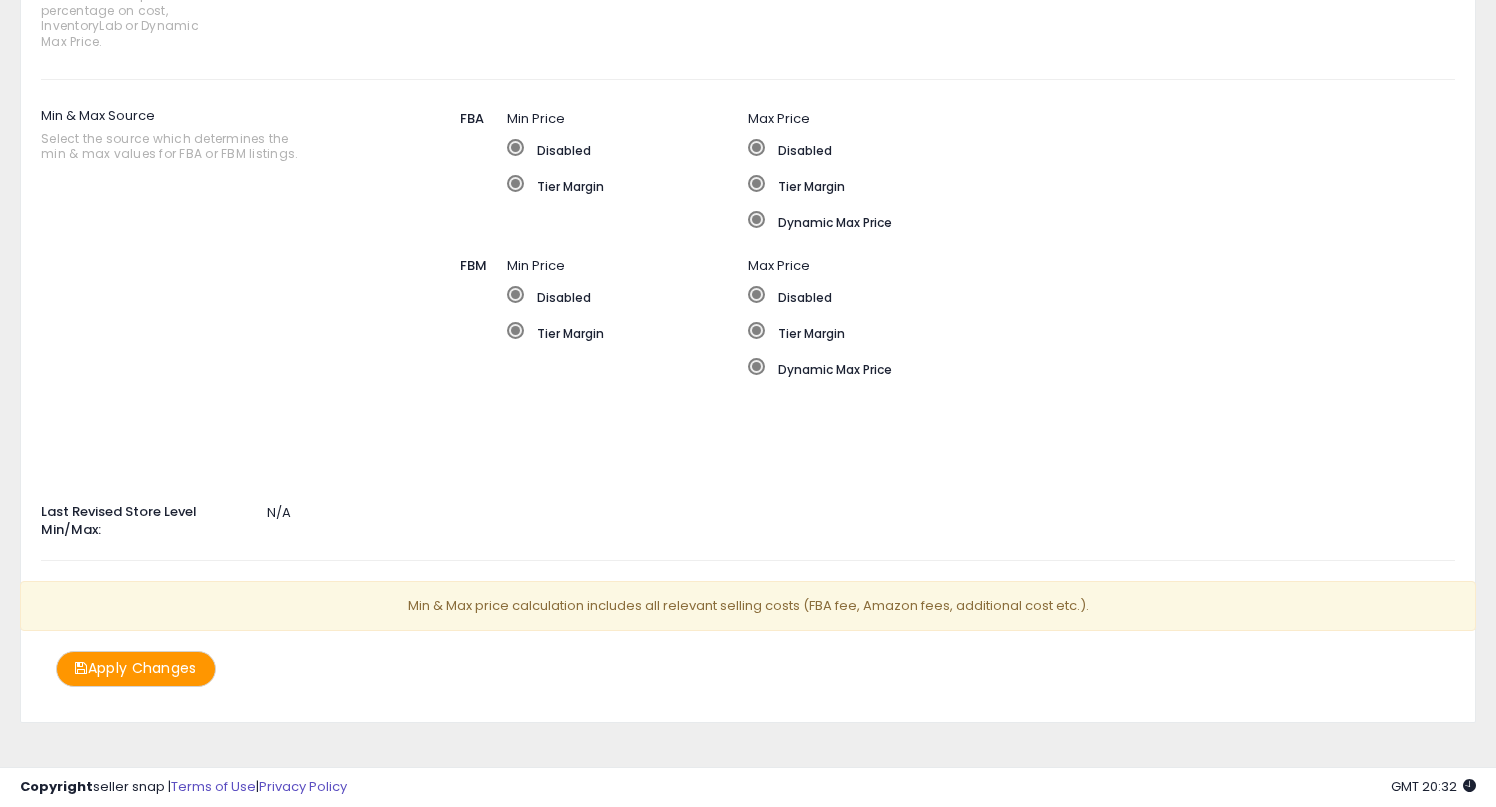 scroll, scrollTop: 0, scrollLeft: 0, axis: both 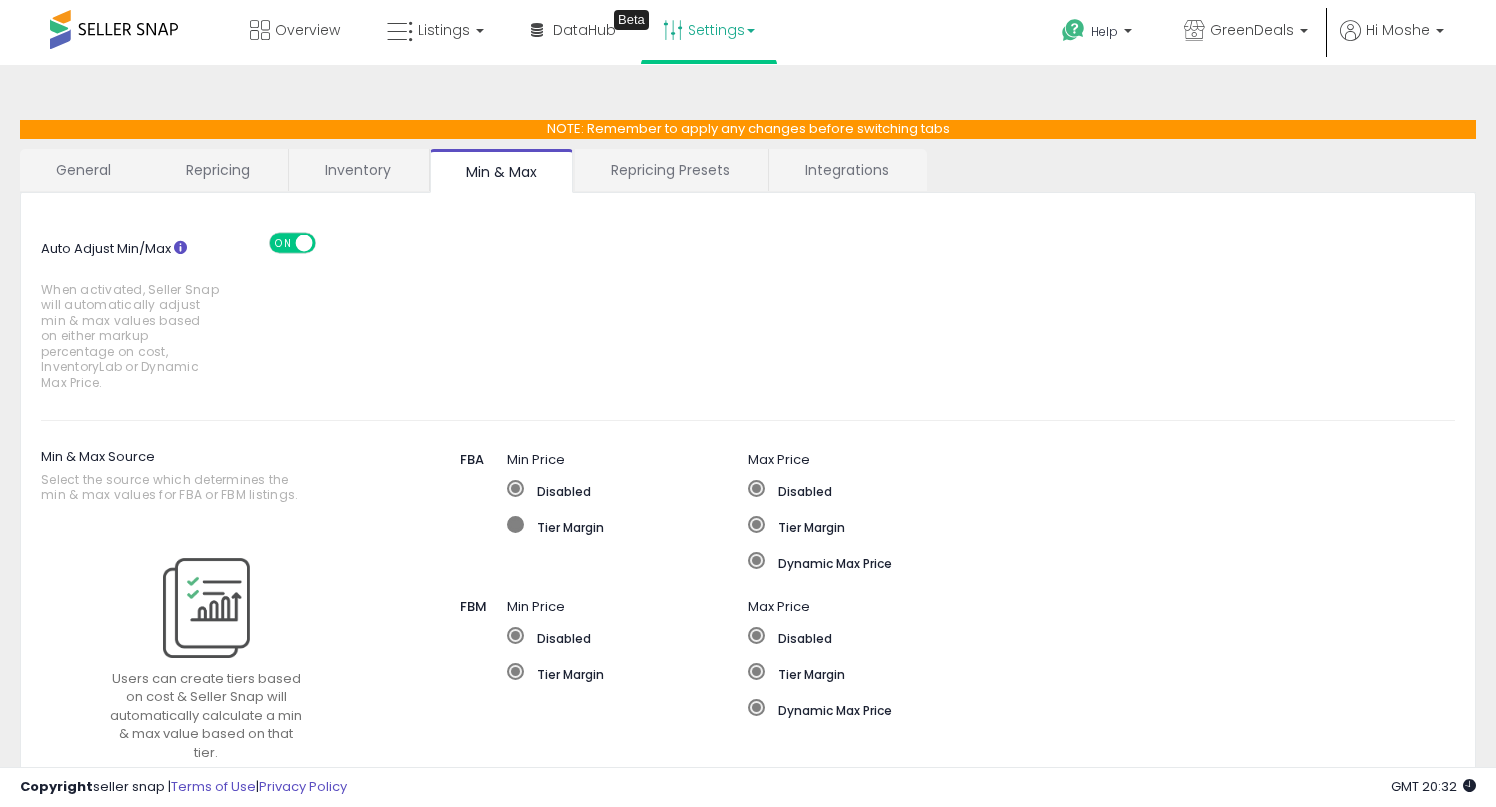 click on "Tier Margin" 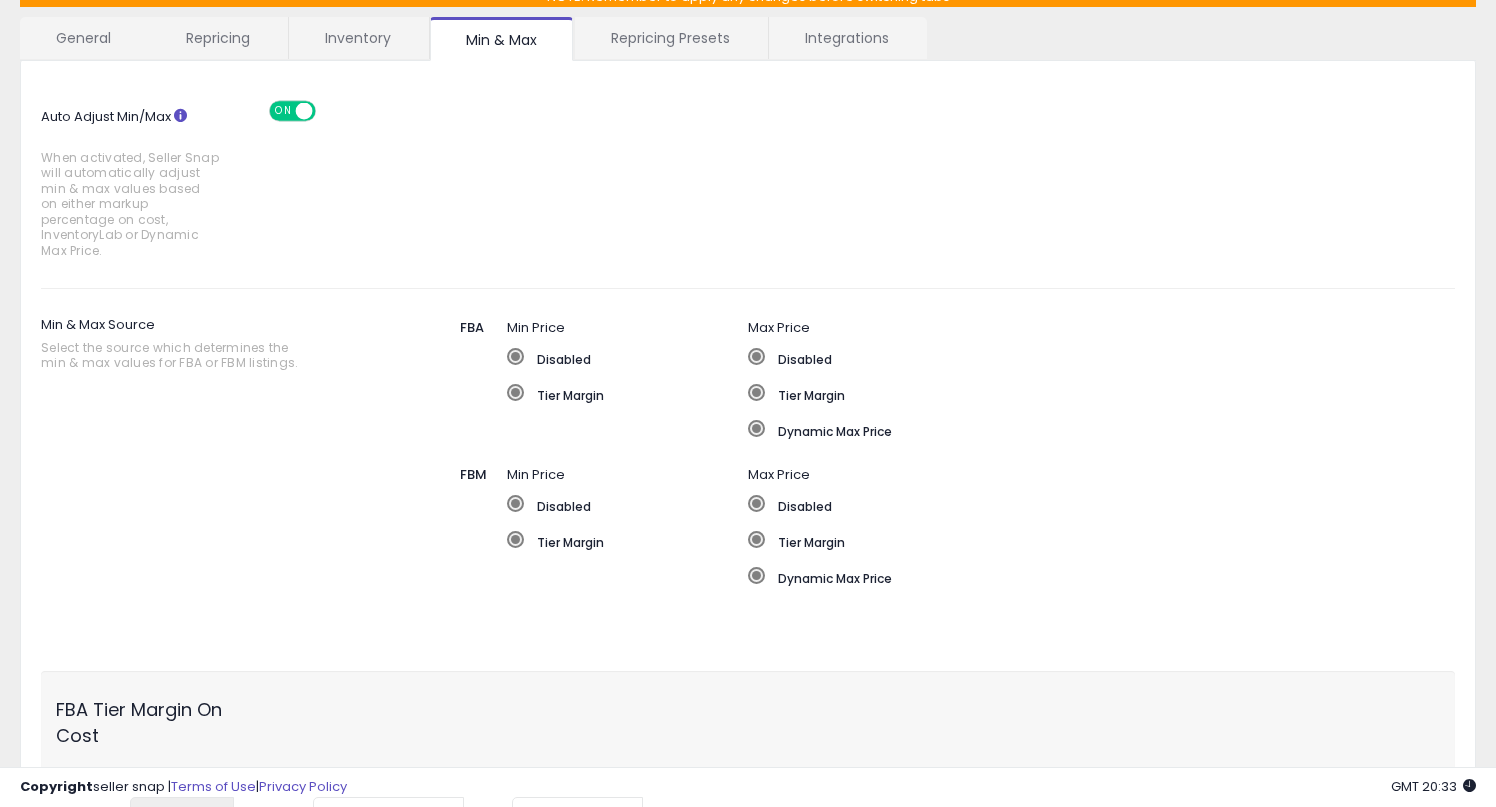 scroll, scrollTop: 0, scrollLeft: 0, axis: both 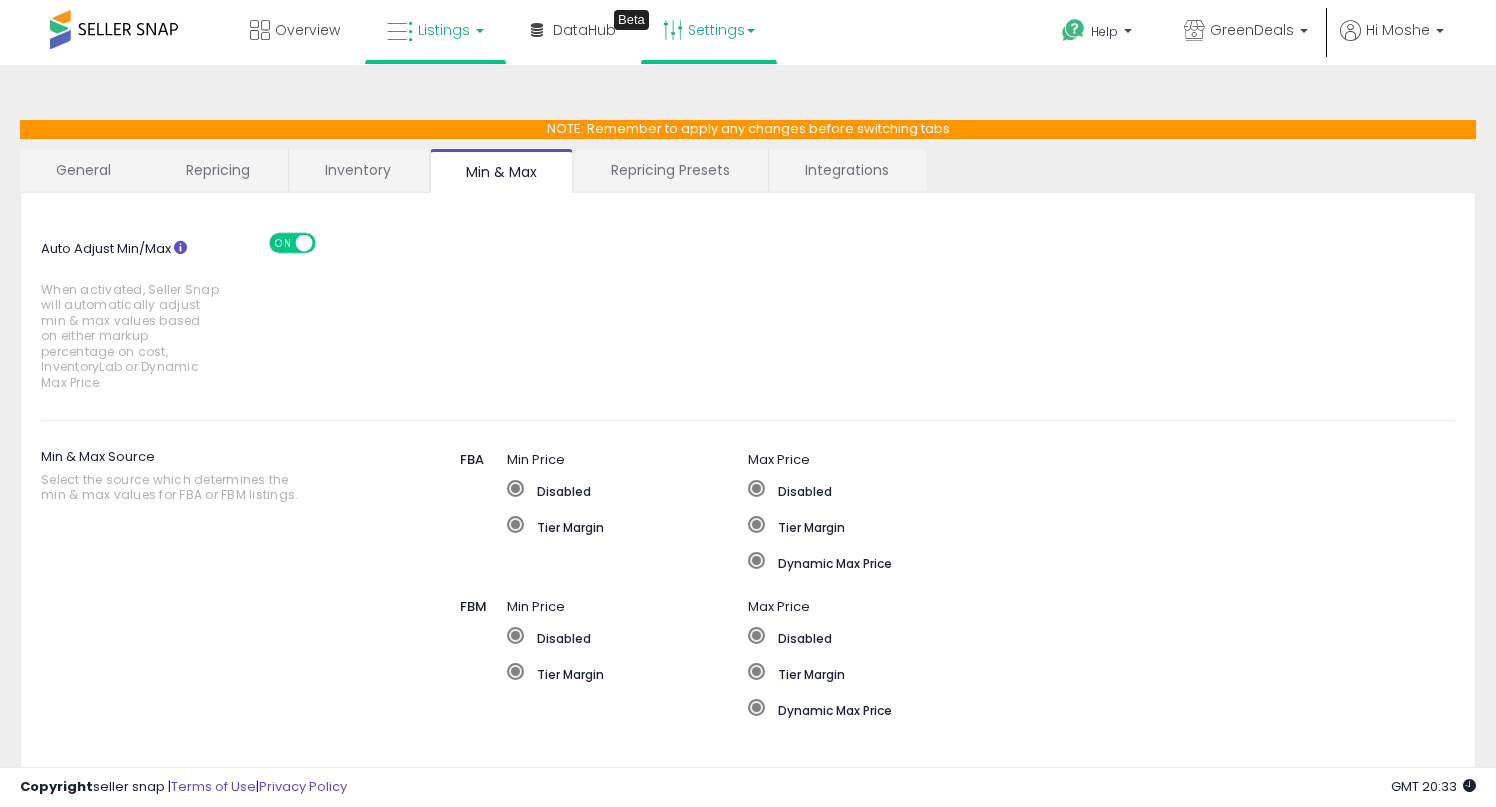 click on "Listings" at bounding box center (435, 30) 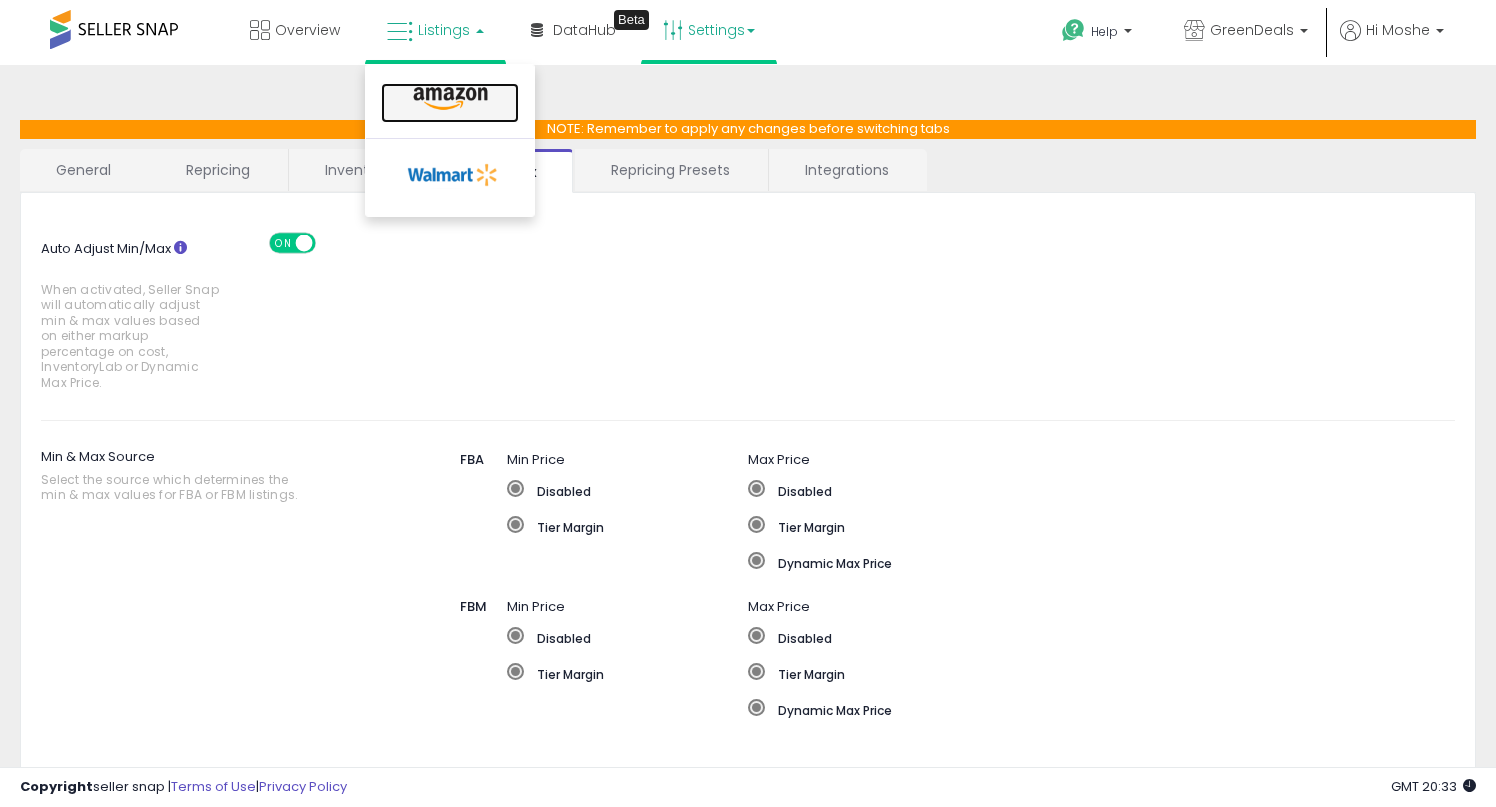 click at bounding box center (450, 99) 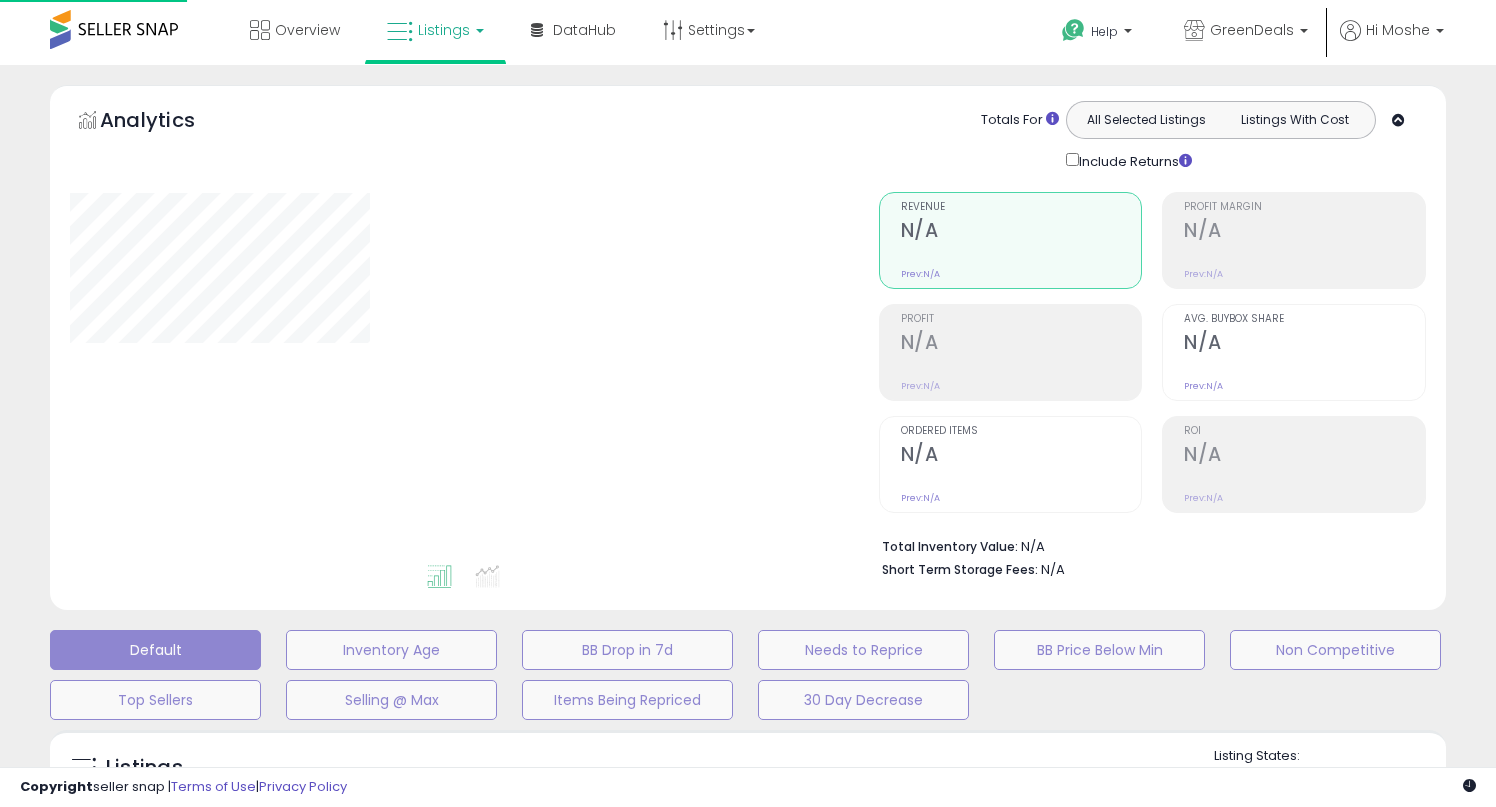 scroll, scrollTop: 0, scrollLeft: 0, axis: both 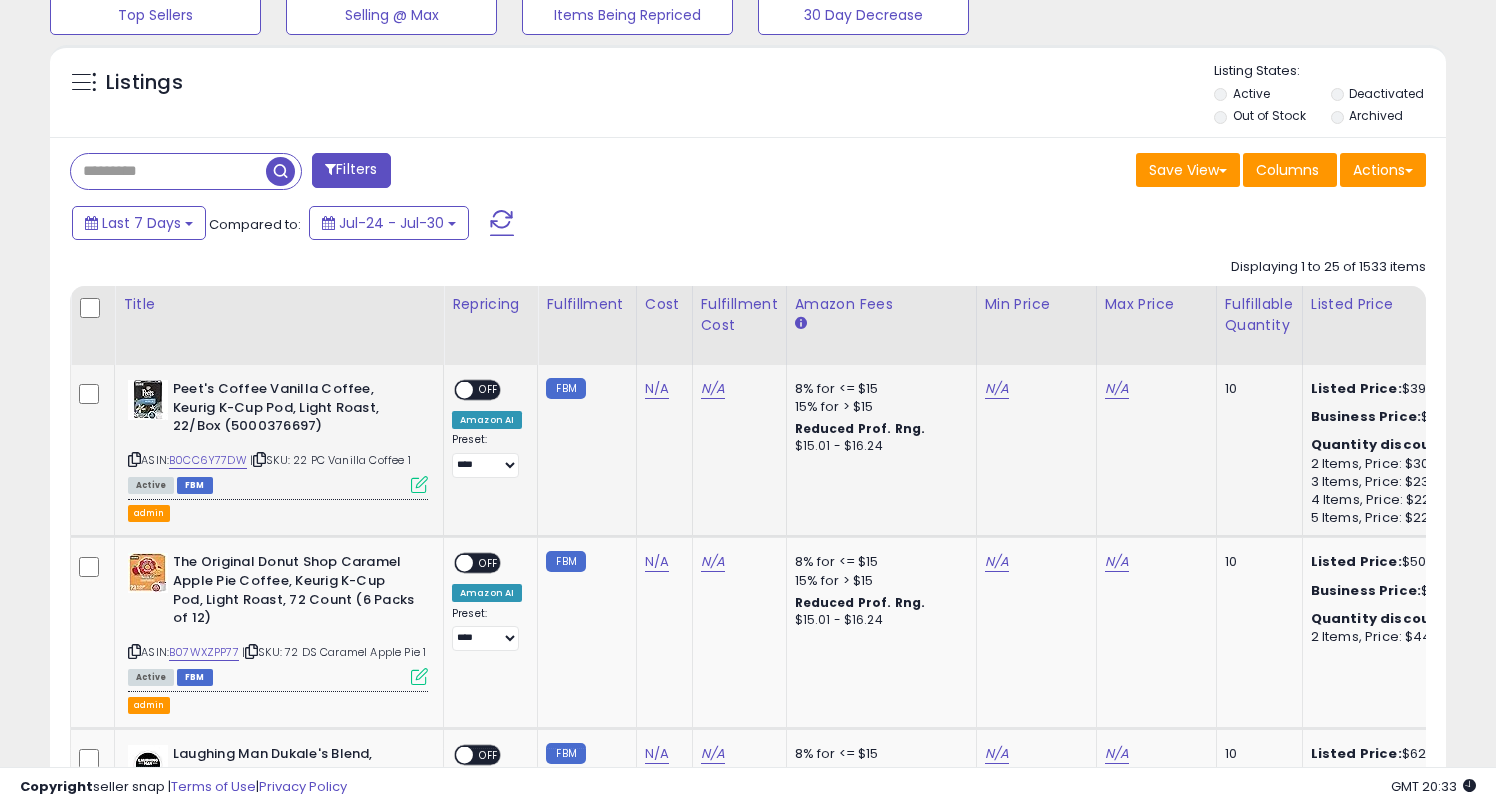 click at bounding box center (419, 484) 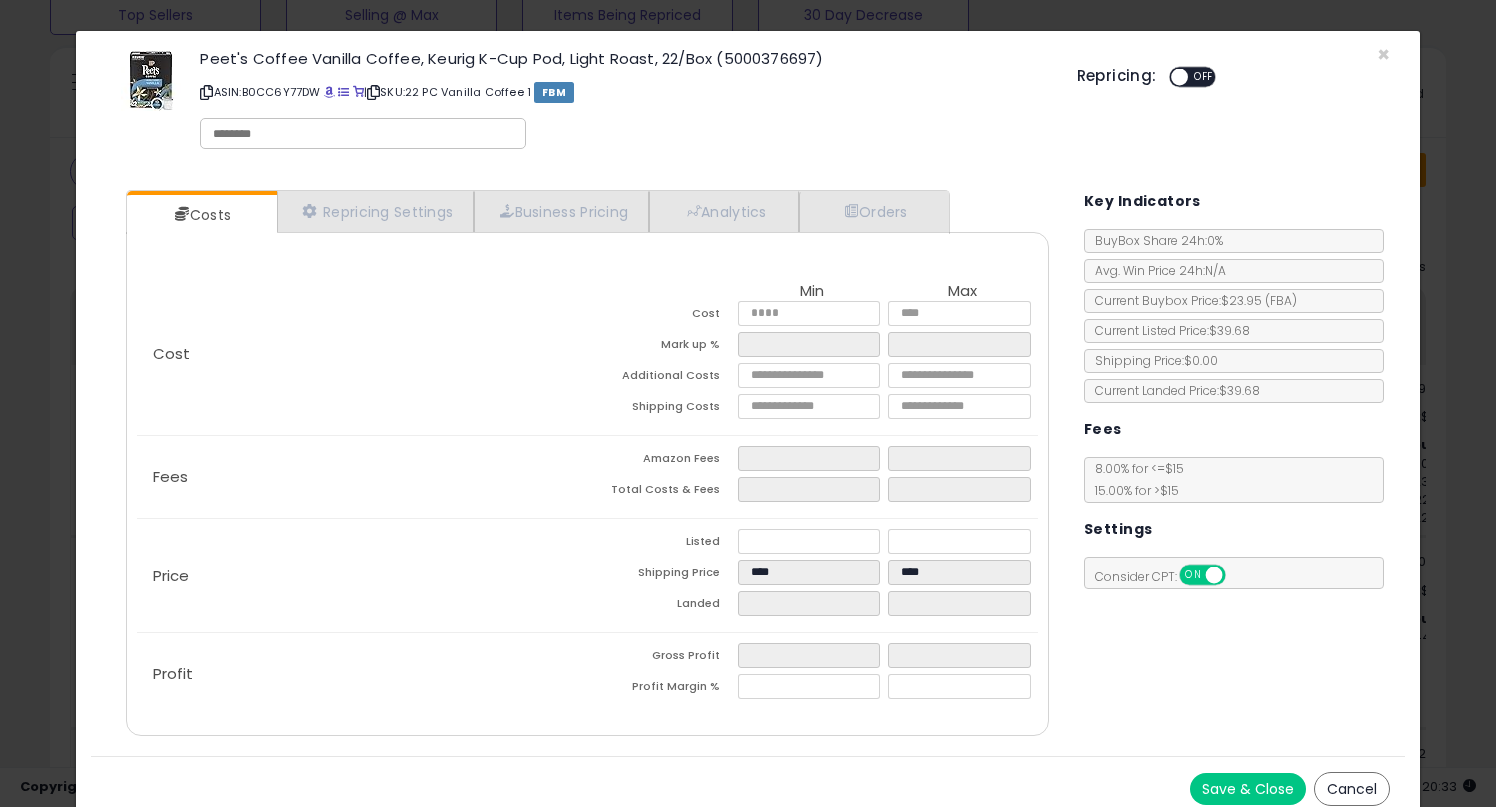 click on "× Close
Peet's Coffee Vanilla Coffee, Keurig K-Cup Pod, Light Roast, 22/Box (5000376697)
ASIN:  B0CC6Y77DW
|
SKU:  22 PC Vanilla Coffee 1
FBM
Repricing:
ON   OFF" 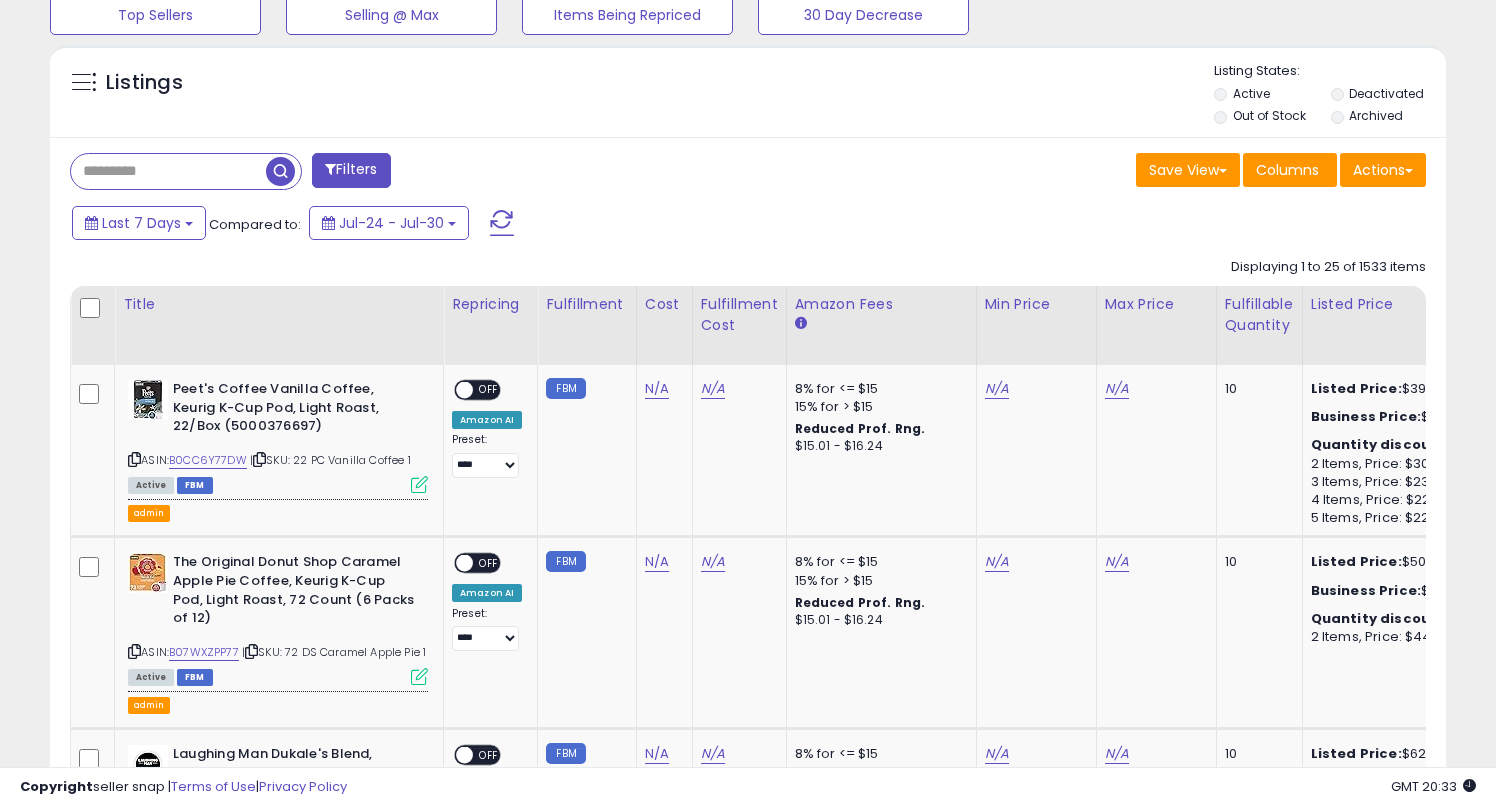 scroll, scrollTop: 0, scrollLeft: 0, axis: both 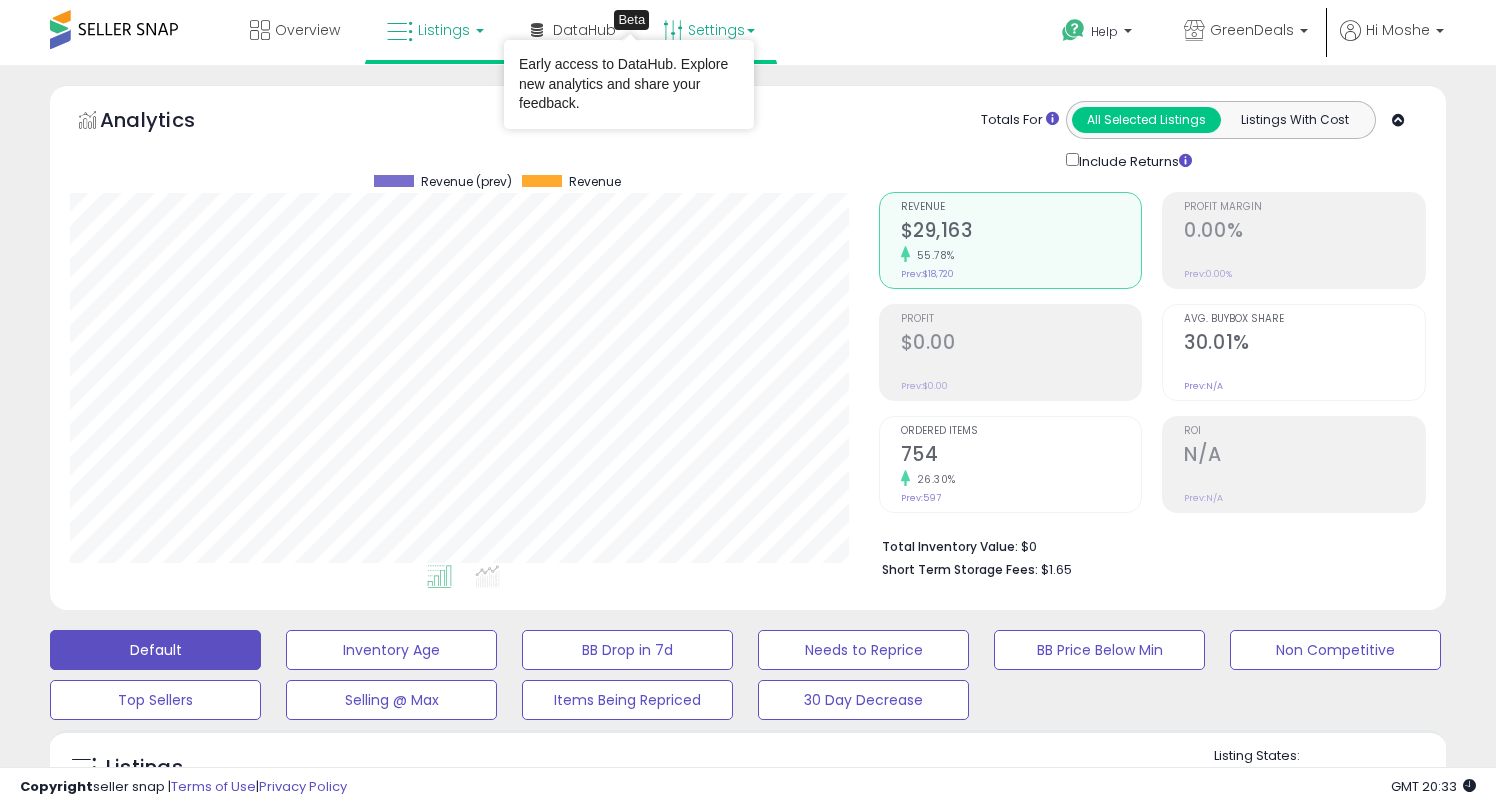 click on "Settings" at bounding box center [709, 30] 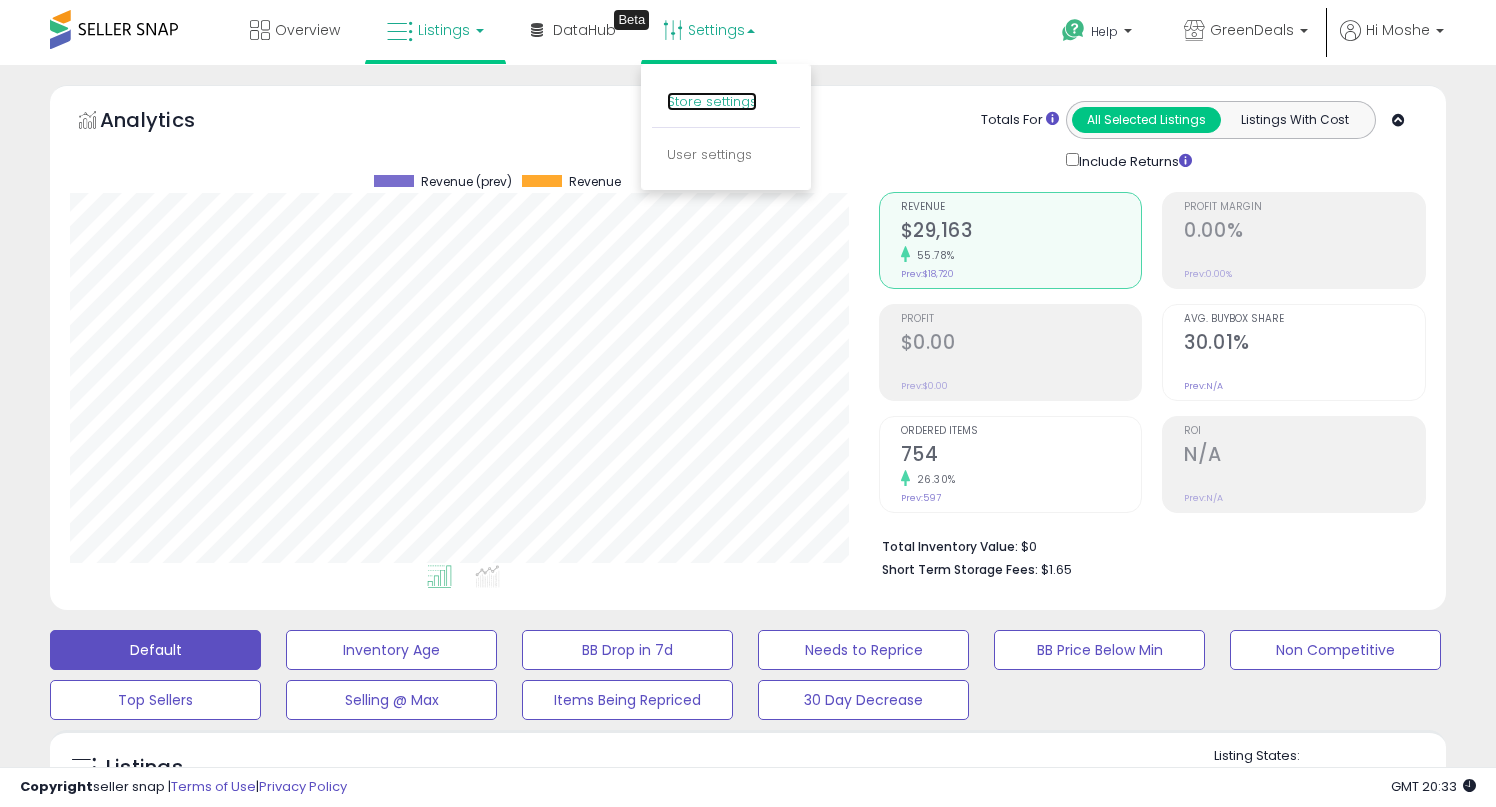 click on "Store
settings" at bounding box center (712, 101) 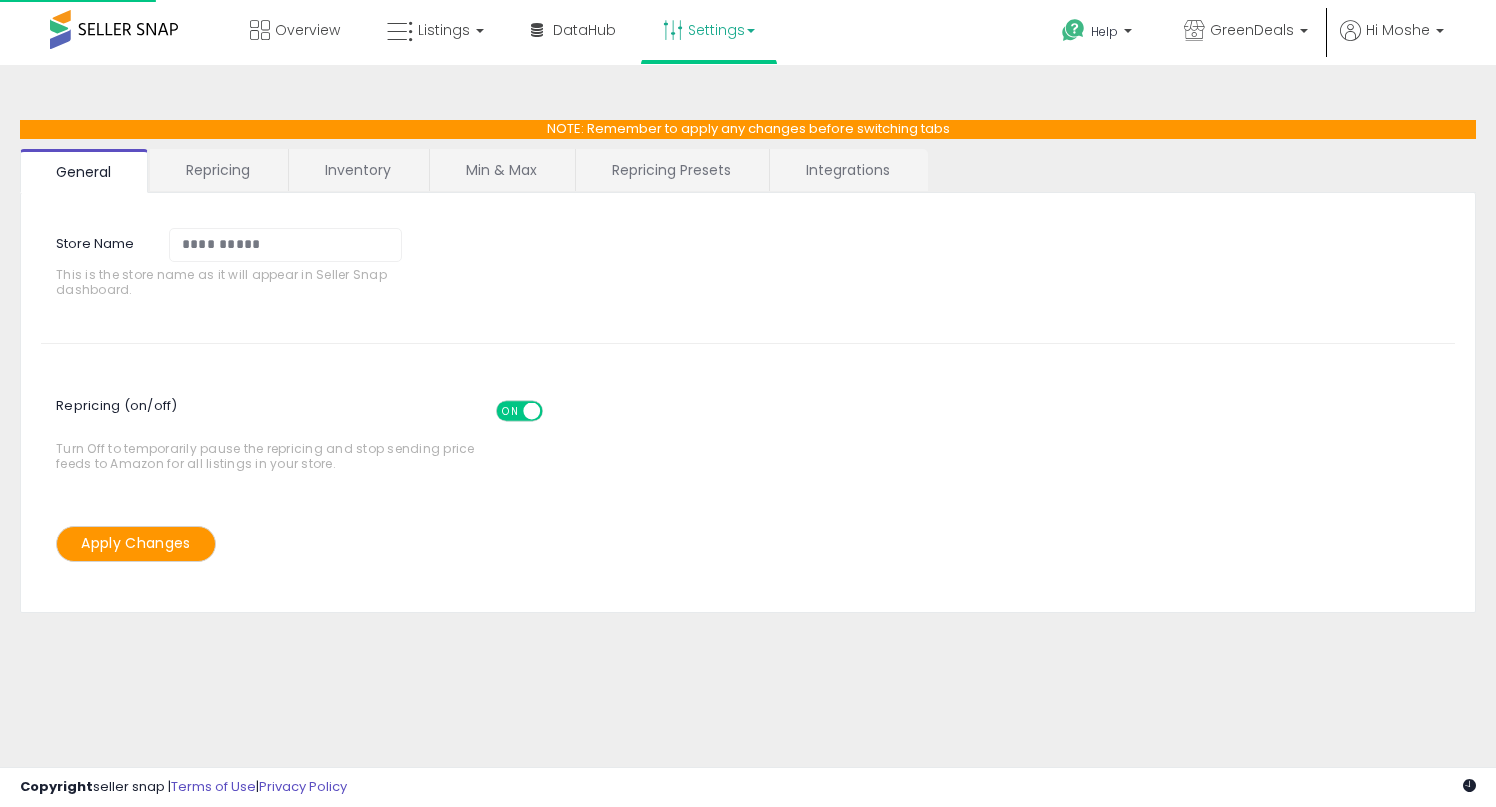 scroll, scrollTop: 0, scrollLeft: 0, axis: both 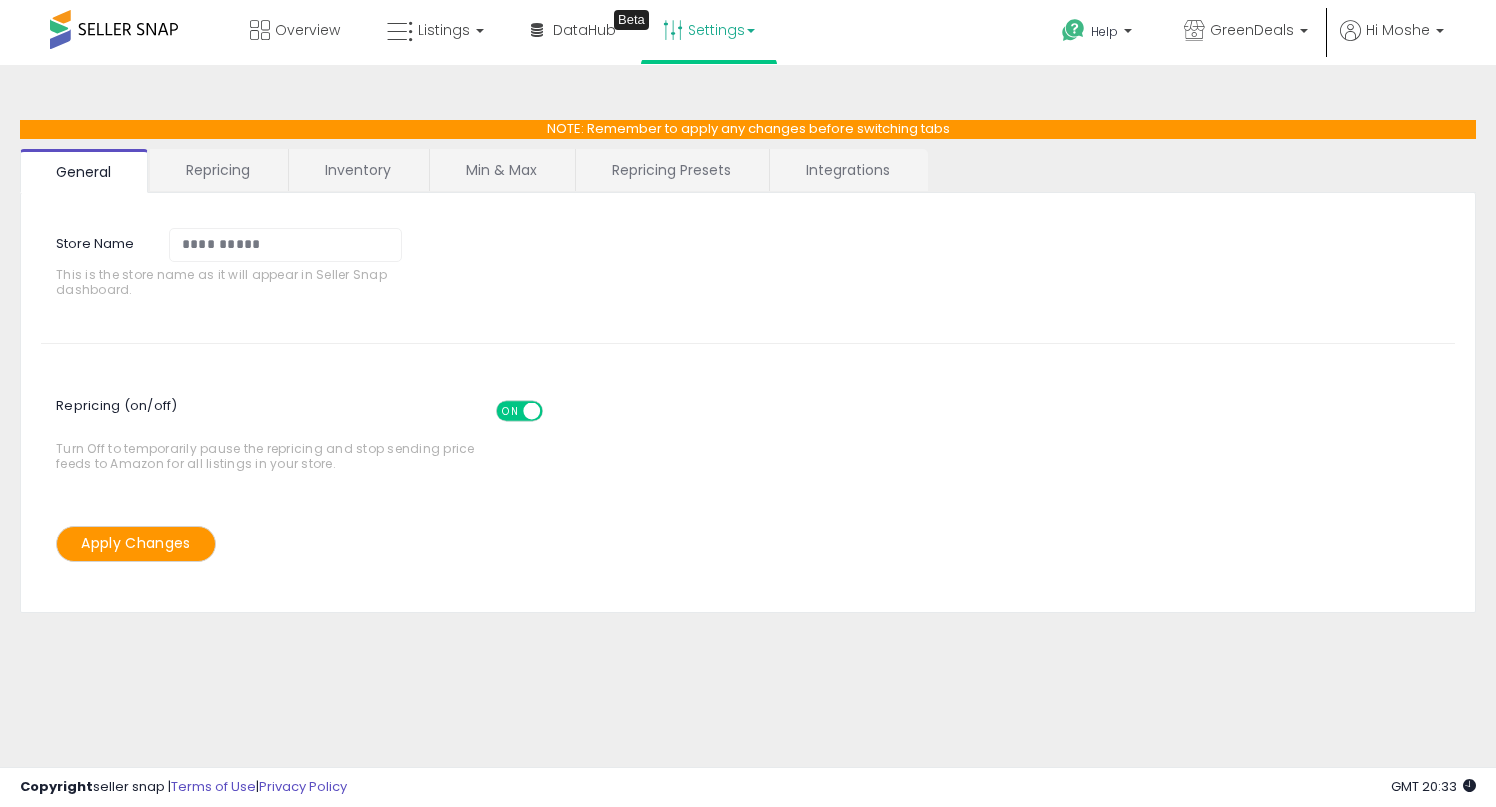 click on "Inventory" at bounding box center [358, 170] 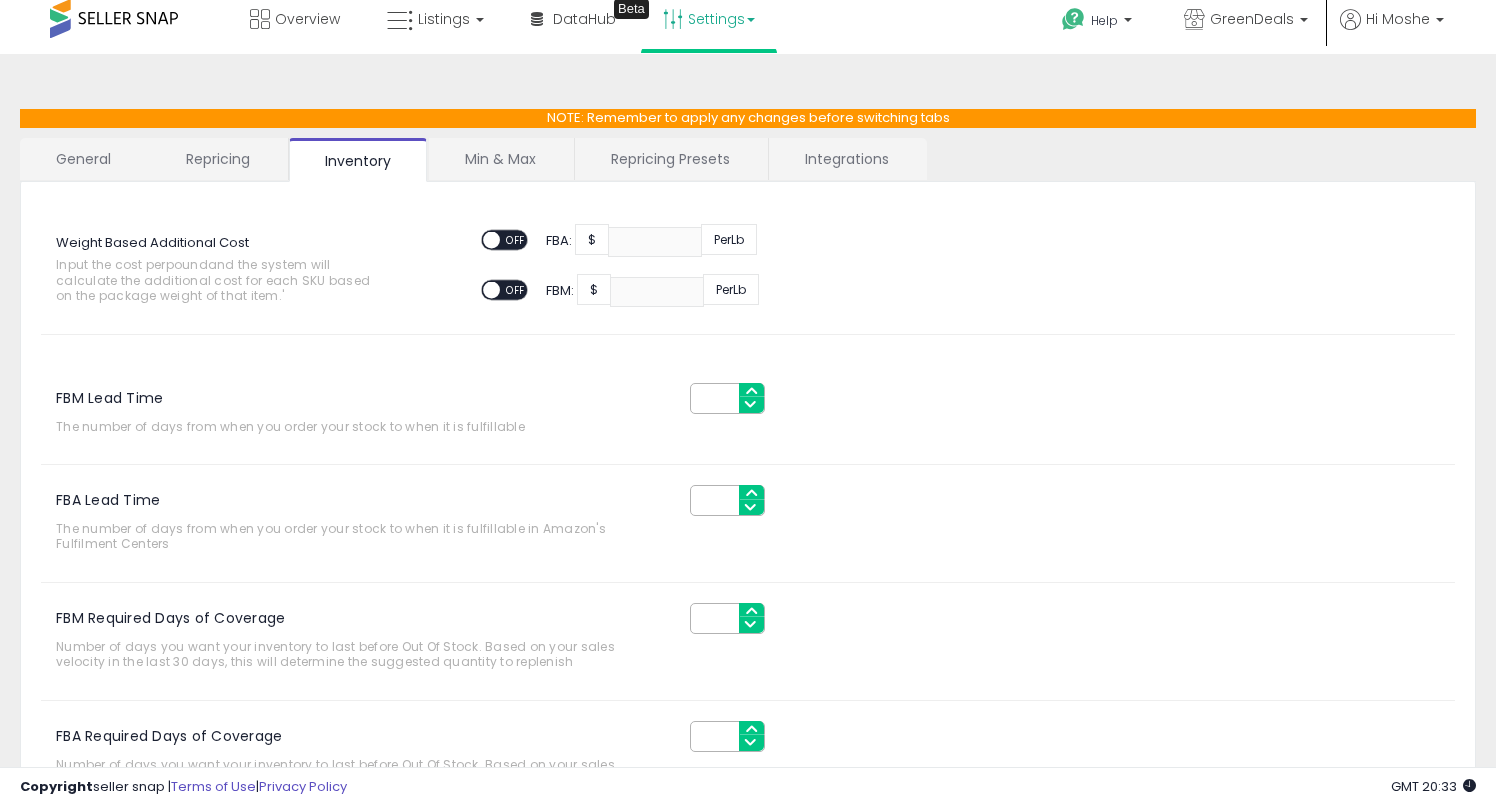 click on "Repricing" at bounding box center (218, 159) 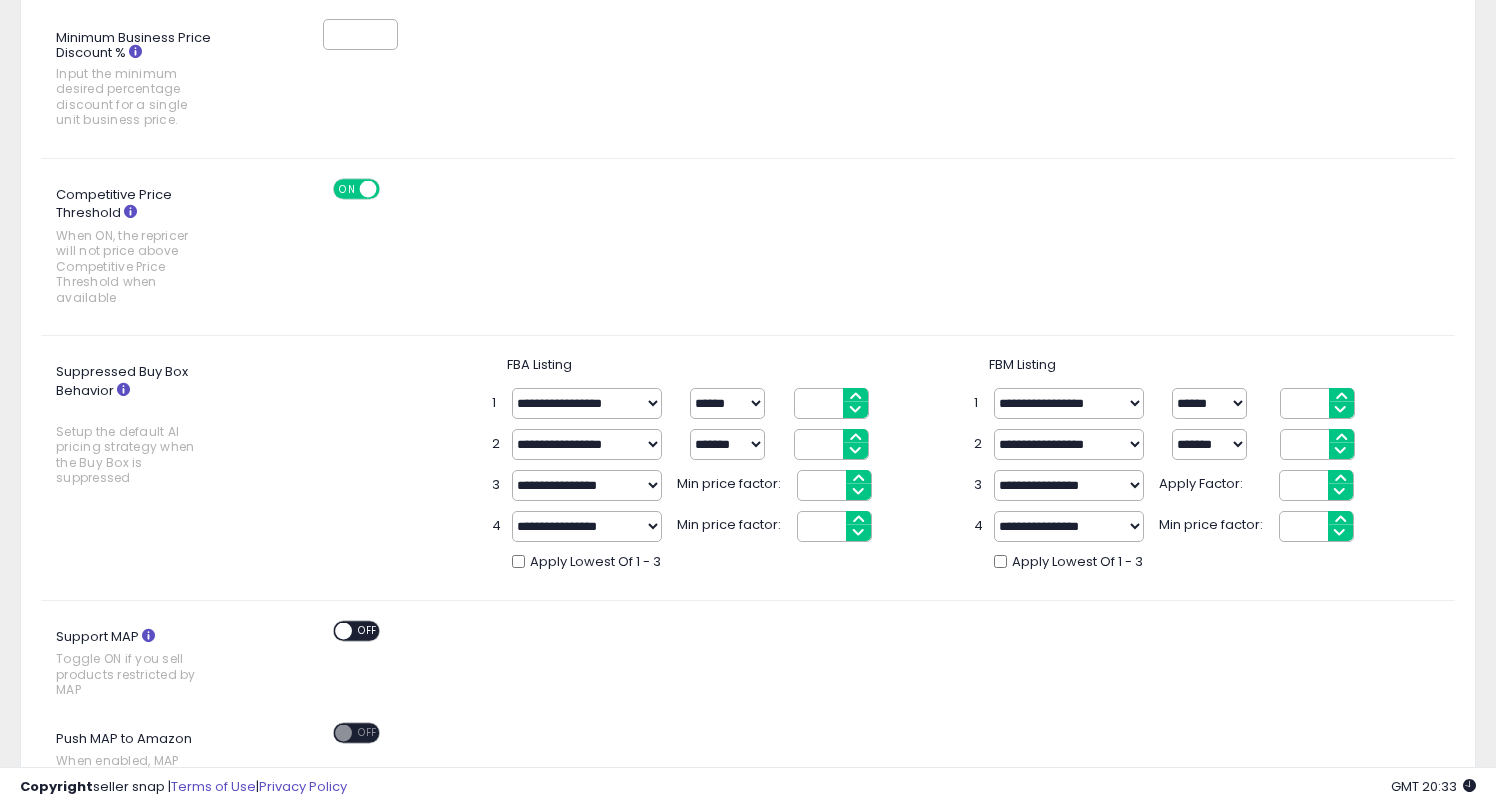 scroll, scrollTop: 420, scrollLeft: 0, axis: vertical 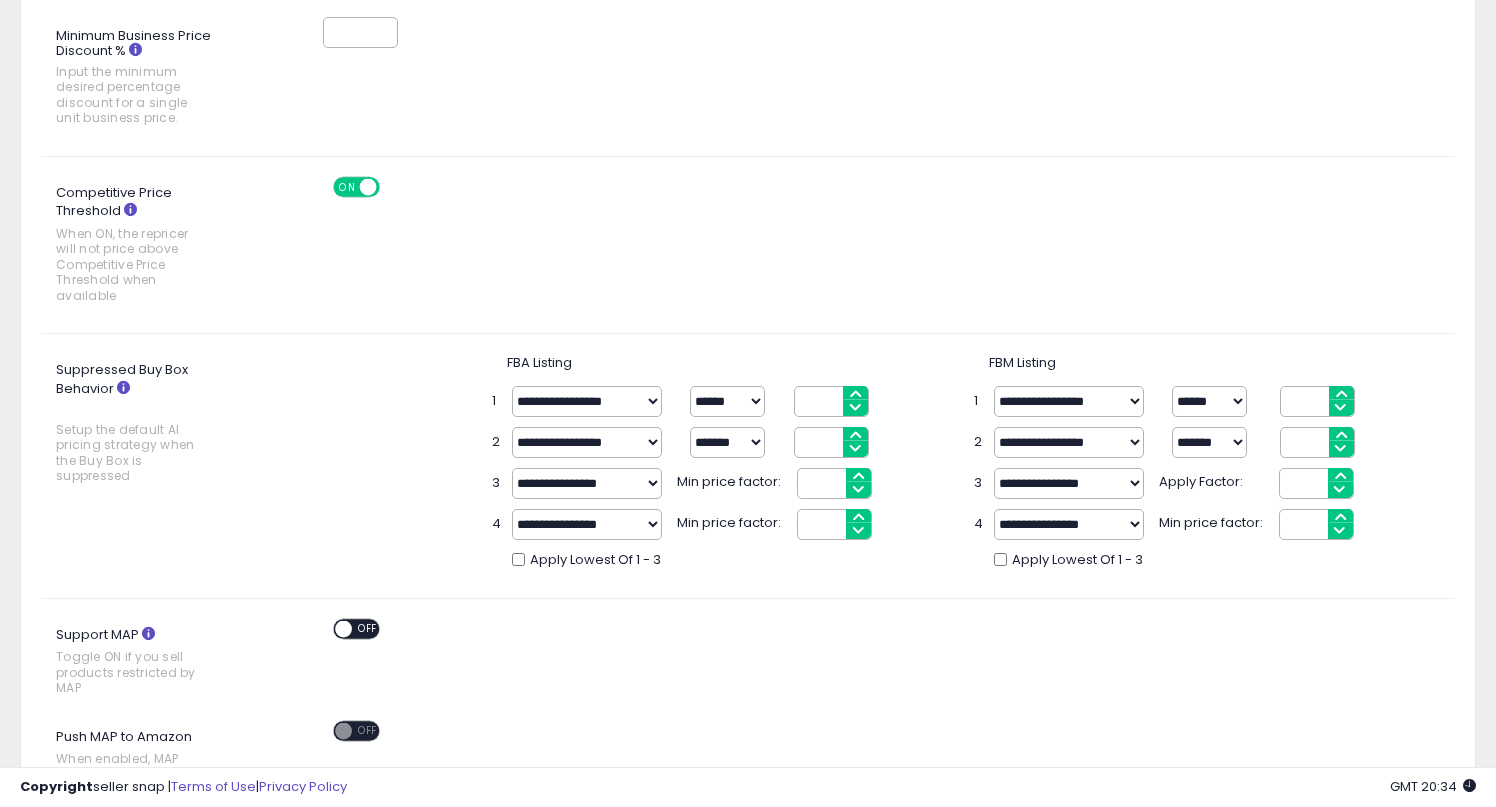 click on "OFF" at bounding box center (368, 628) 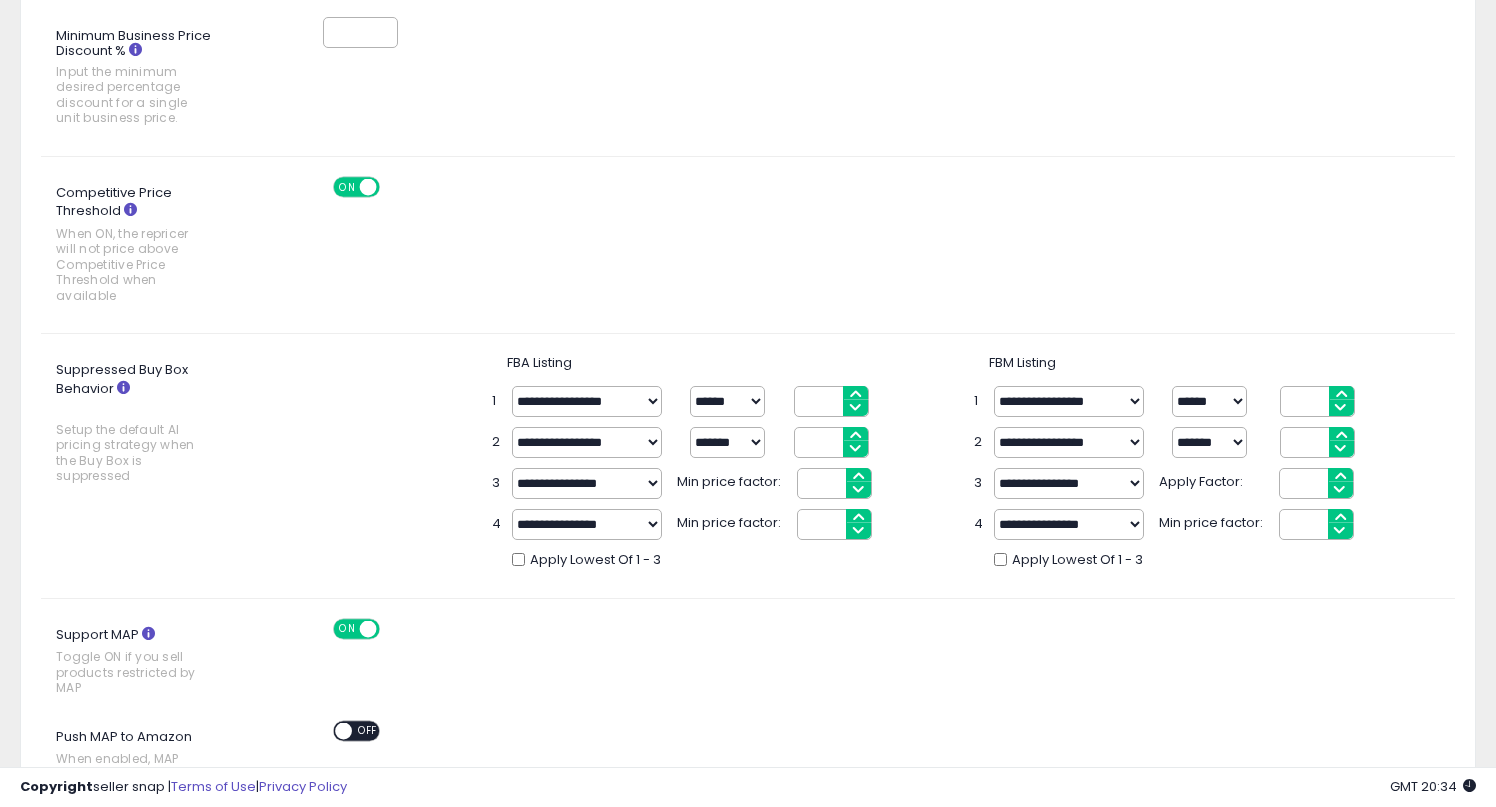 scroll, scrollTop: 1162, scrollLeft: 0, axis: vertical 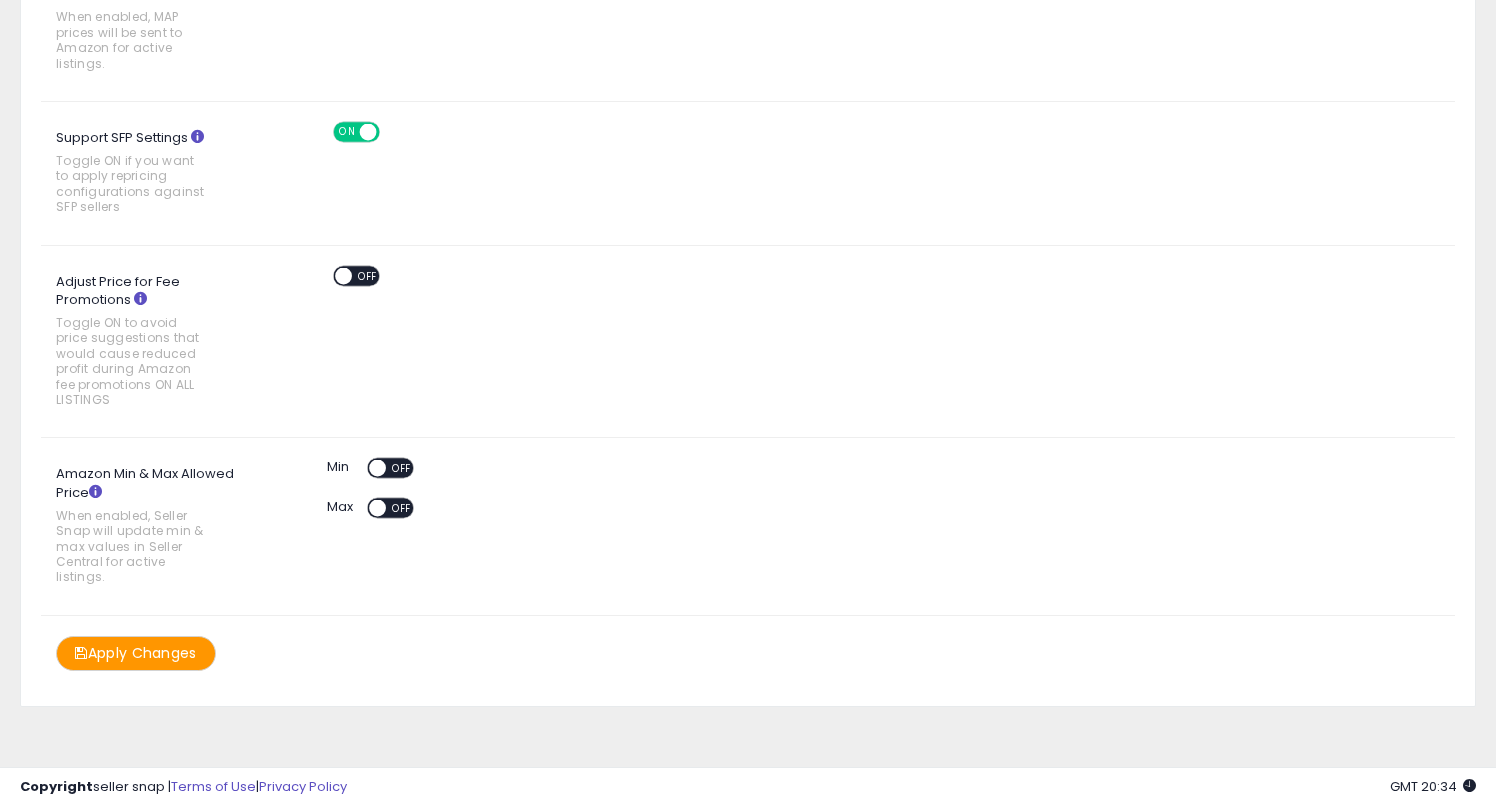 click on "Apply Changes" at bounding box center (136, 653) 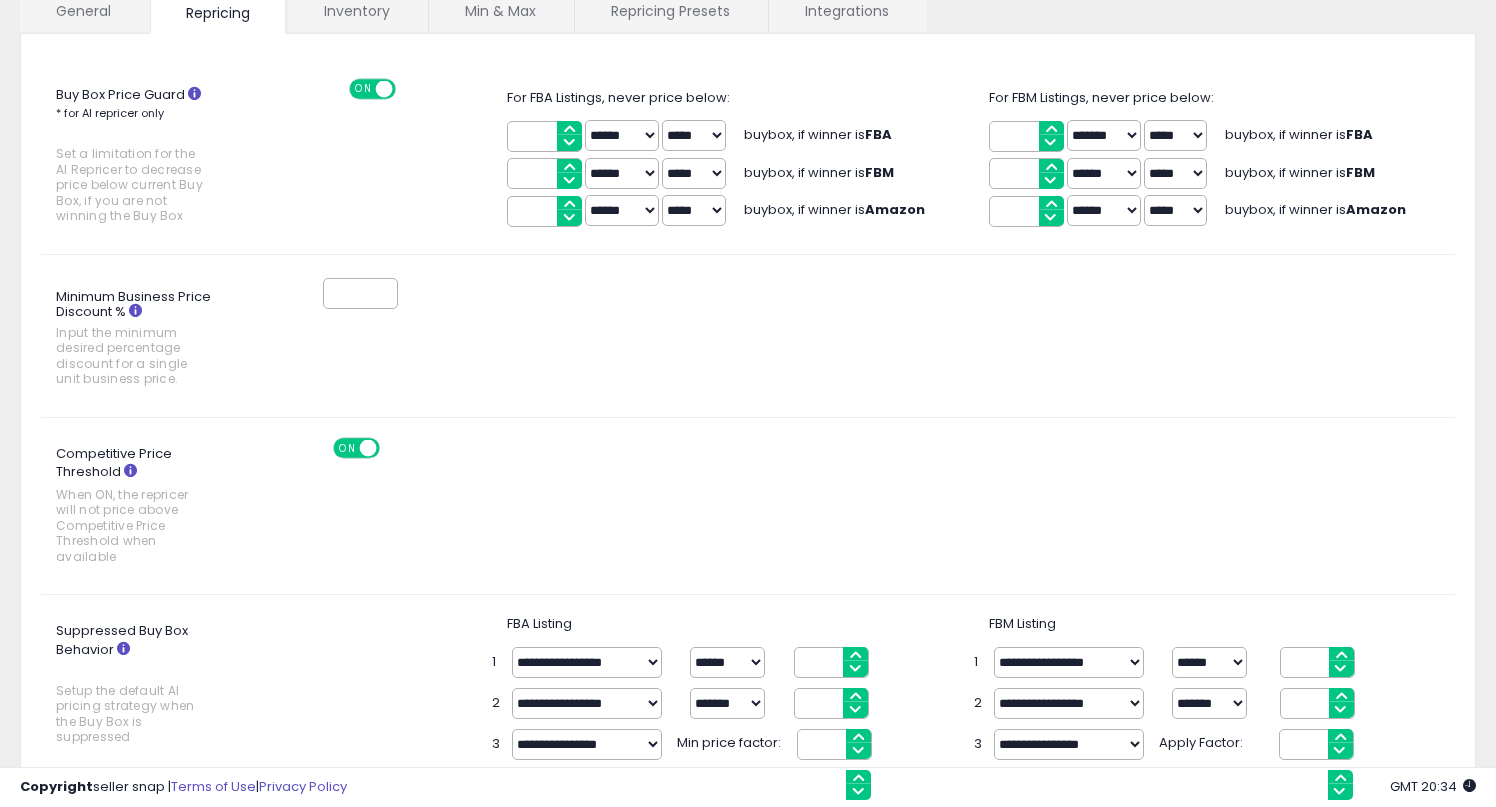 scroll, scrollTop: 0, scrollLeft: 0, axis: both 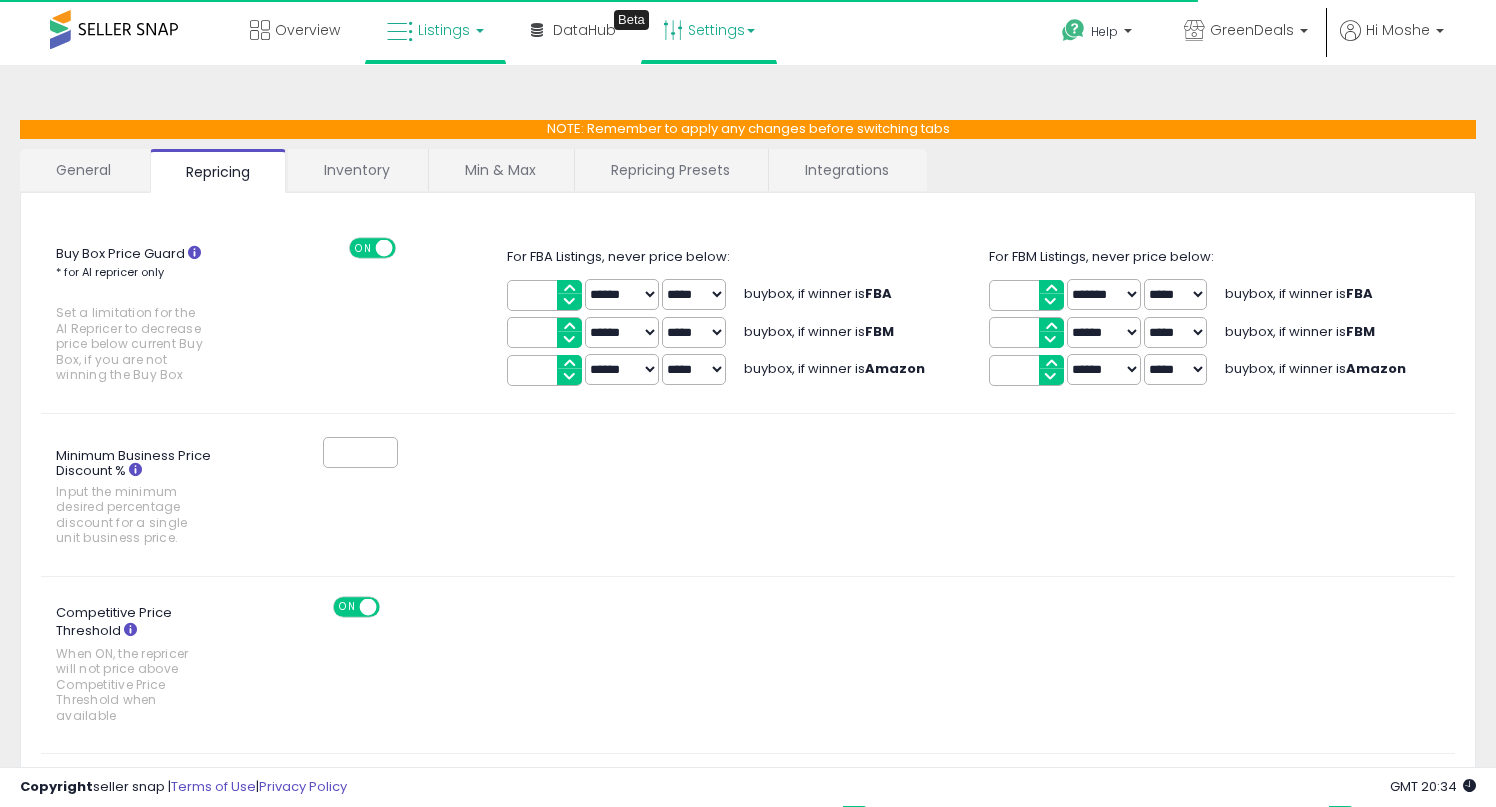type on "***" 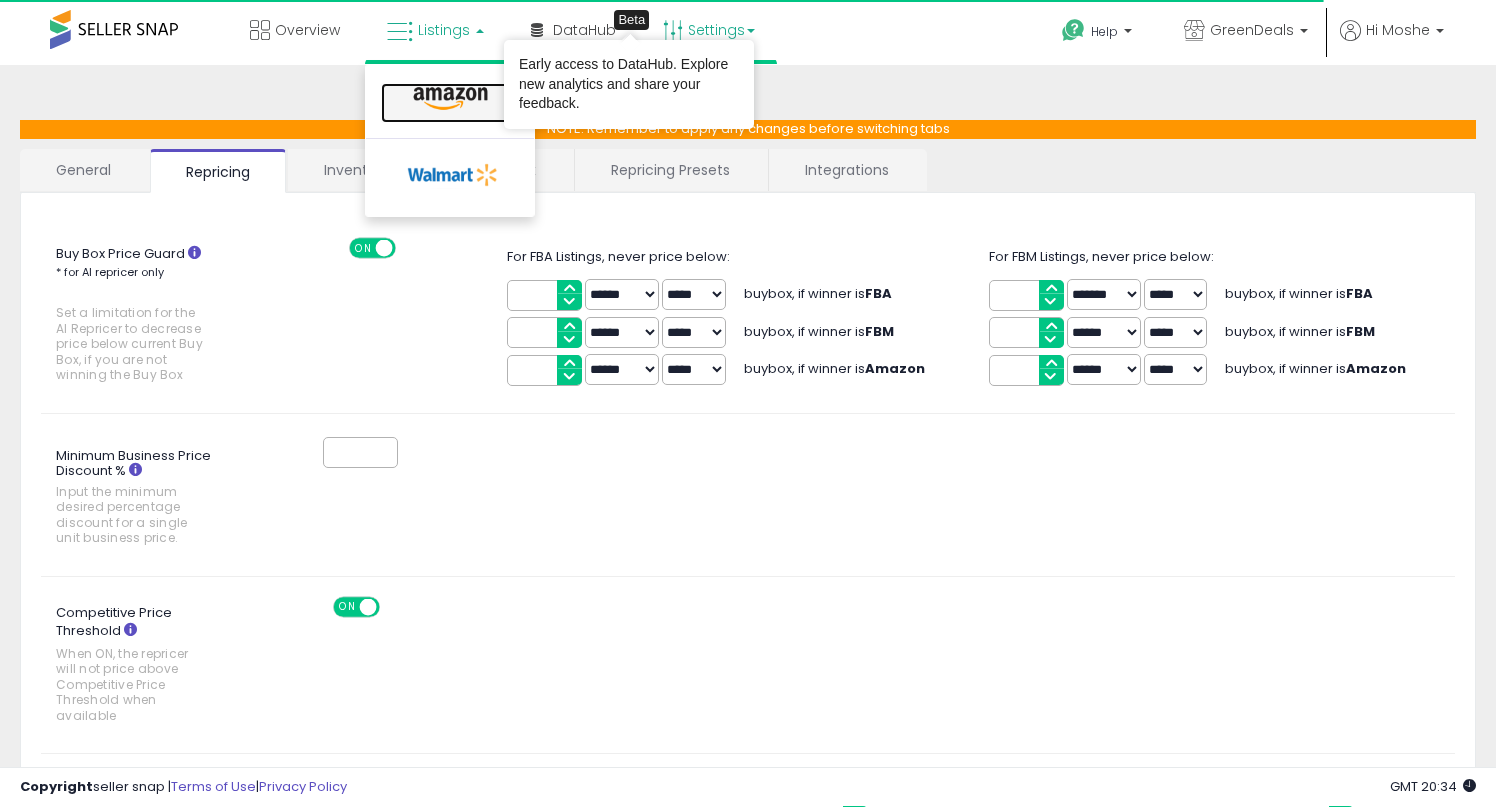 click at bounding box center [450, 99] 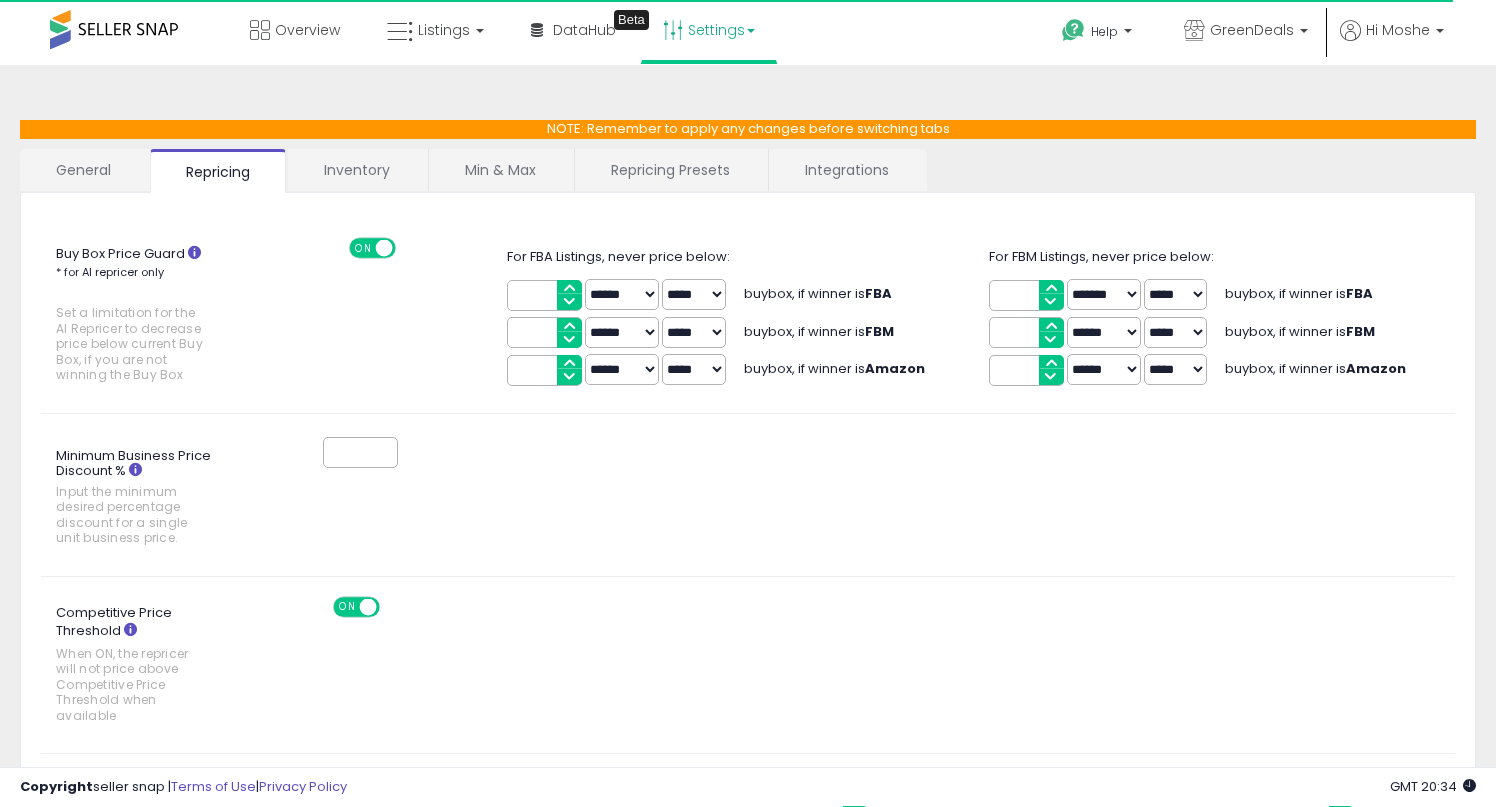 select on "*********" 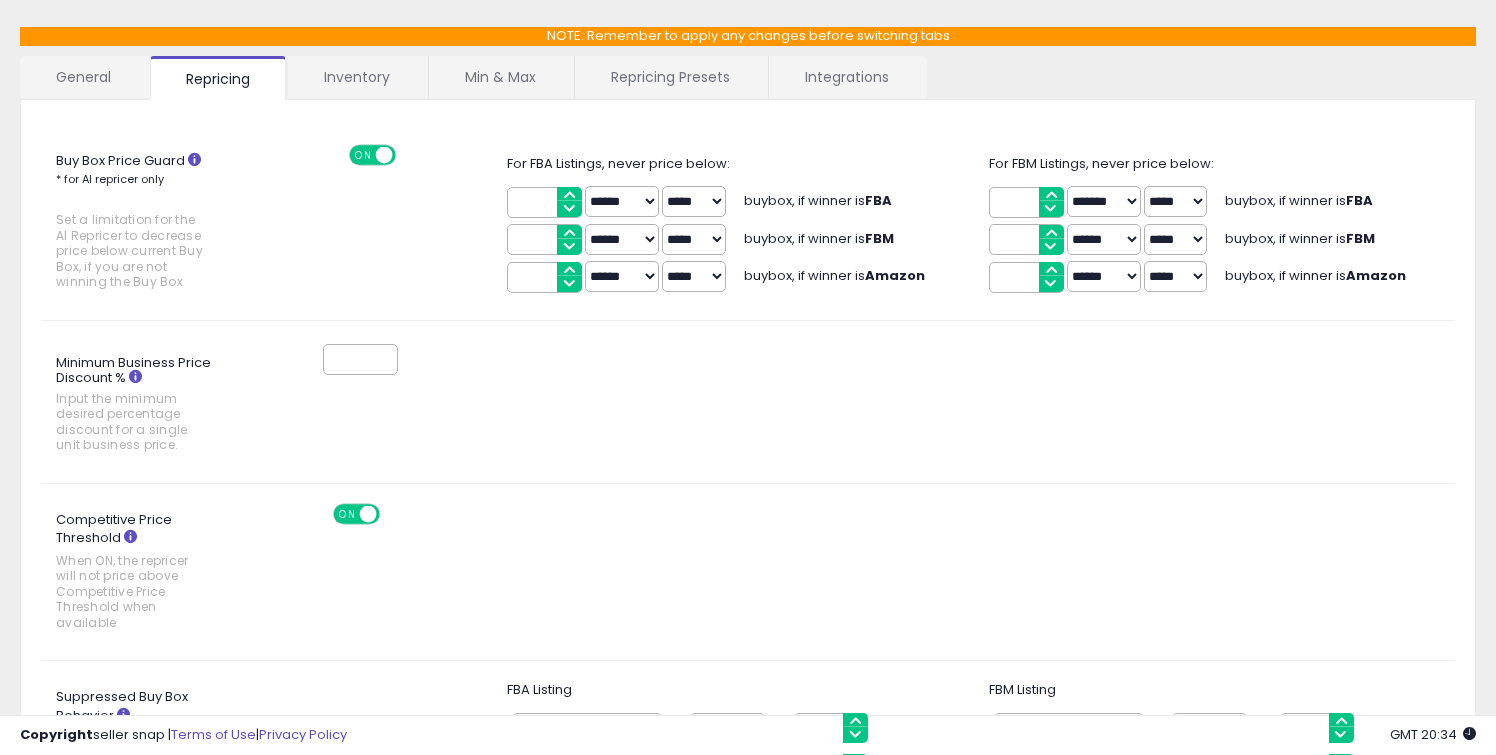 scroll, scrollTop: 0, scrollLeft: 0, axis: both 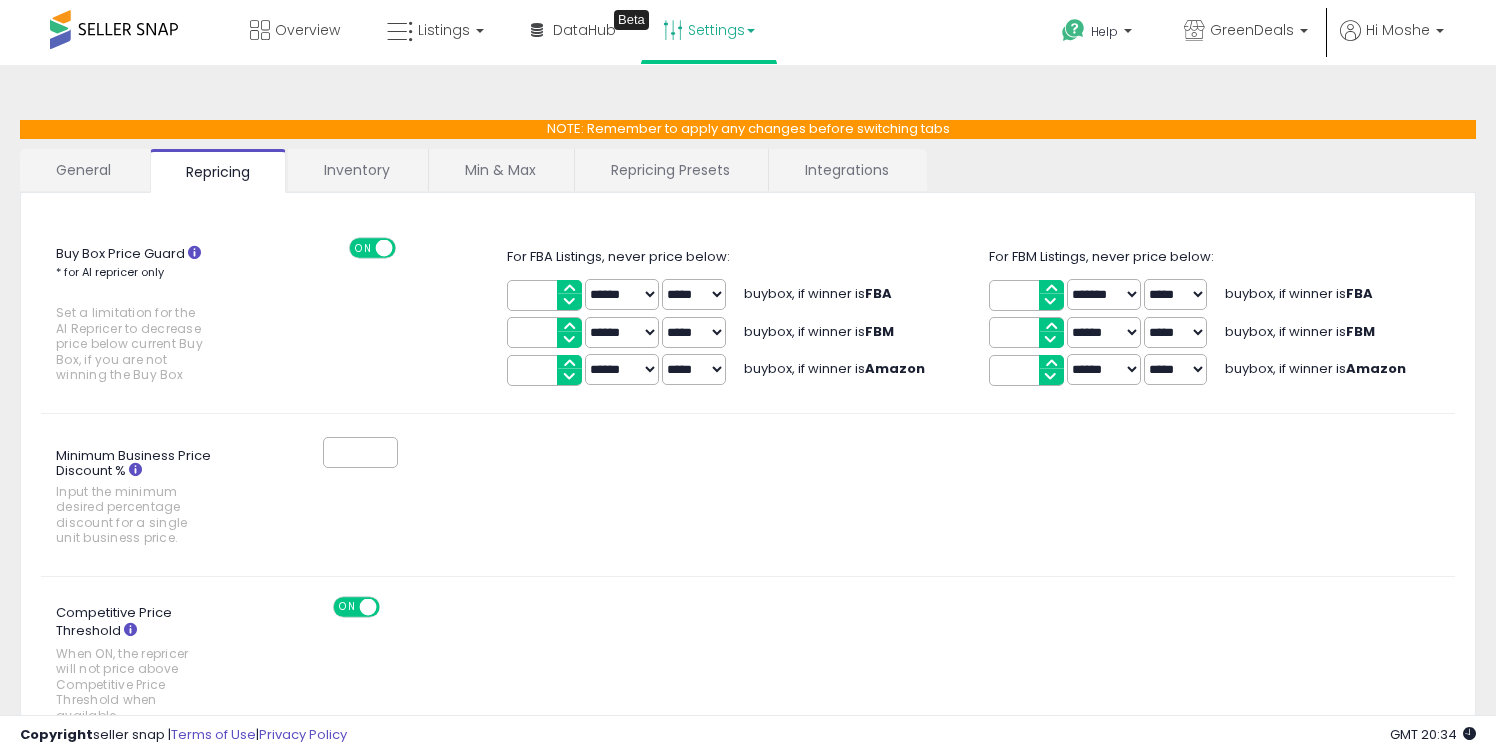 click on "Repricing Presets" at bounding box center (670, 170) 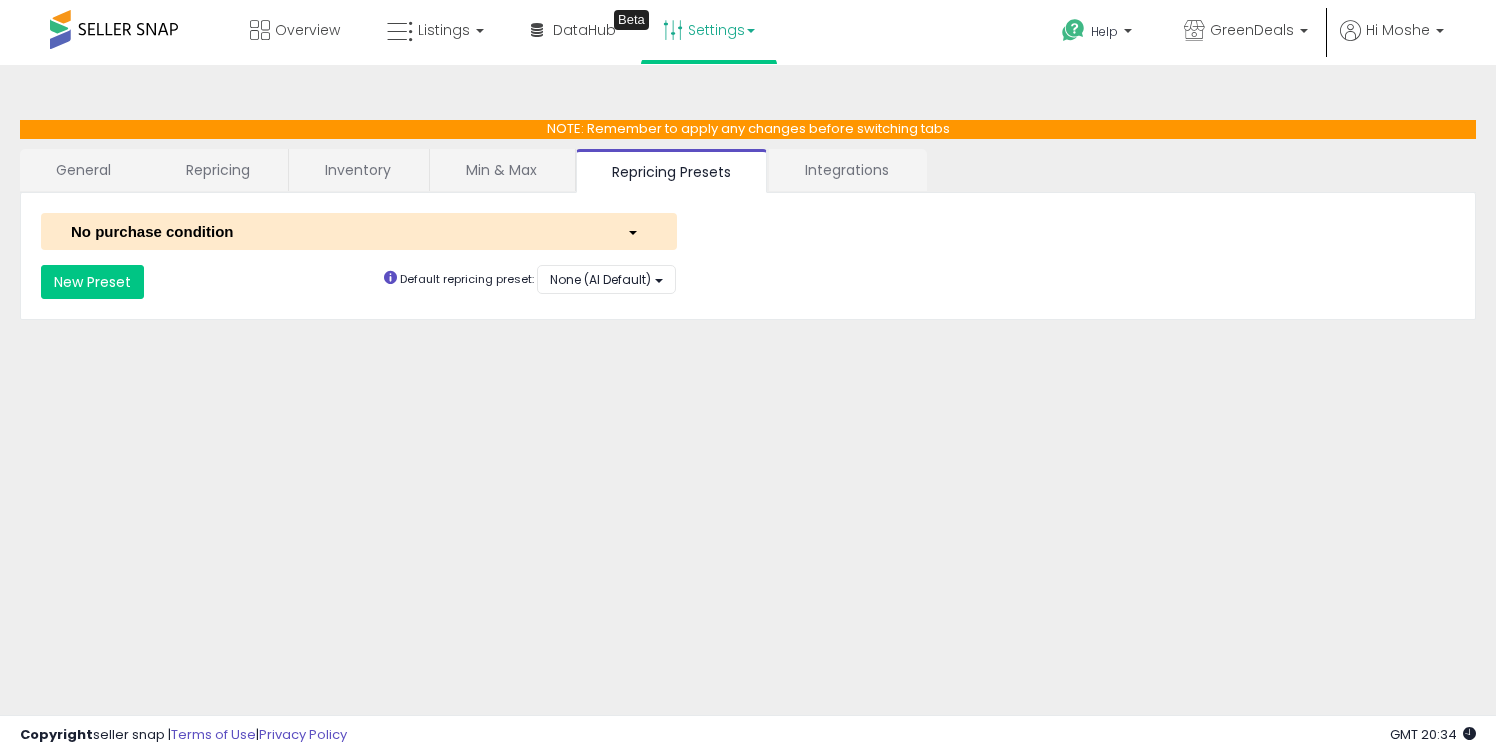 click on "No purchase condition" at bounding box center (334, 231) 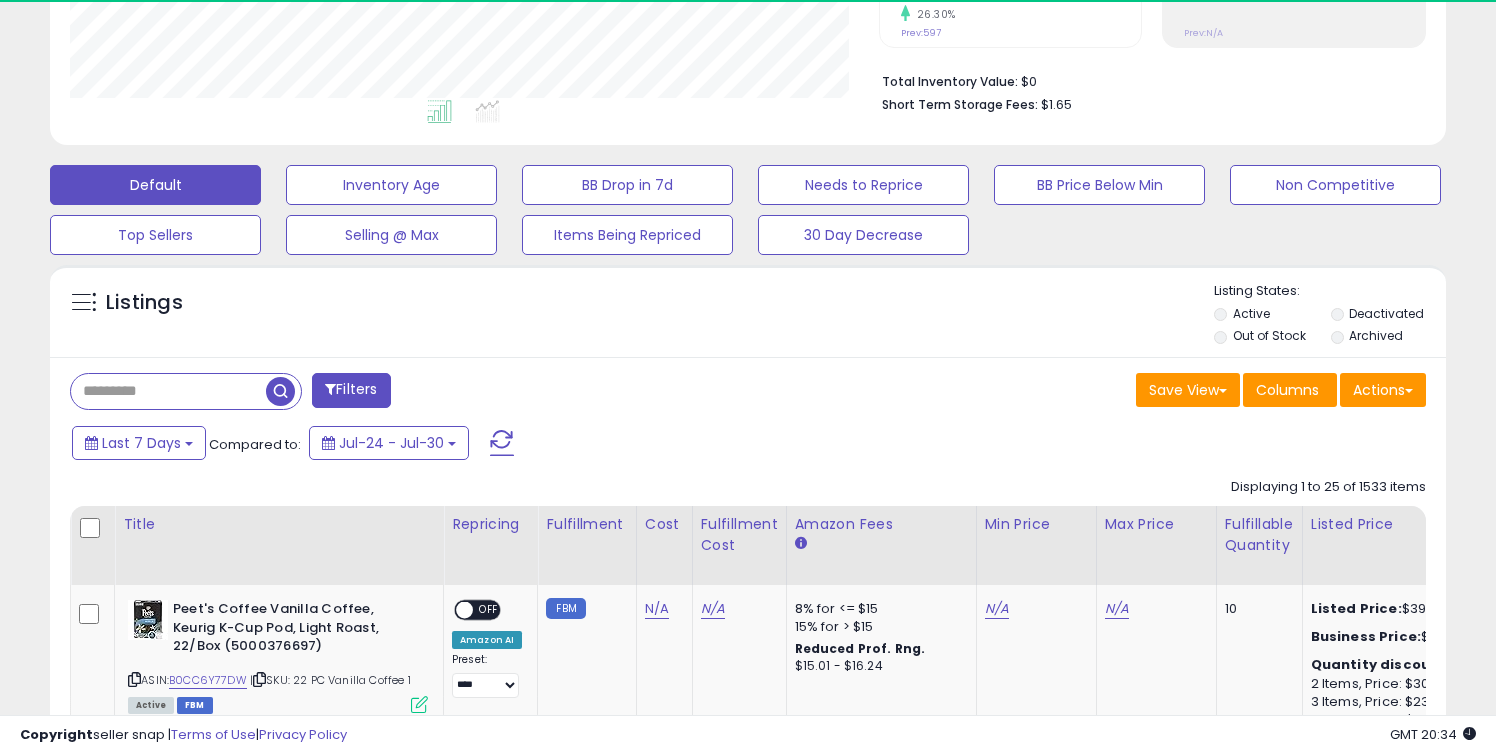 scroll, scrollTop: 701, scrollLeft: 0, axis: vertical 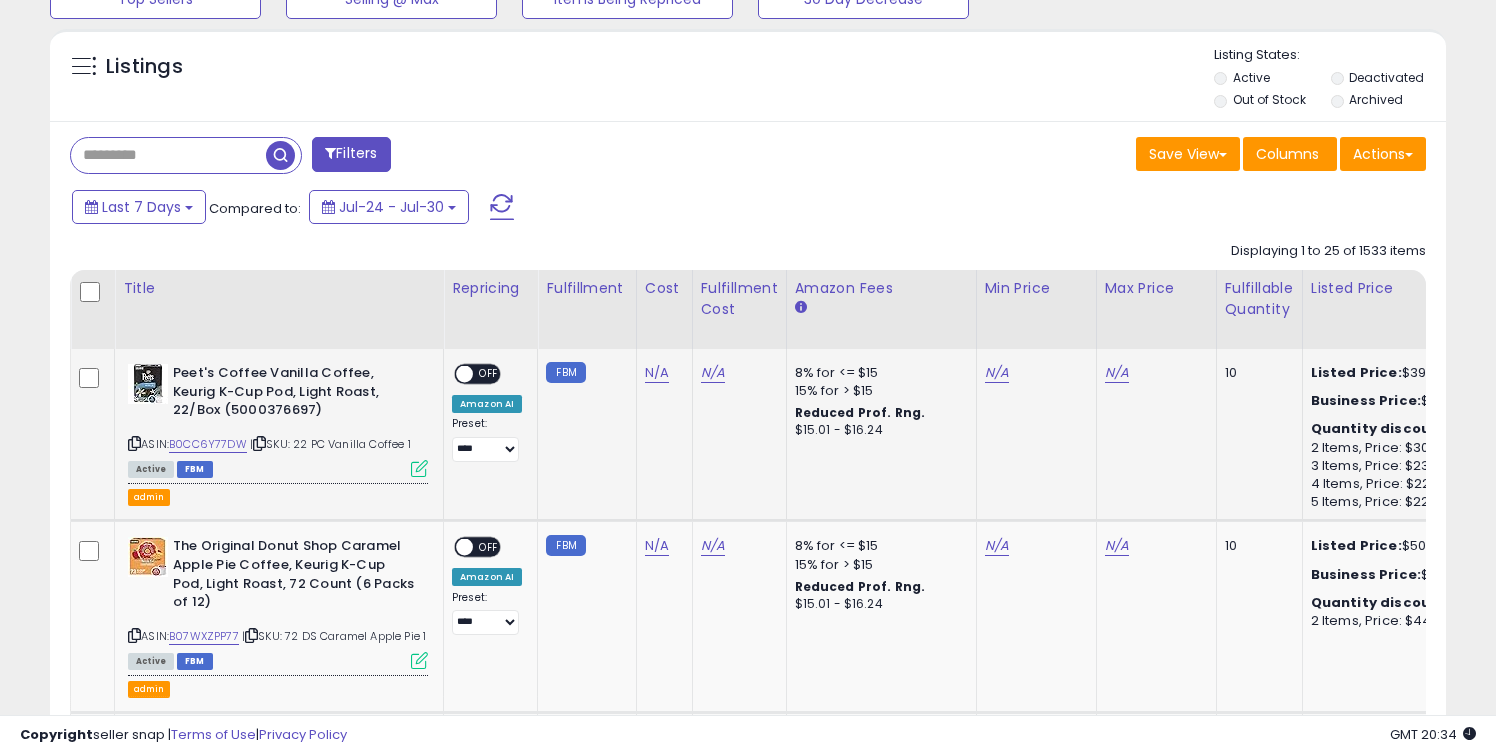 click at bounding box center (419, 468) 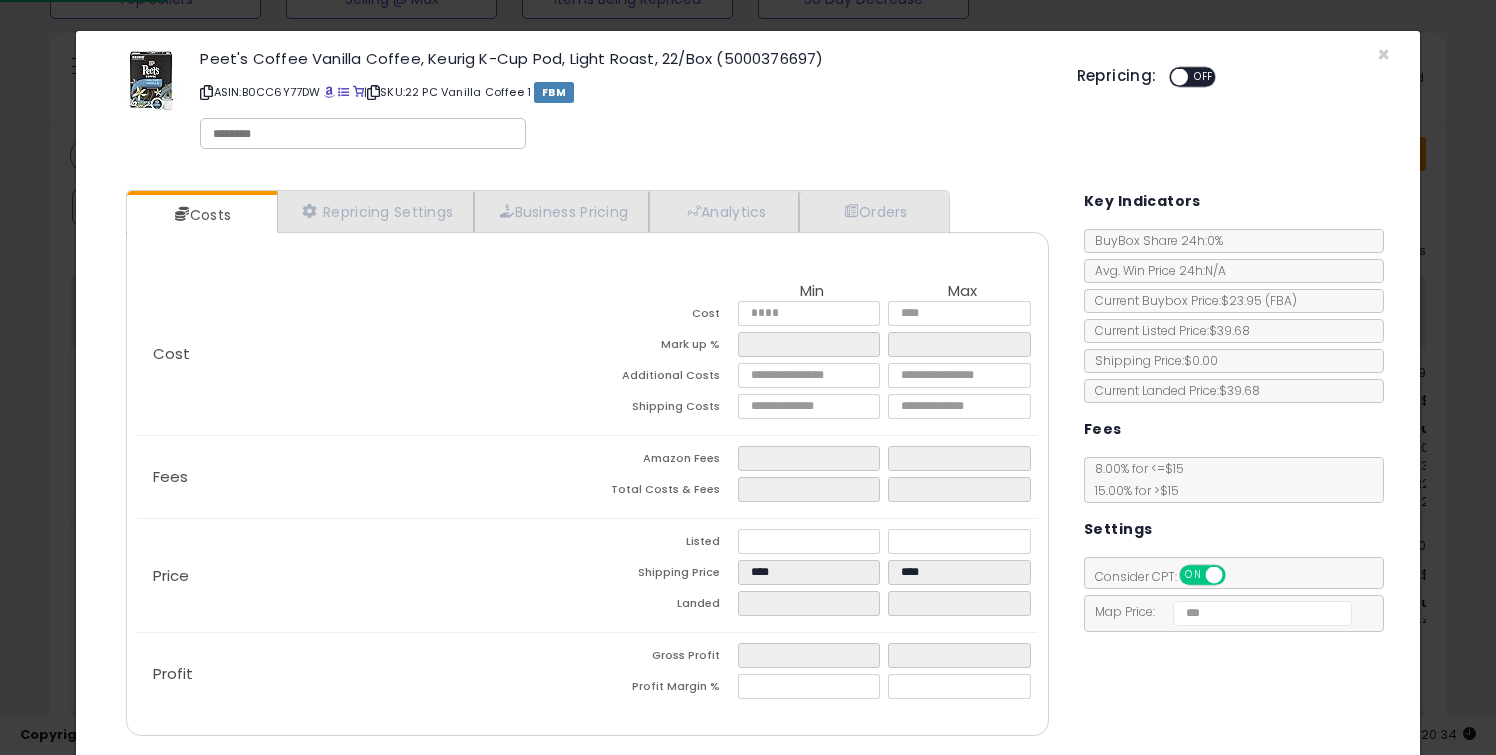 scroll, scrollTop: 65, scrollLeft: 0, axis: vertical 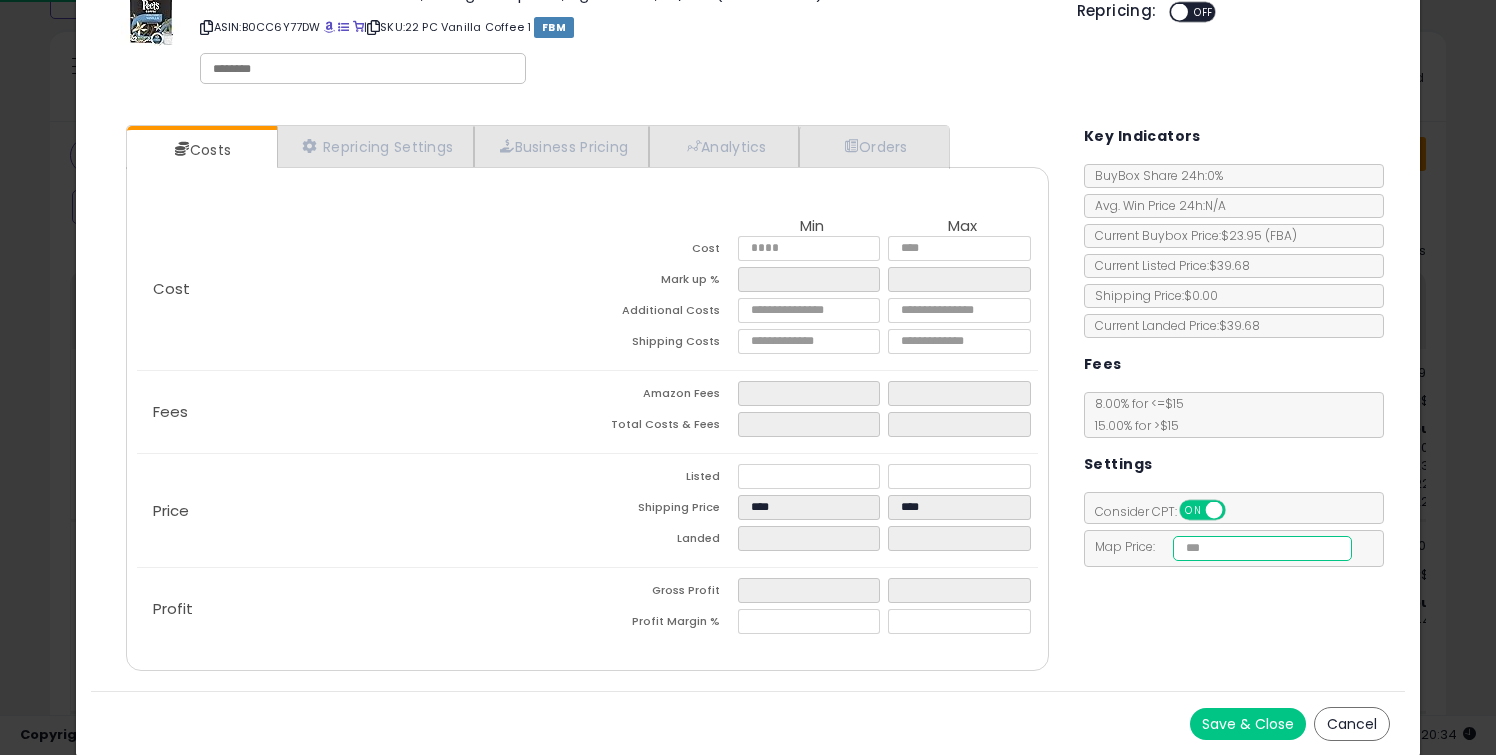 click at bounding box center (1262, 548) 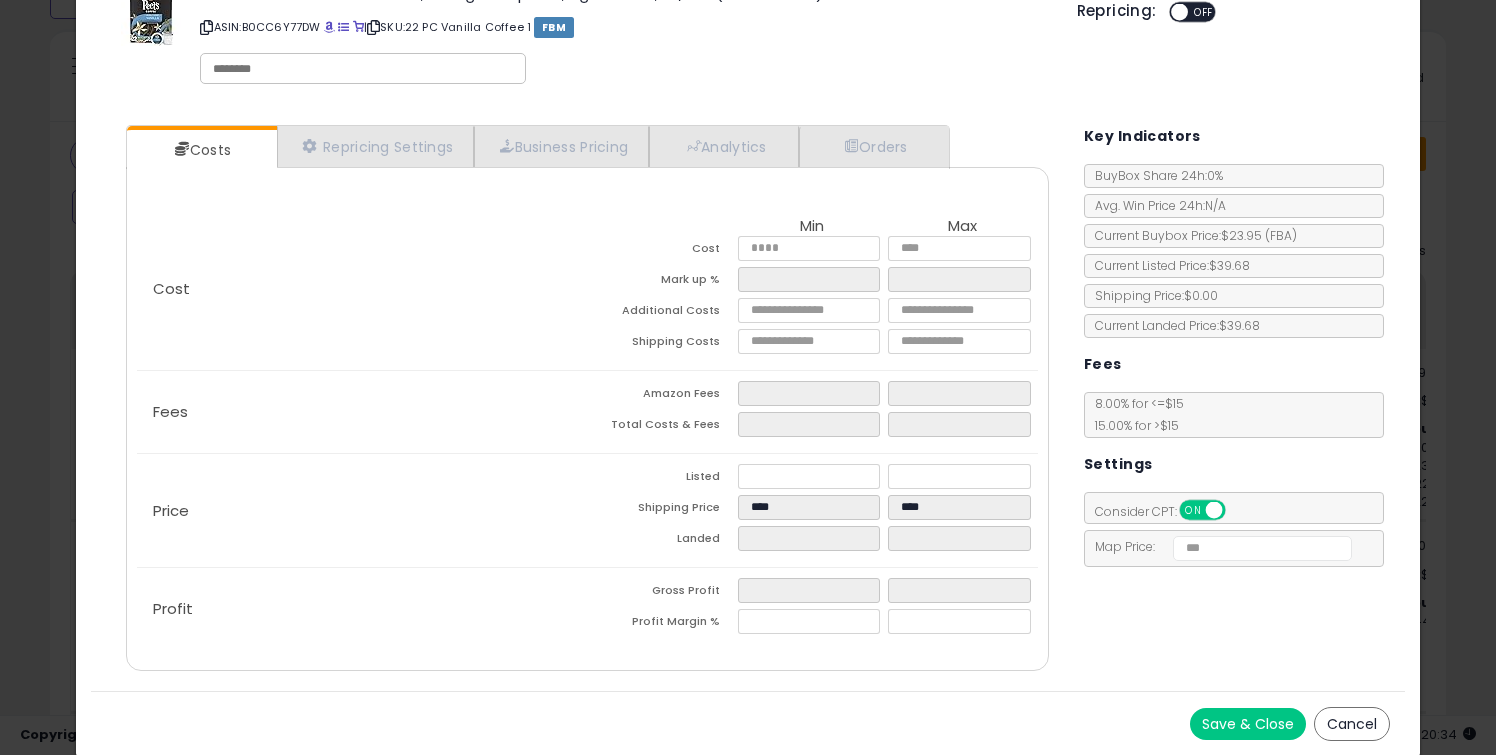 click at bounding box center (813, 479) 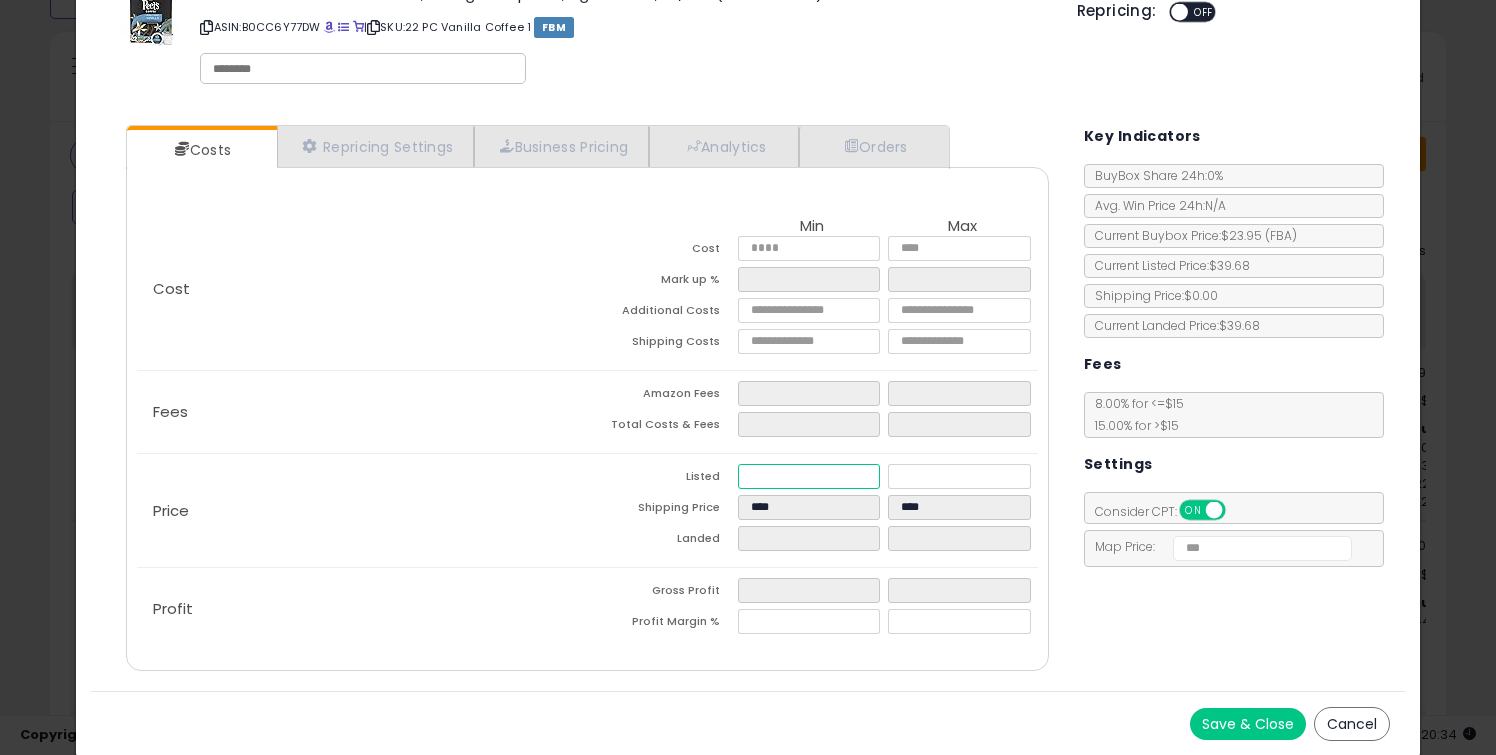 click at bounding box center (809, 476) 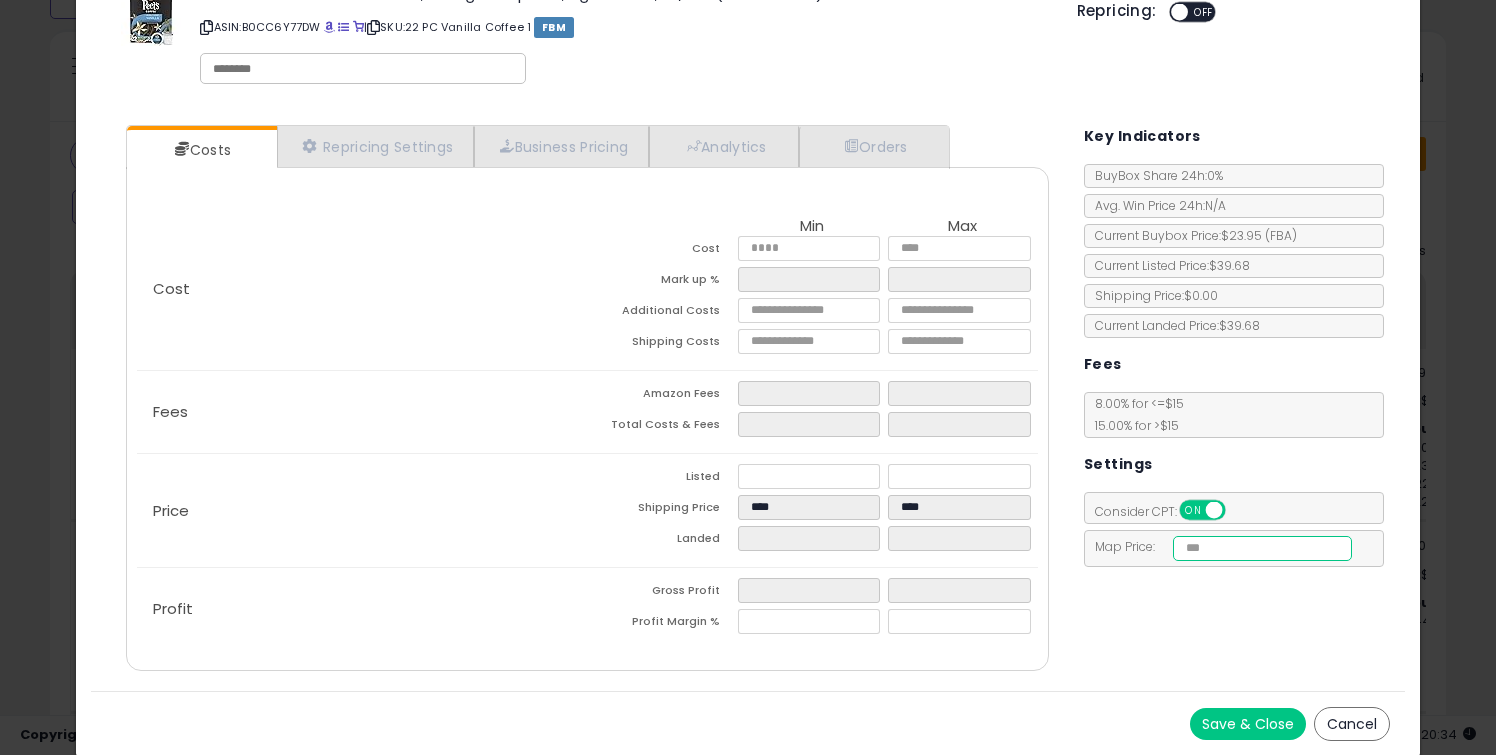 type on "****" 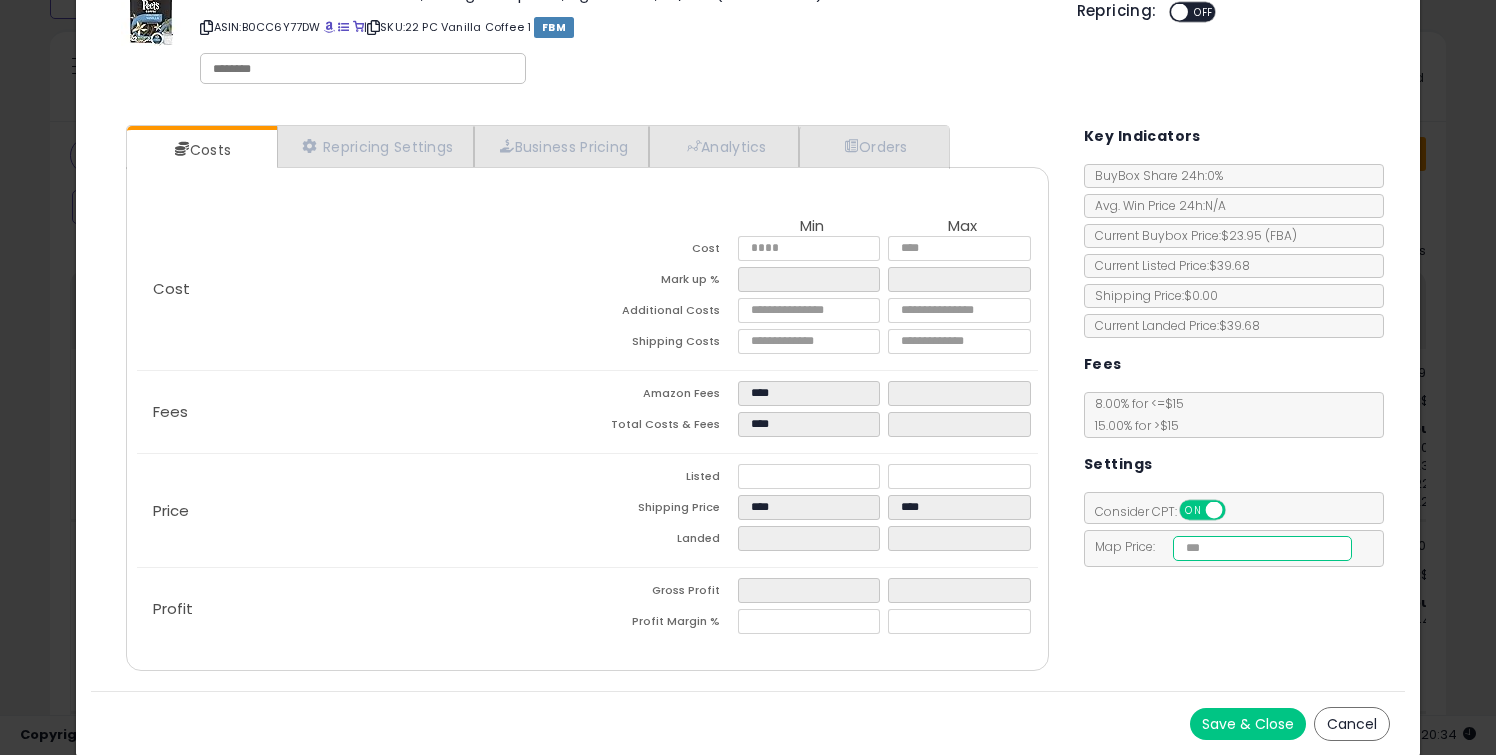 click at bounding box center [1262, 548] 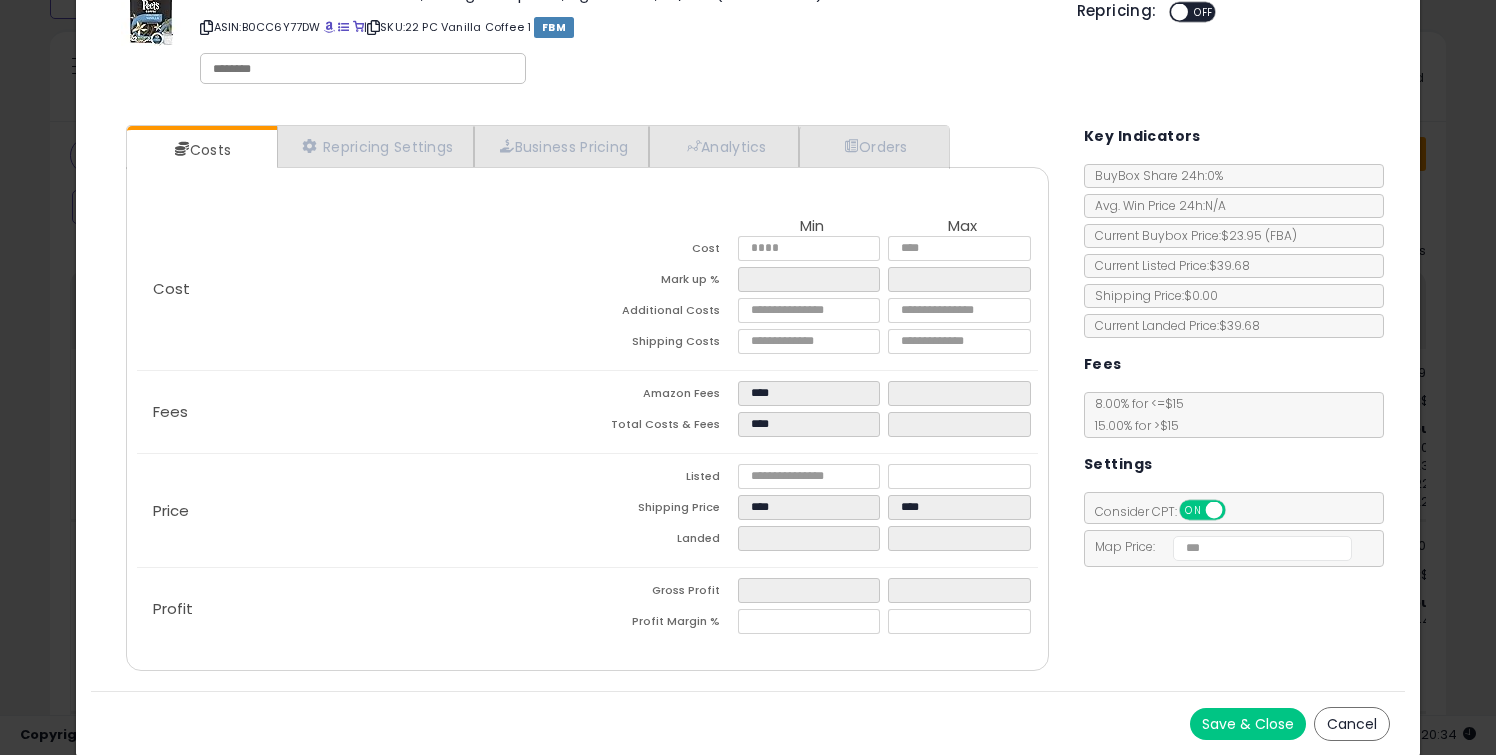 click on "× Close
Peet's Coffee Vanilla Coffee, Keurig K-Cup Pod, Light Roast, 22/Box (5000376697)
ASIN:  B0CC6Y77DW
|
SKU:  22 PC Vanilla Coffee 1
FBM
Repricing:
ON   OFF" 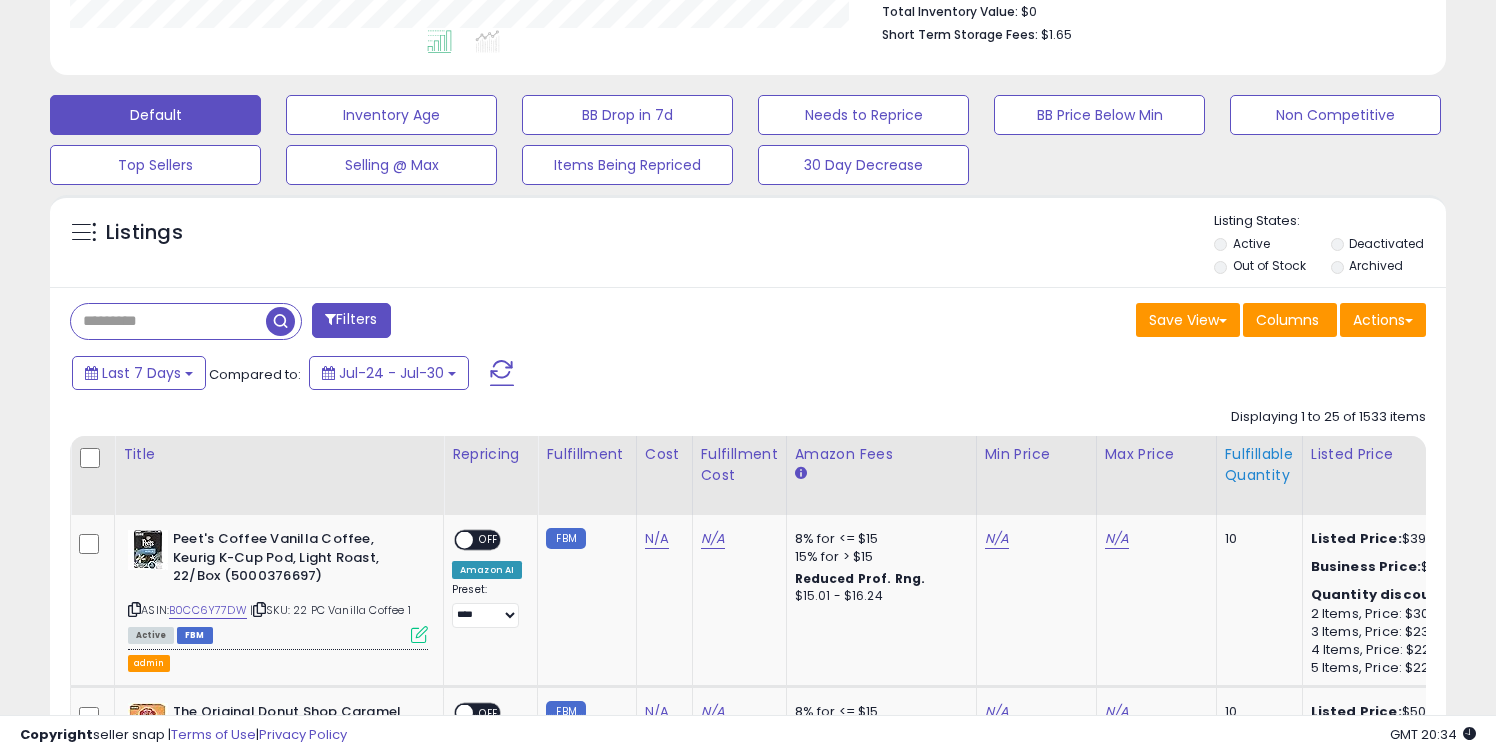 scroll, scrollTop: 537, scrollLeft: 0, axis: vertical 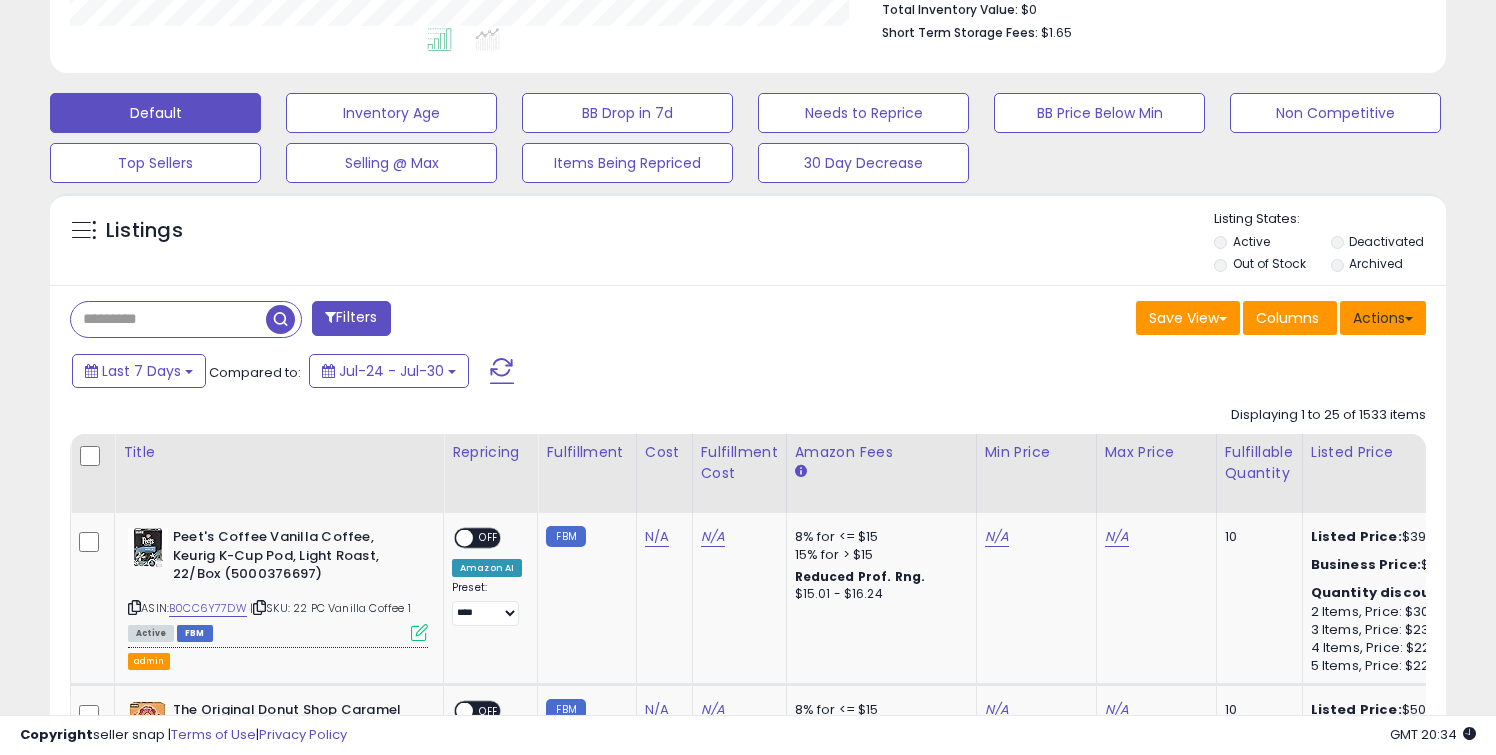 click on "Actions" at bounding box center (1383, 318) 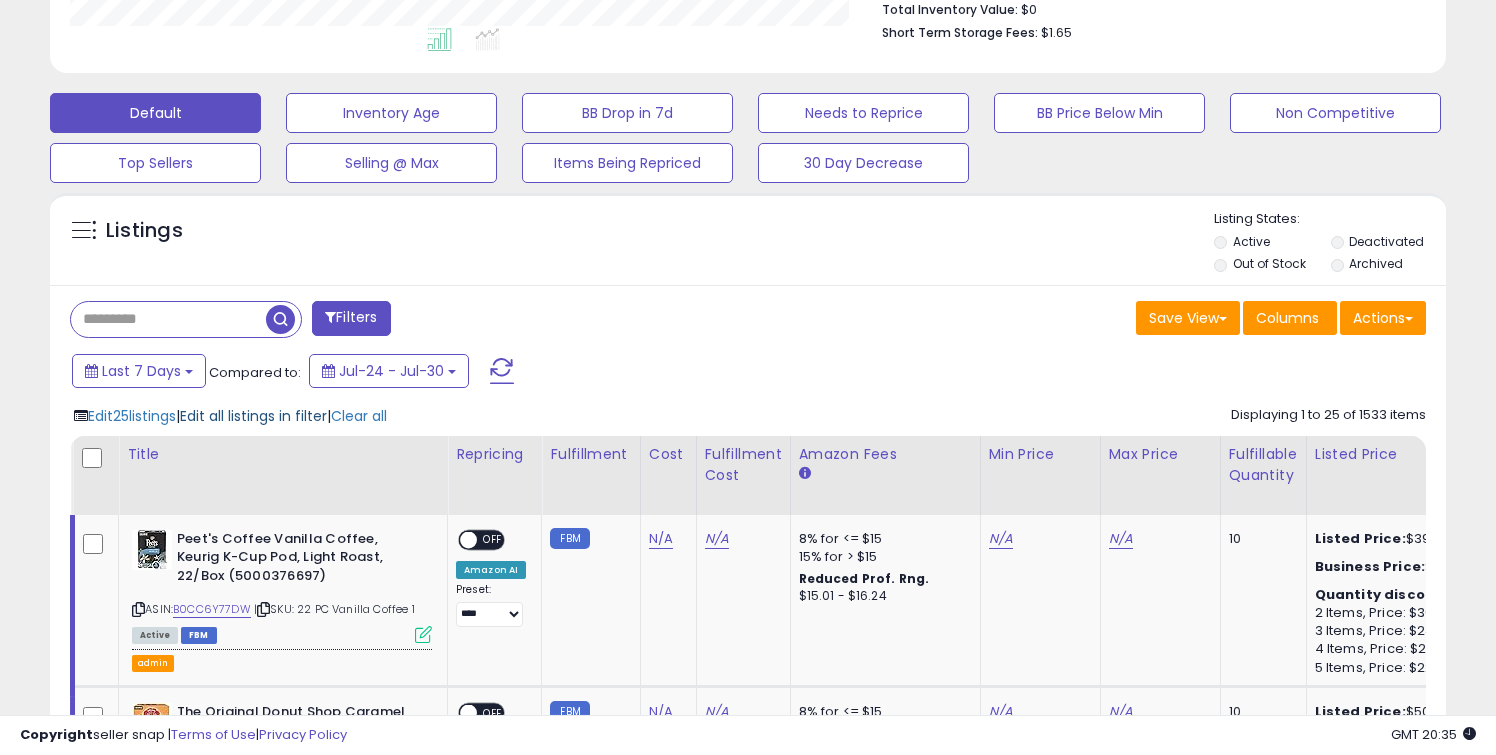 click on "Edit all listings in filter" at bounding box center (253, 416) 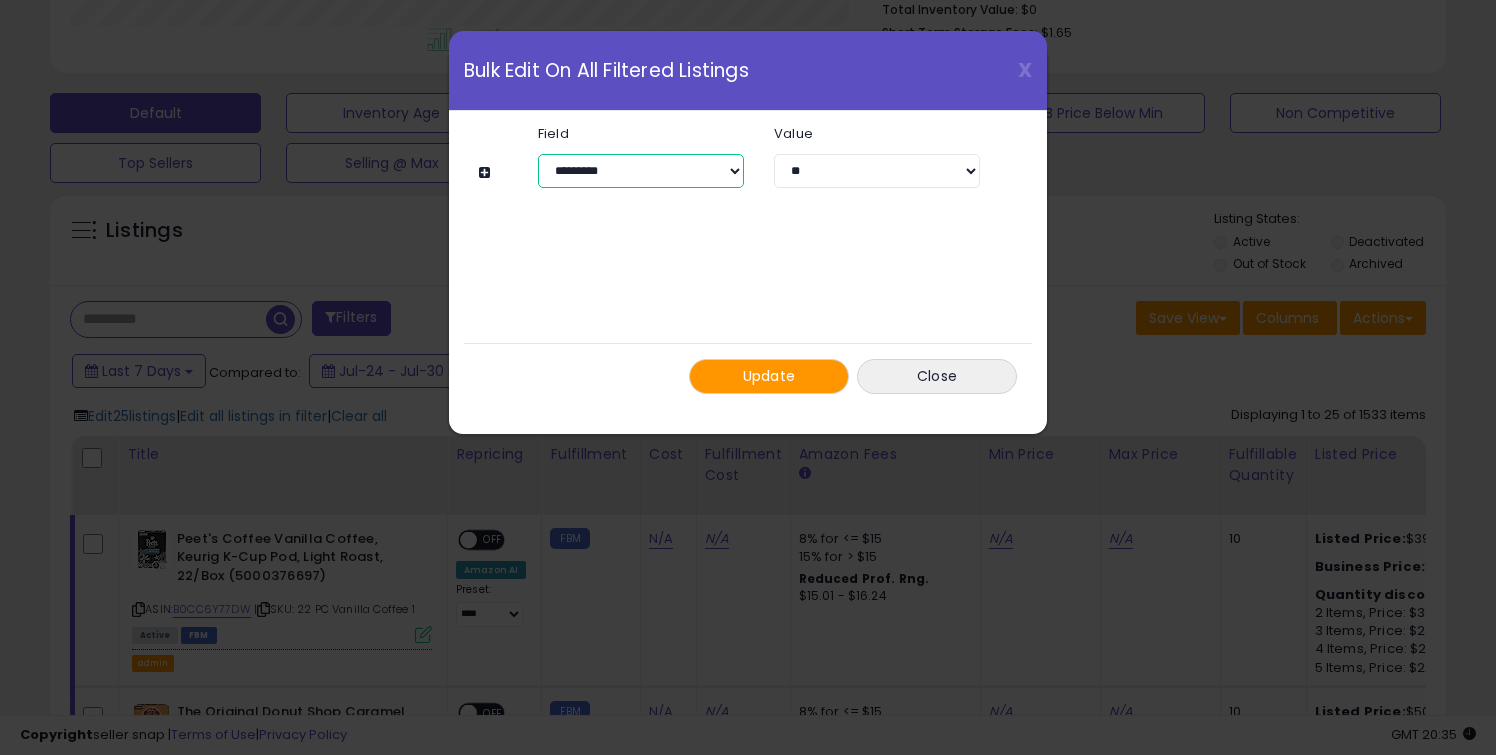 click on "**********" at bounding box center [641, 171] 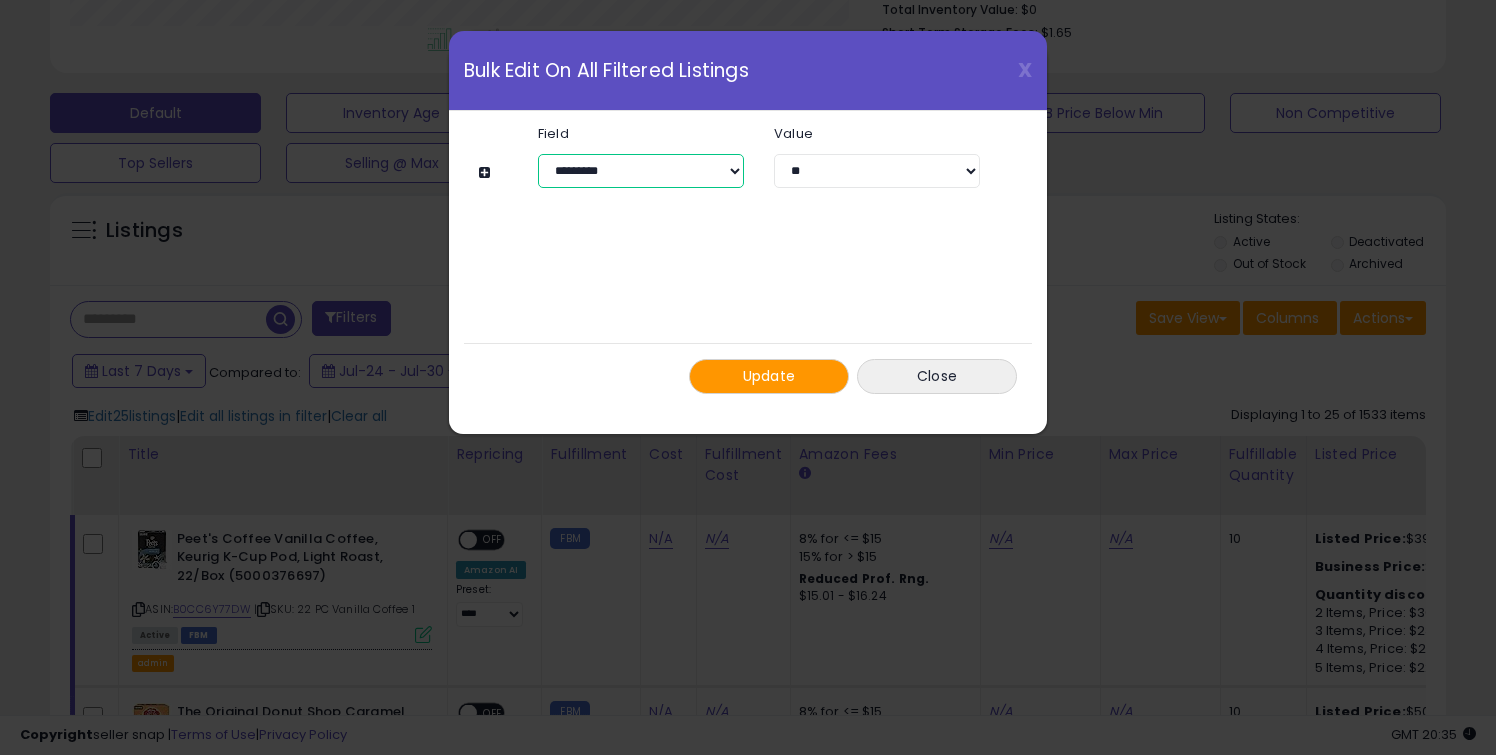select on "**********" 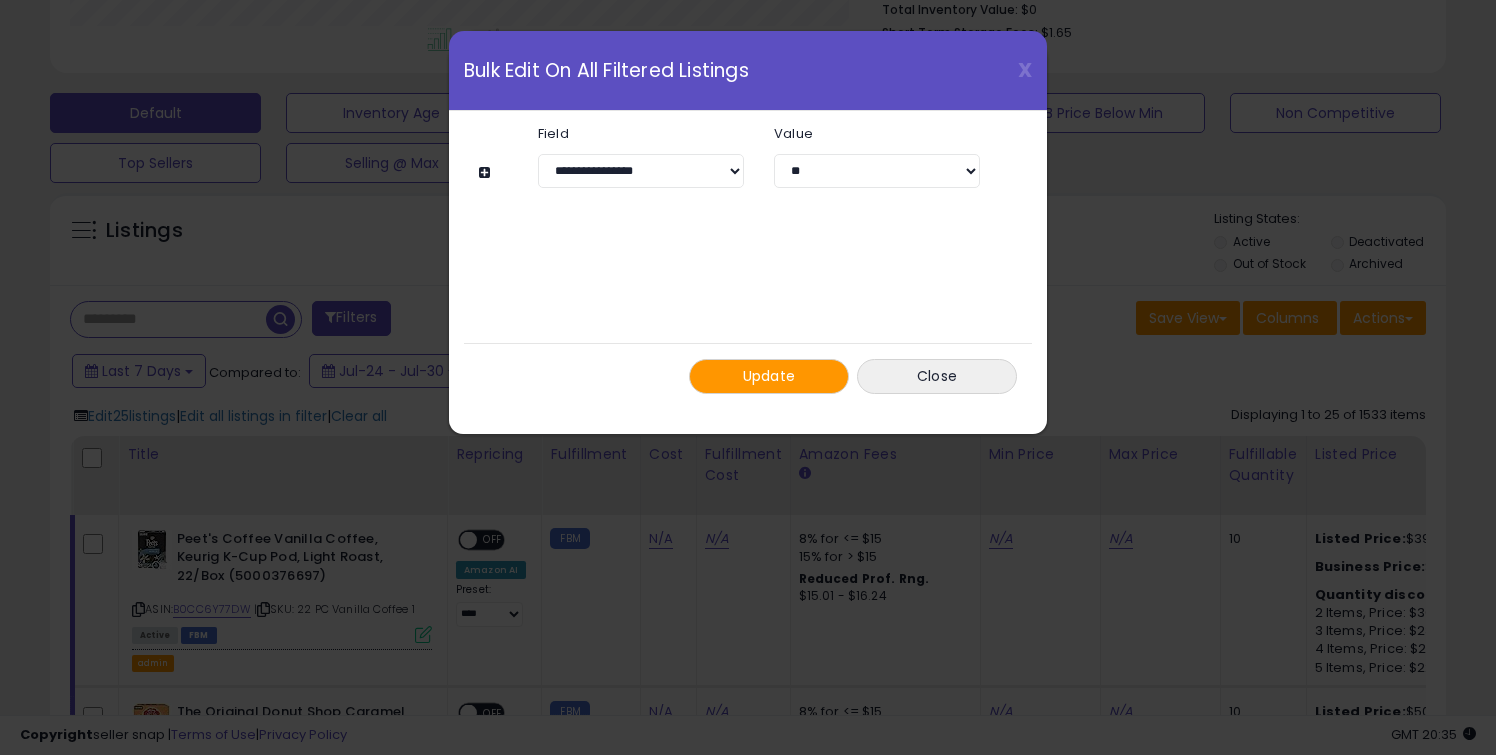 click at bounding box center [487, 172] 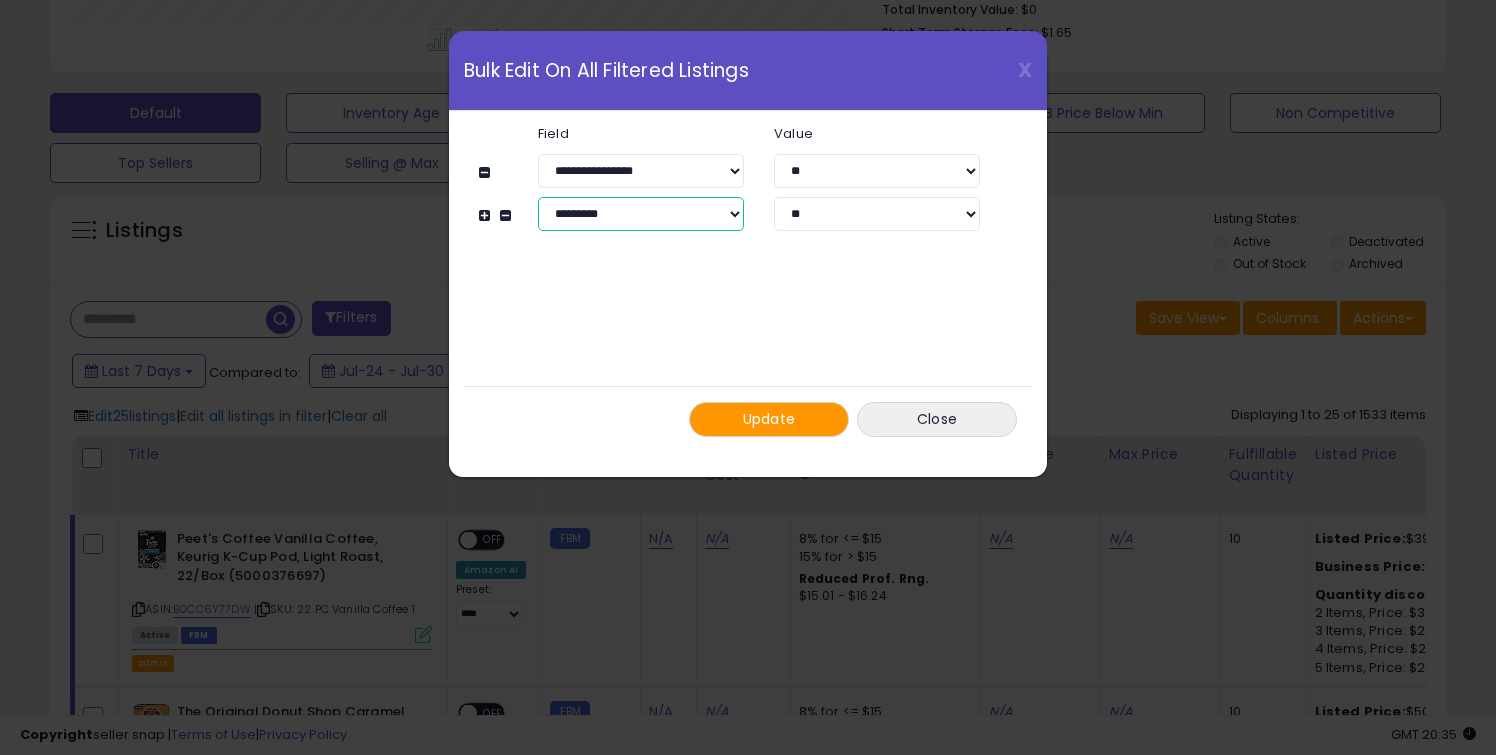click on "**********" at bounding box center [641, 214] 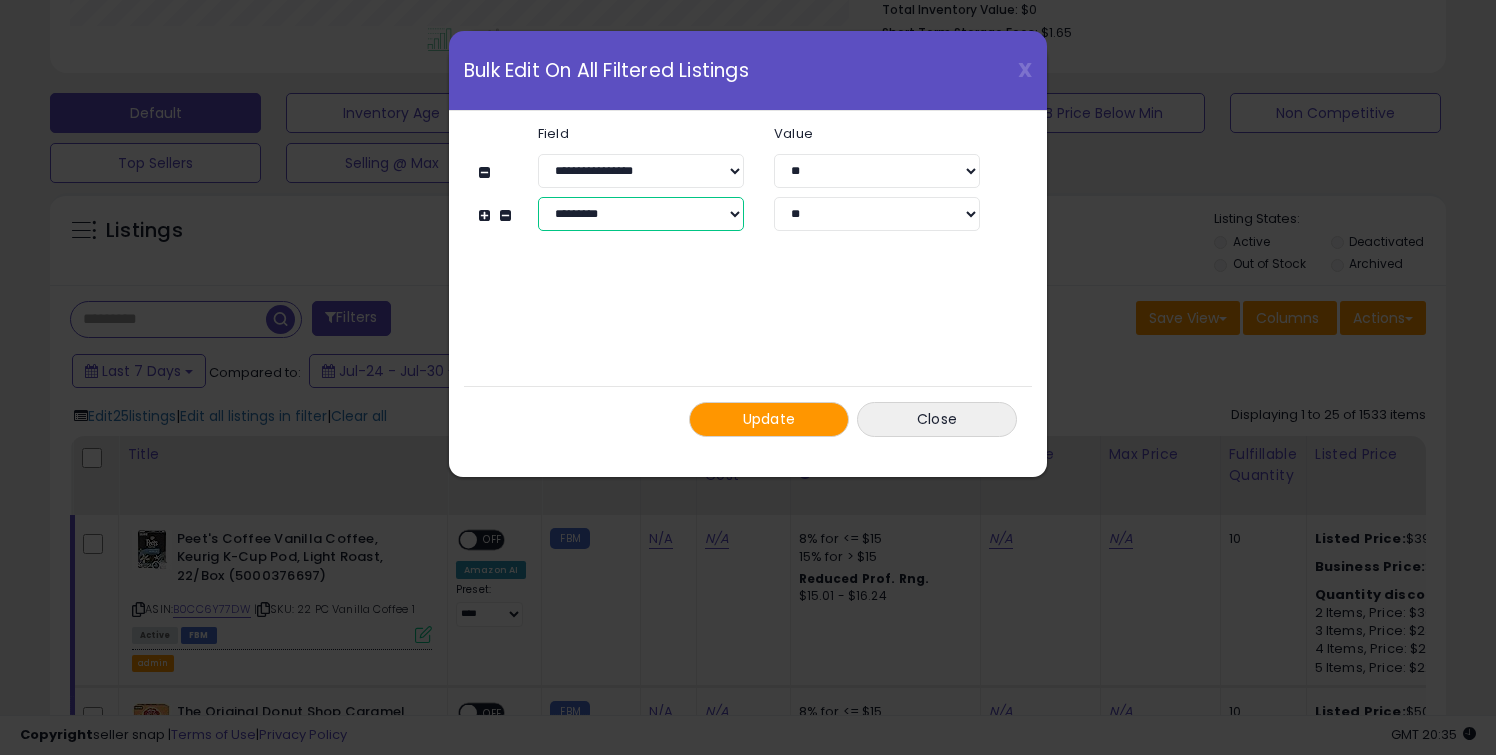 select on "**********" 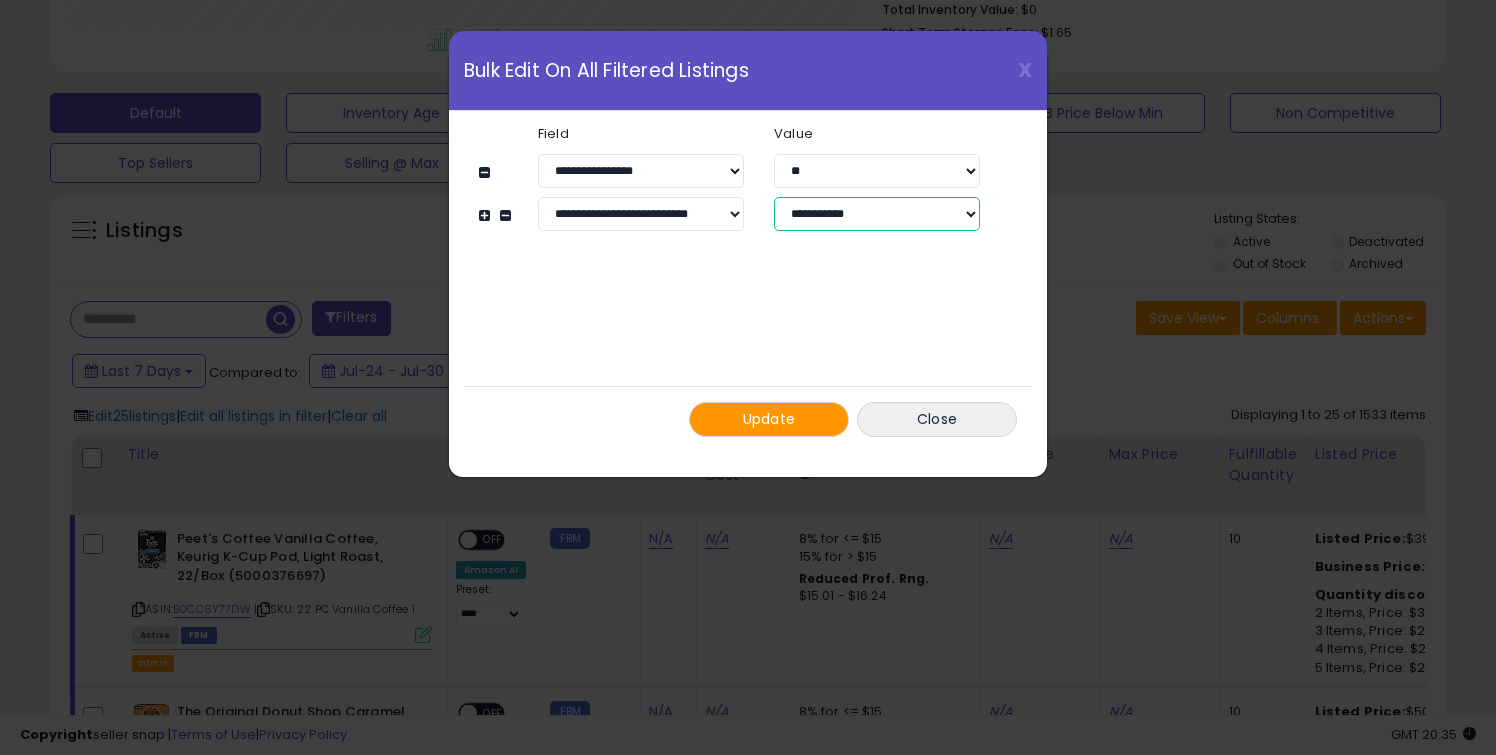 click on "**********" at bounding box center (877, 214) 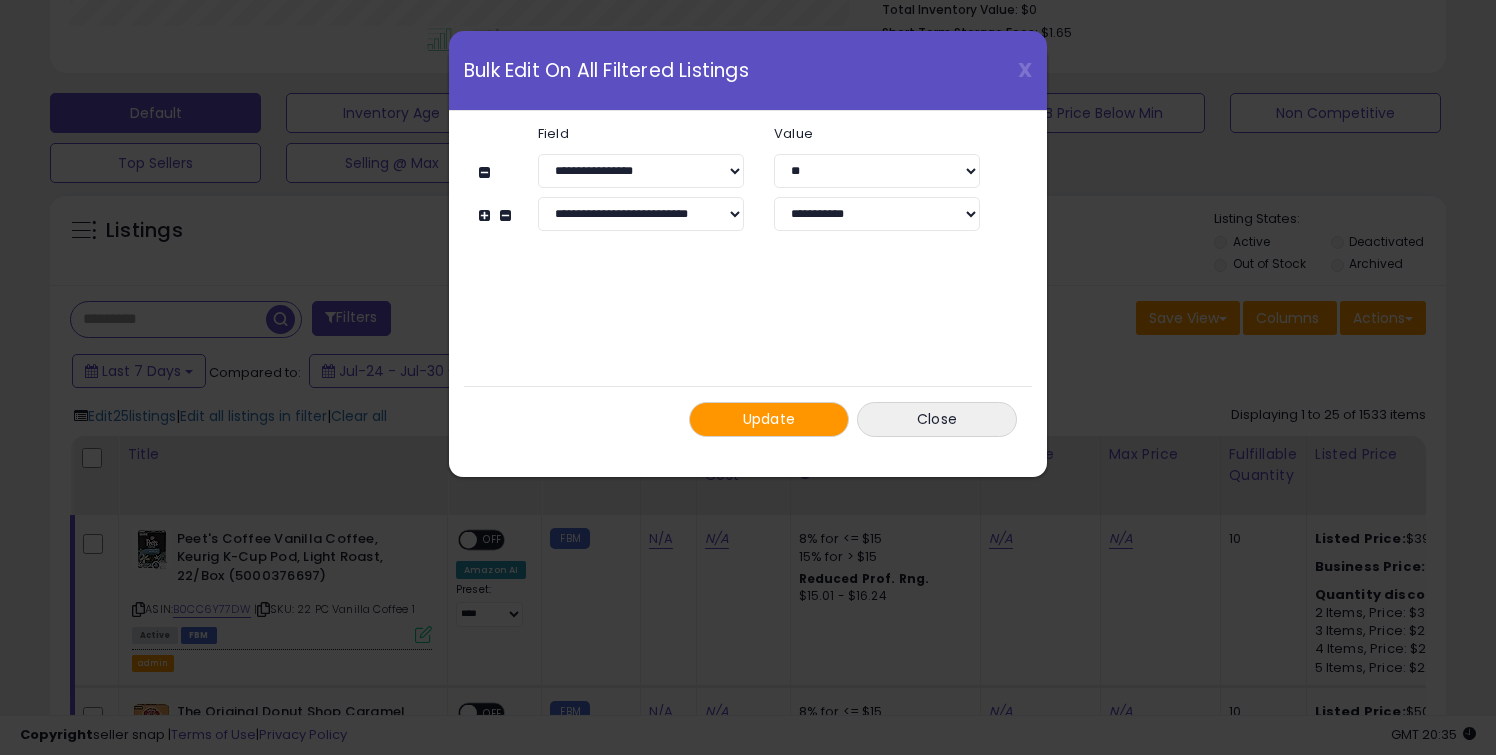 click at bounding box center [487, 215] 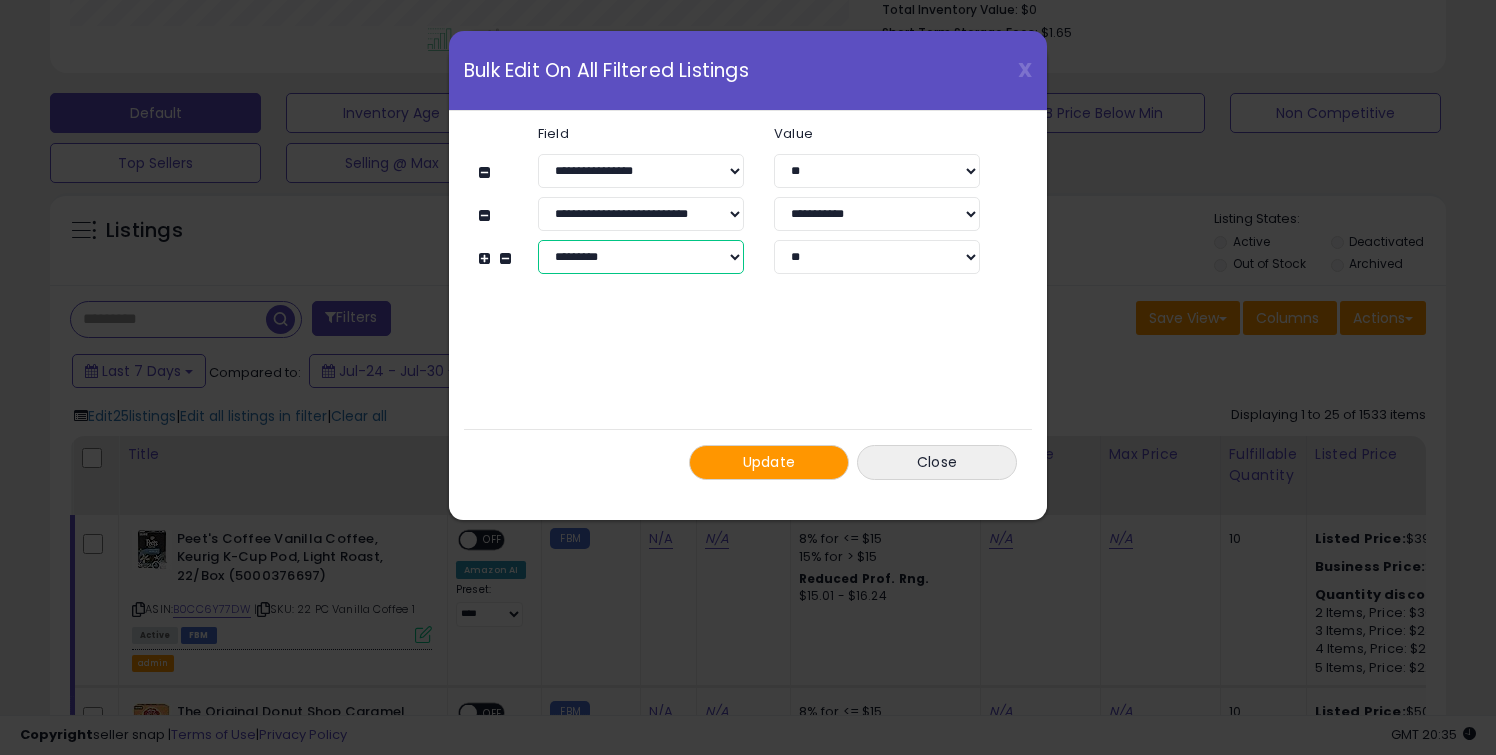 click on "**********" at bounding box center [641, 257] 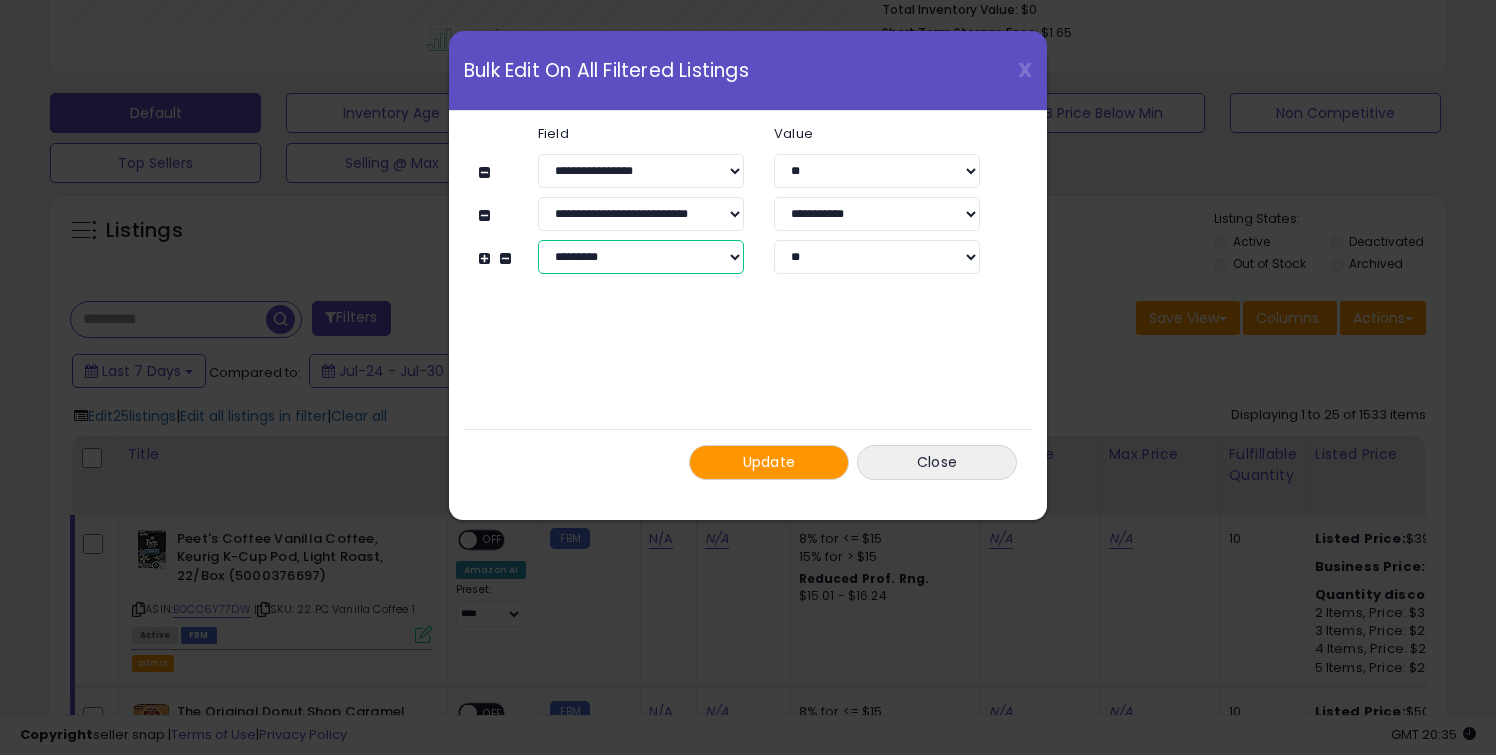 select on "**********" 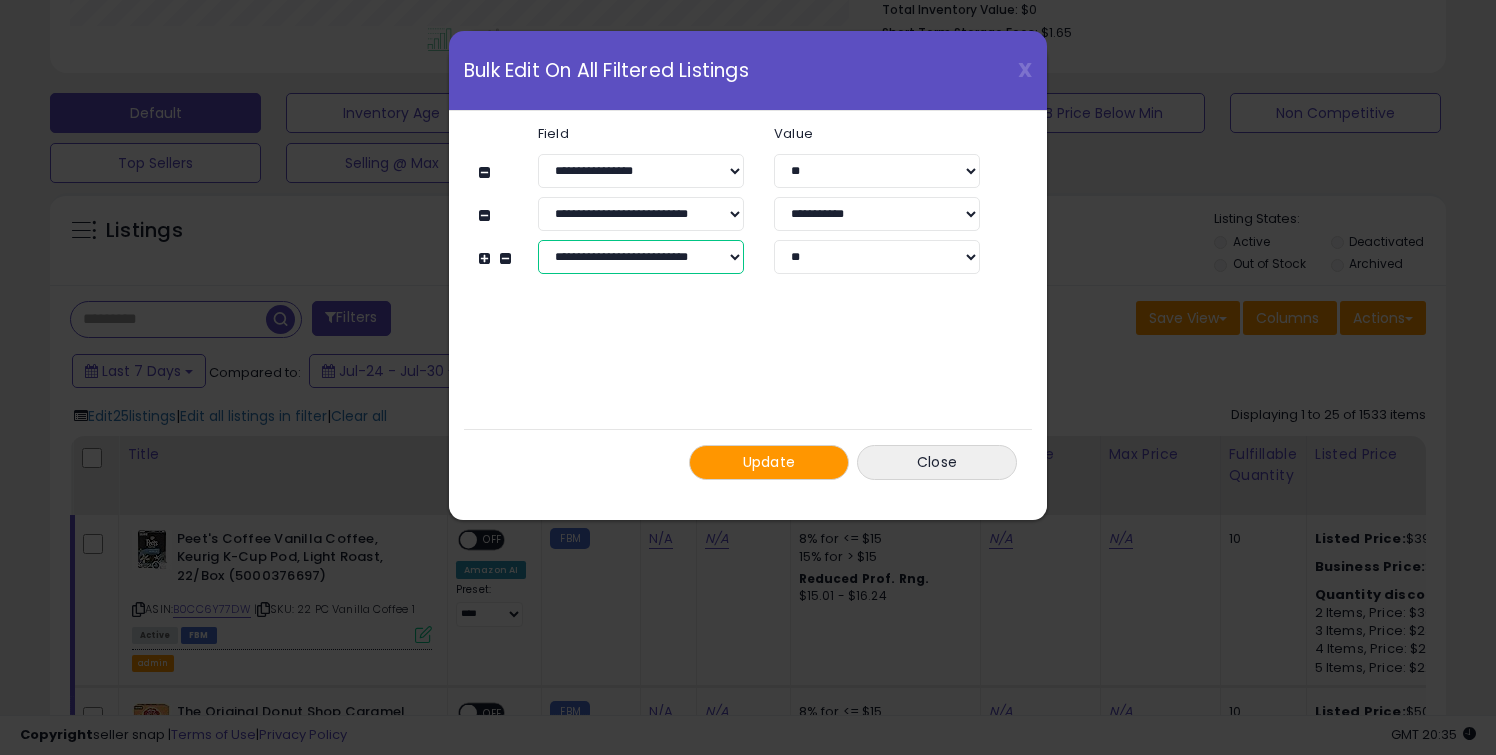 select on "***" 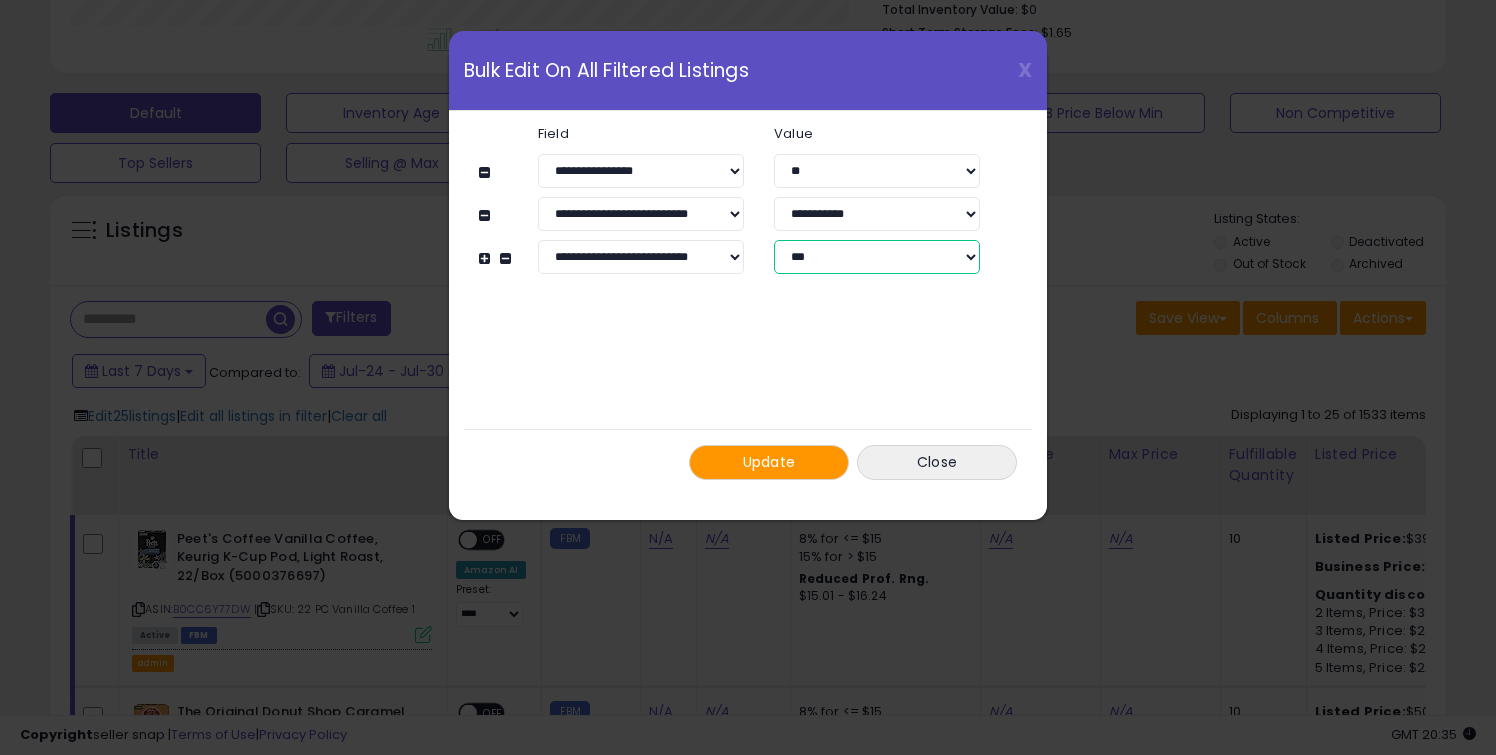 click on "**********" at bounding box center [877, 257] 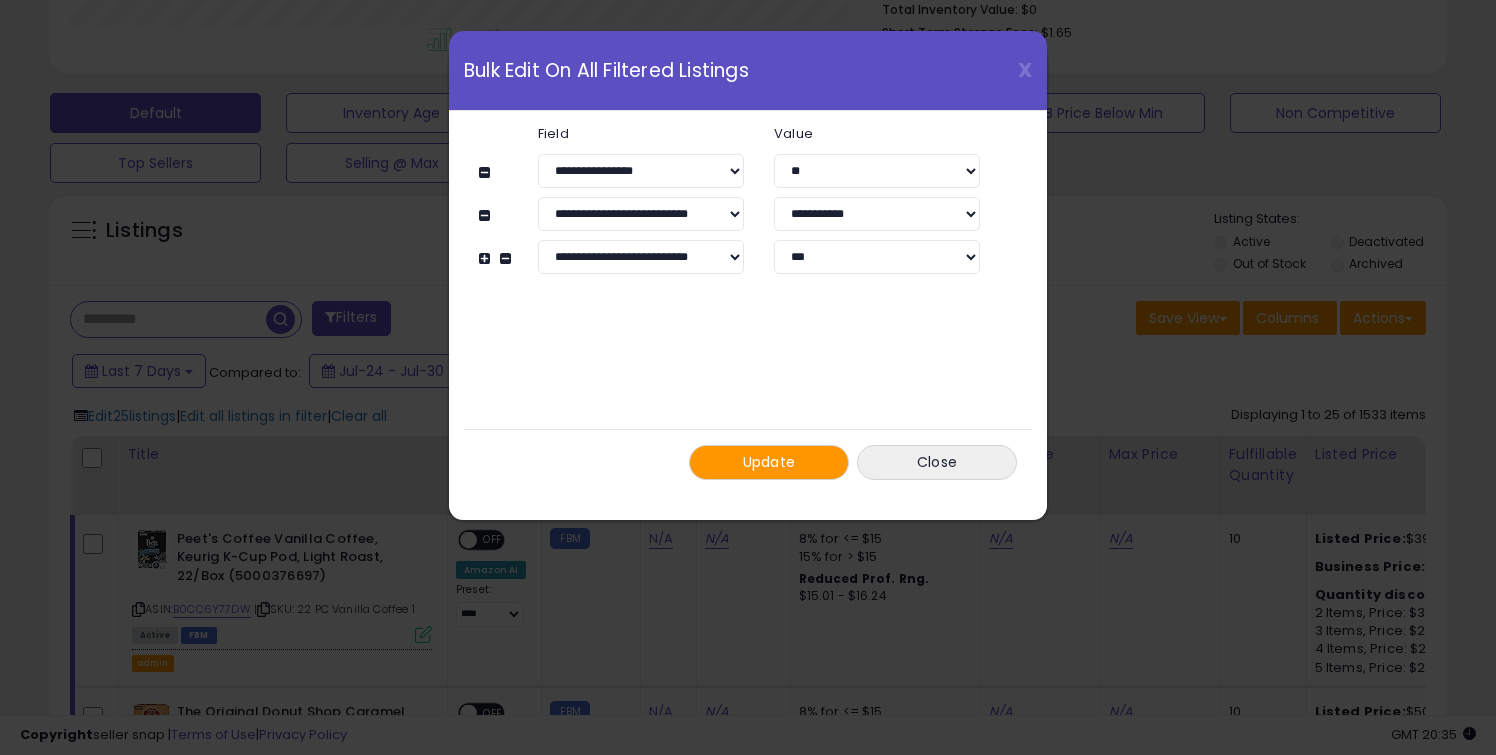 click at bounding box center (487, 258) 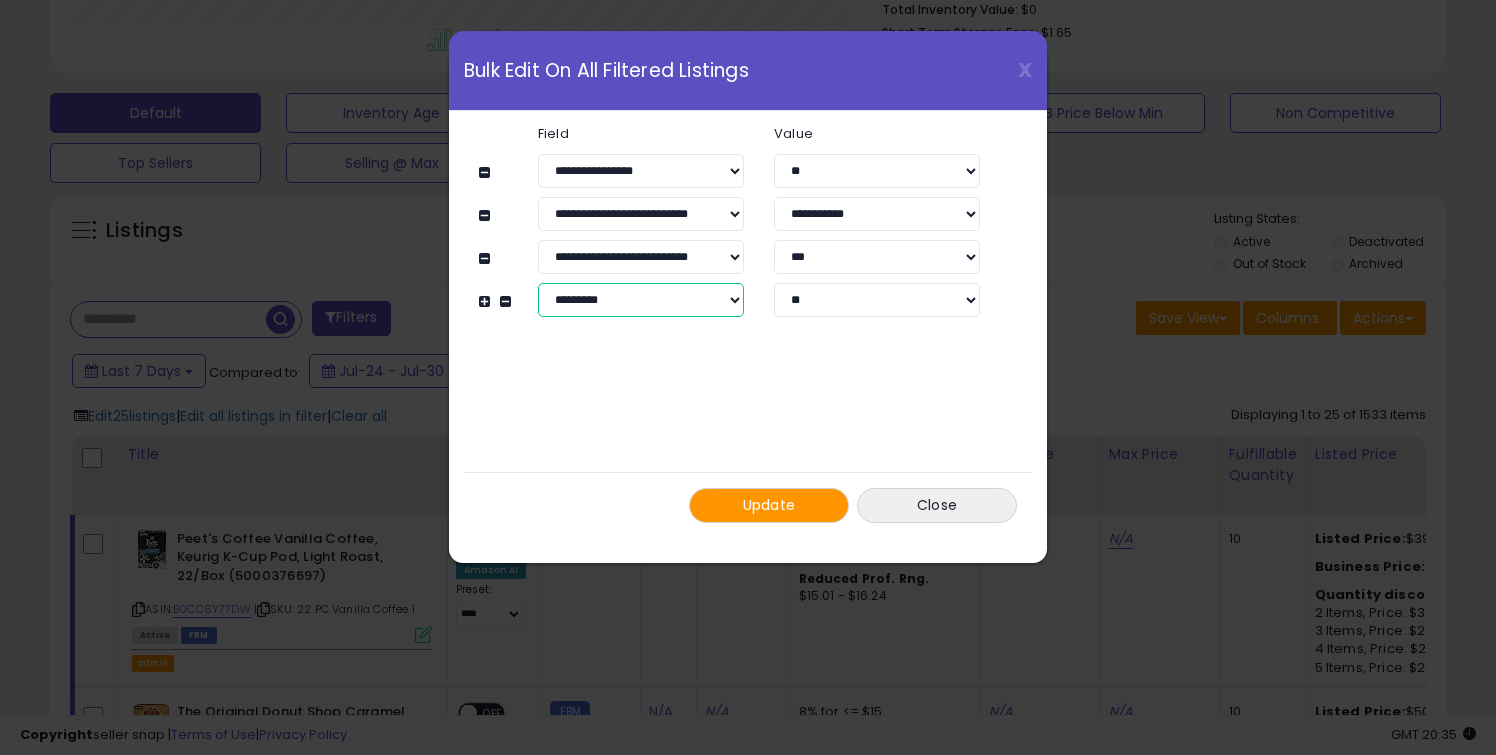click on "**********" at bounding box center [641, 300] 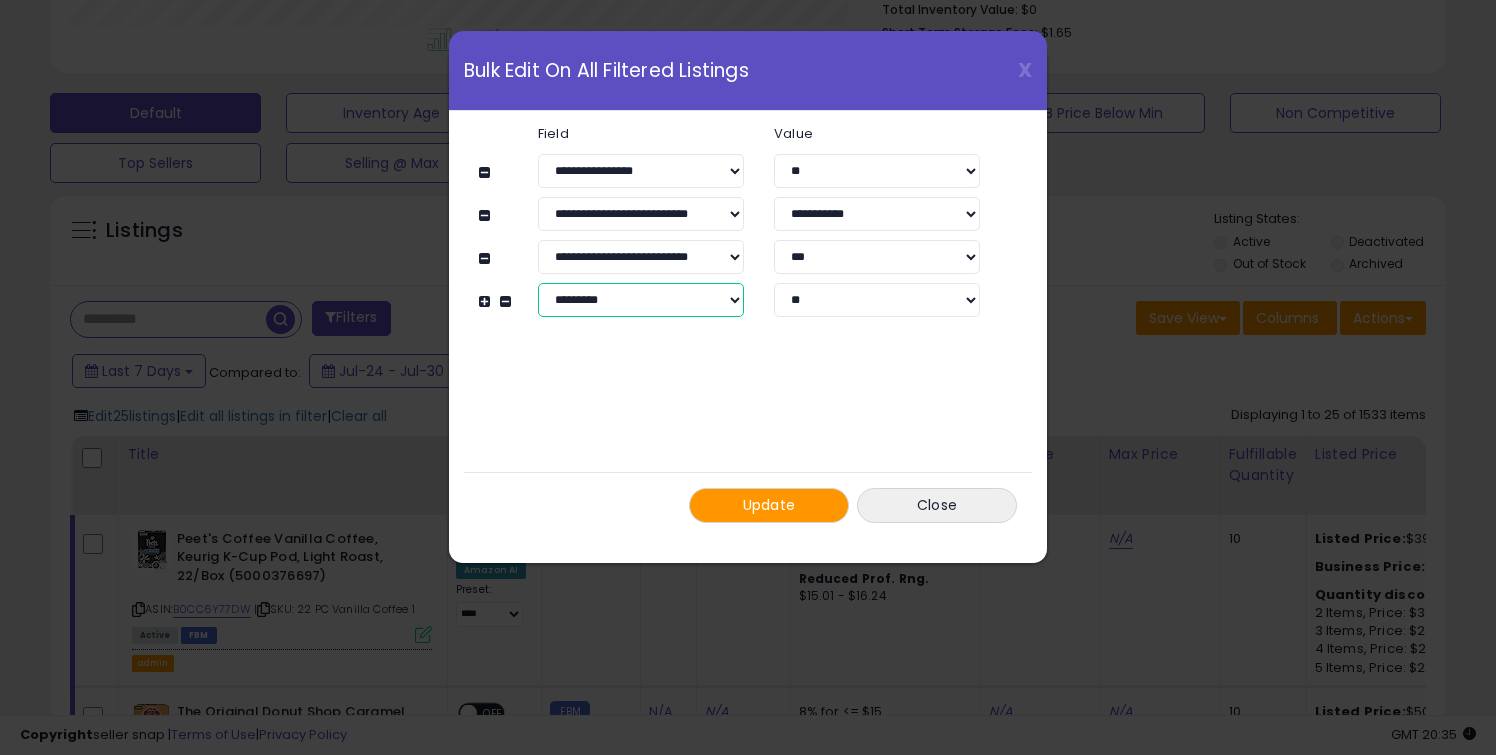 select on "**********" 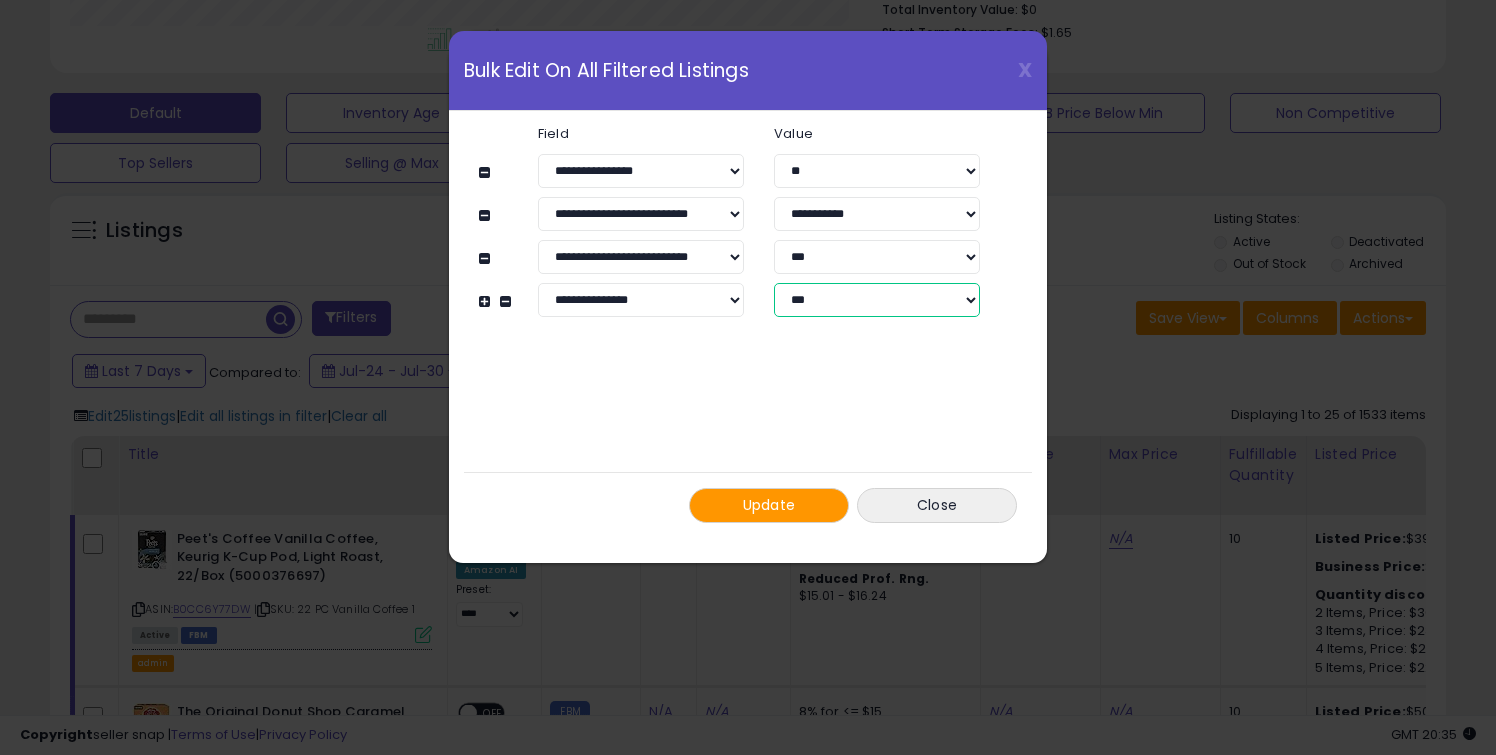 click on "***
**" at bounding box center (877, 300) 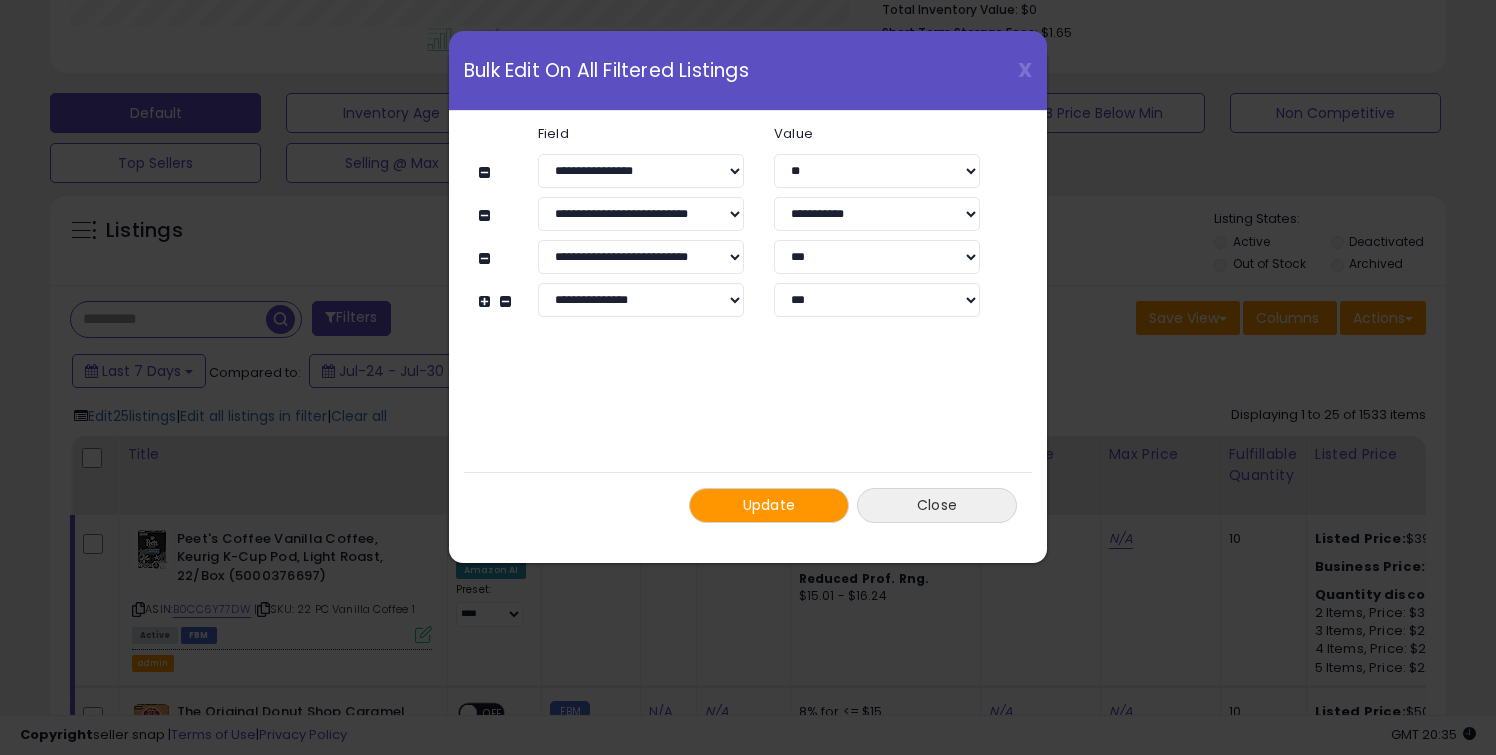 click on "Close" at bounding box center [937, 505] 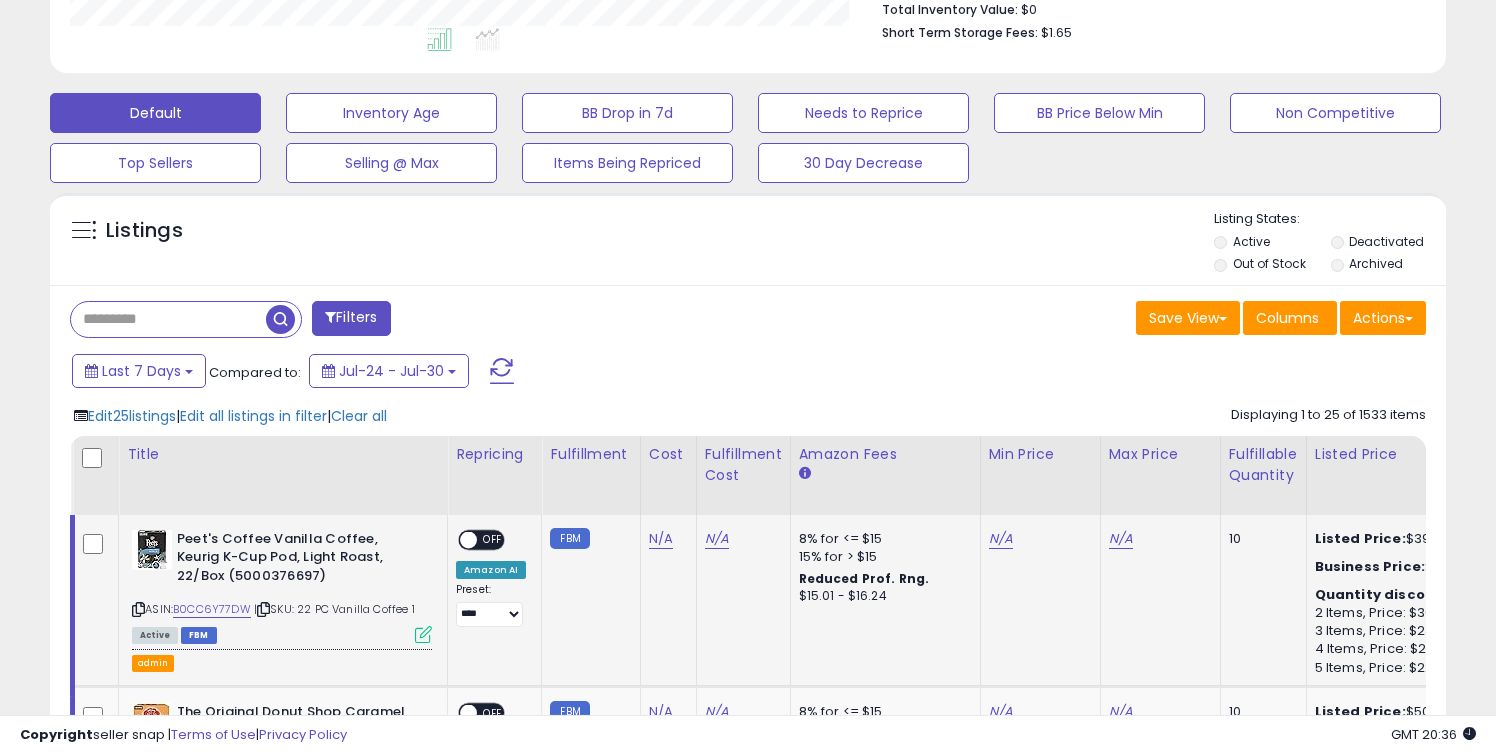 scroll, scrollTop: 0, scrollLeft: 168, axis: horizontal 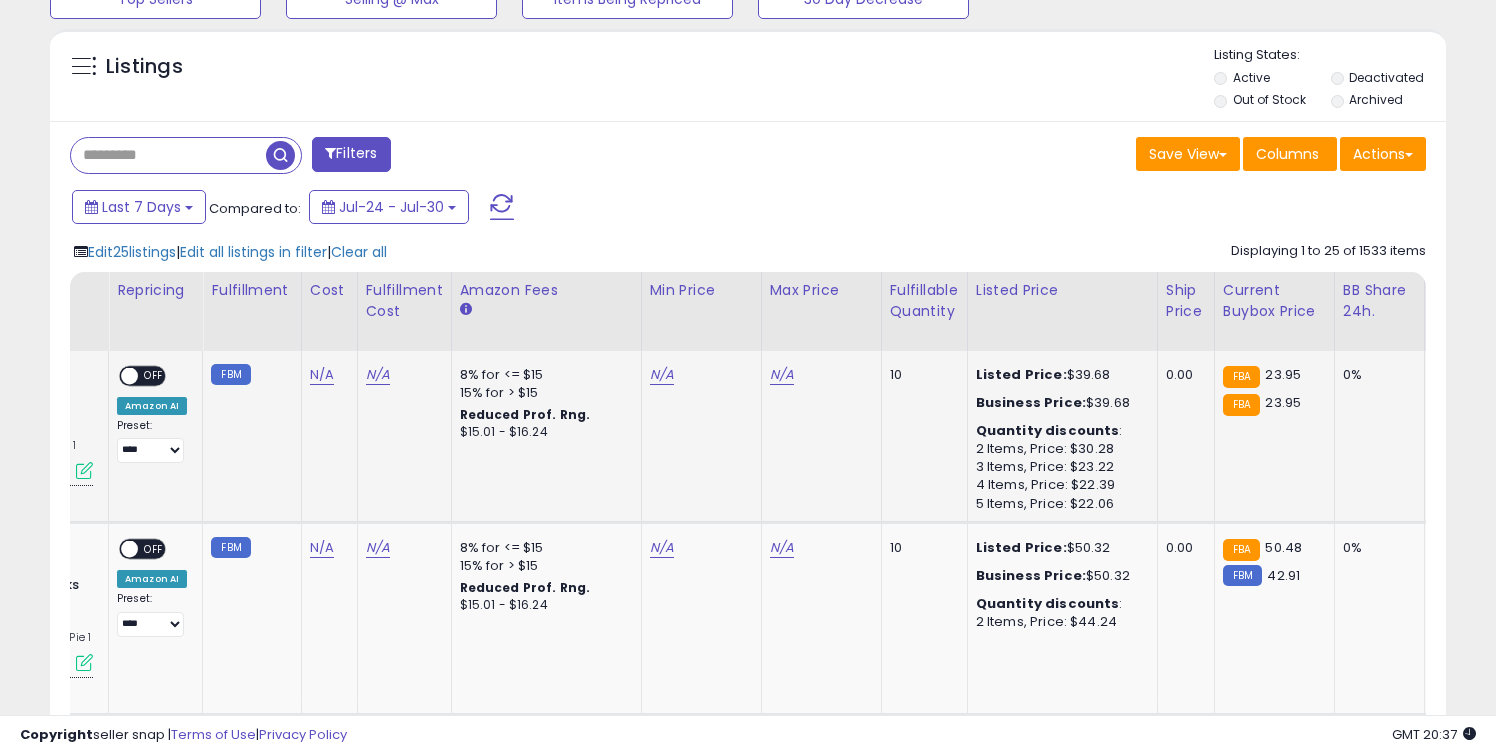 drag, startPoint x: 1053, startPoint y: 375, endPoint x: 1098, endPoint y: 375, distance: 45 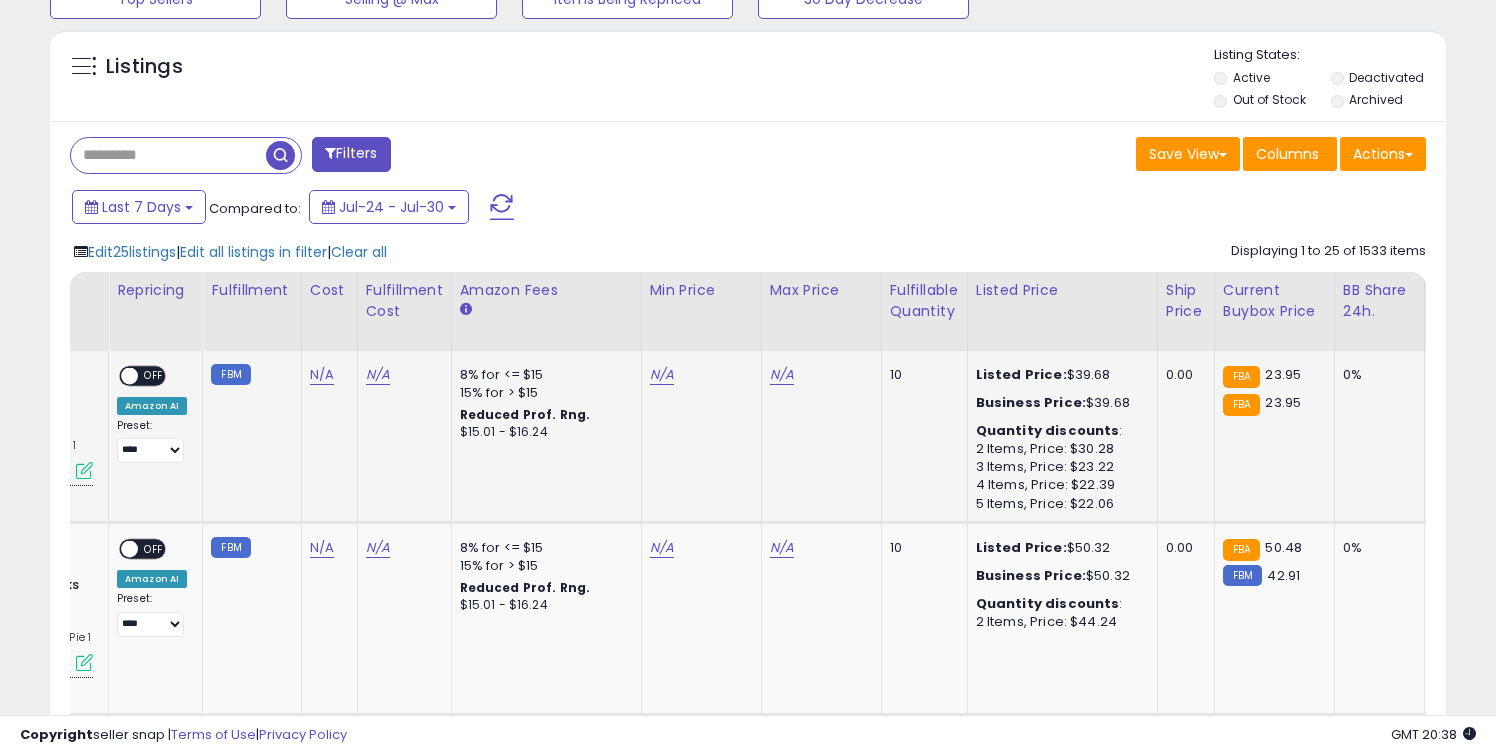 scroll, scrollTop: 0, scrollLeft: 0, axis: both 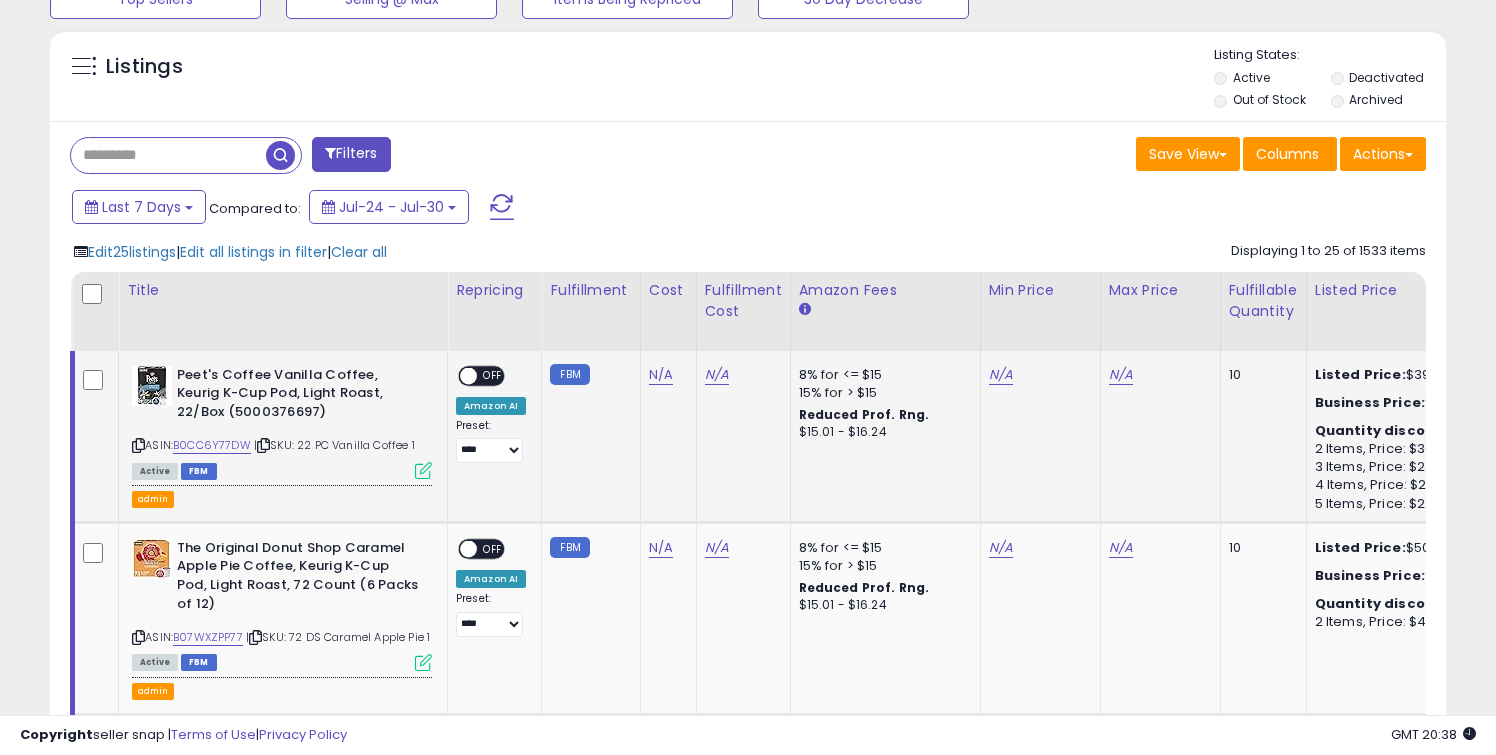 click at bounding box center (423, 470) 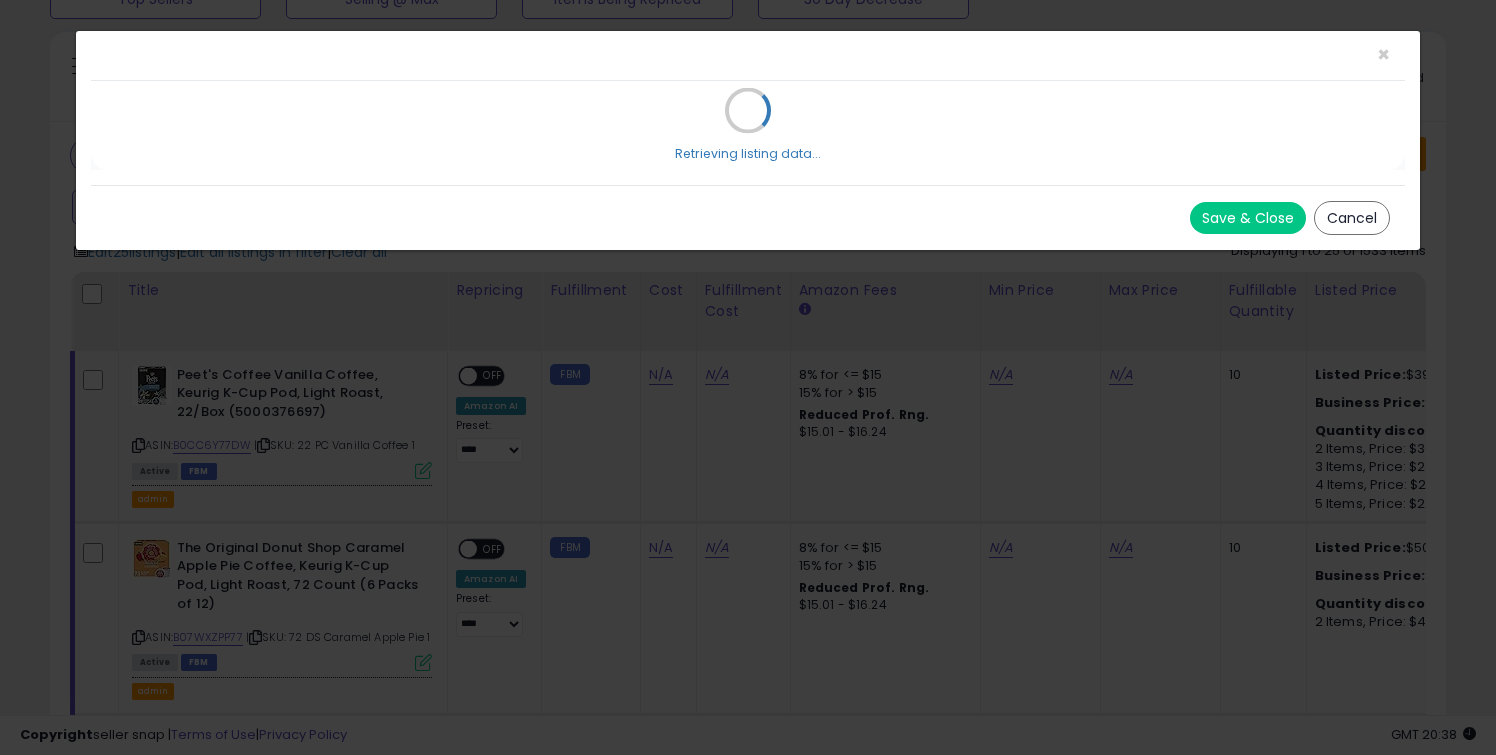 scroll, scrollTop: 0, scrollLeft: 0, axis: both 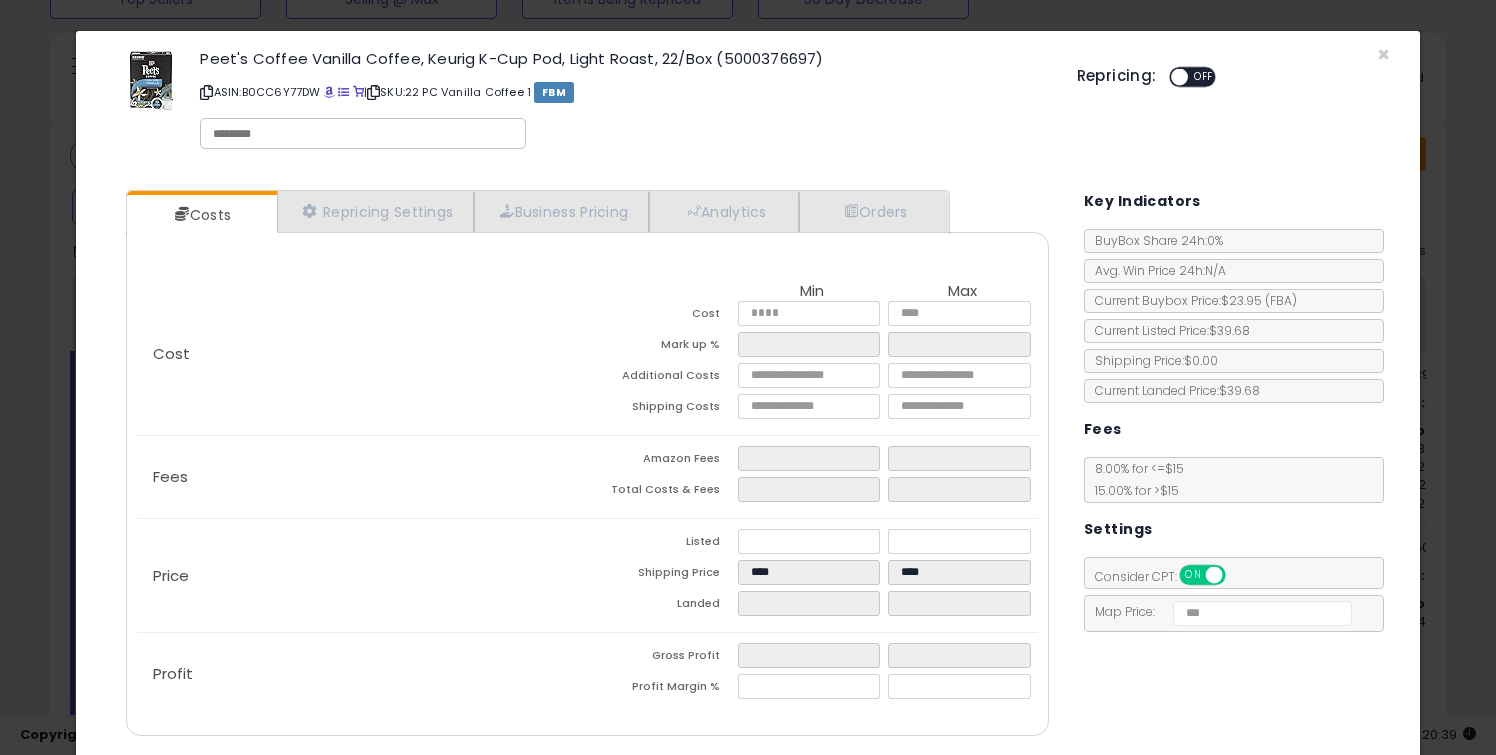click on "× Close
Peet's Coffee Vanilla Coffee, Keurig K-Cup Pod, Light Roast, 22/Box (5000376697)
ASIN:  B0CC6Y77DW
|
SKU:  22 PC Vanilla Coffee 1
FBM
Repricing:
ON   OFF" 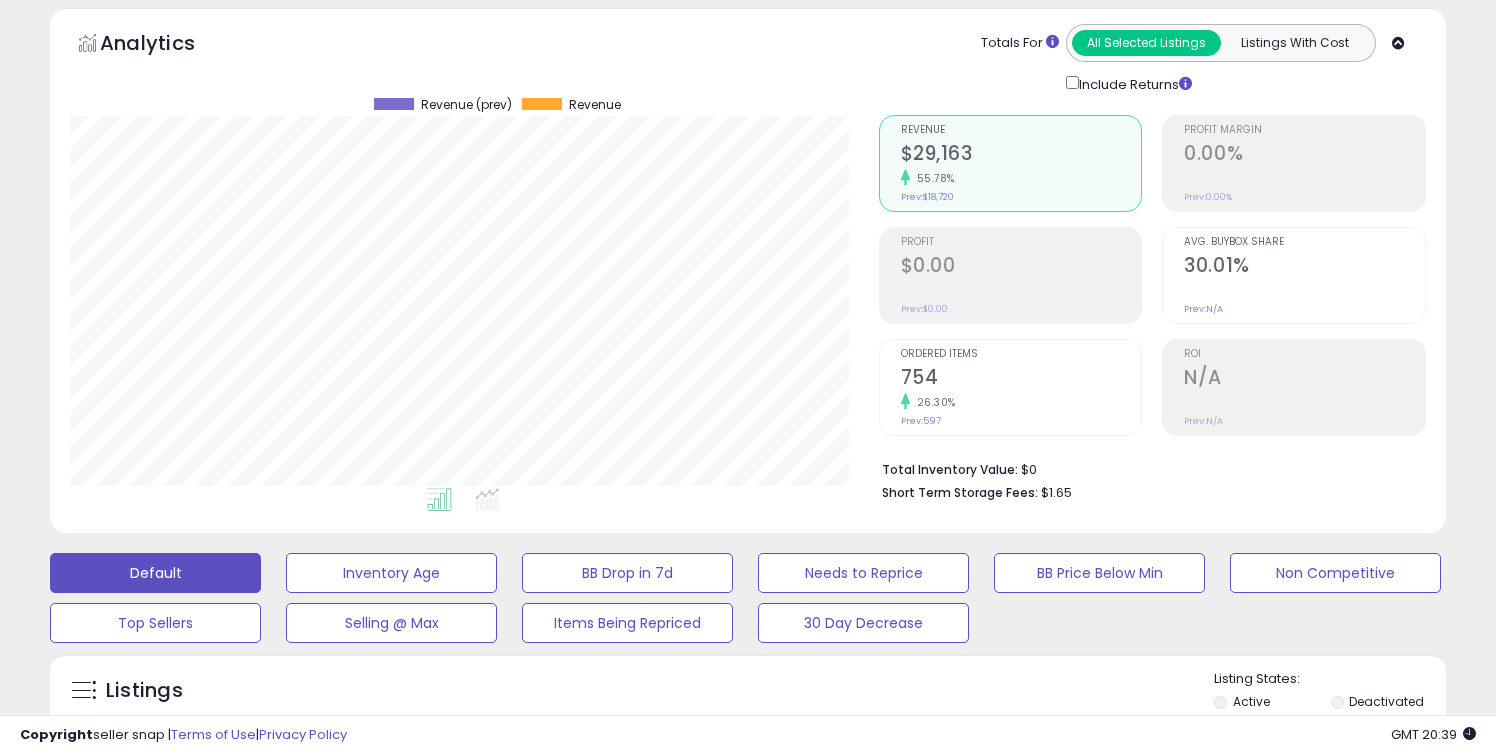 scroll, scrollTop: 0, scrollLeft: 0, axis: both 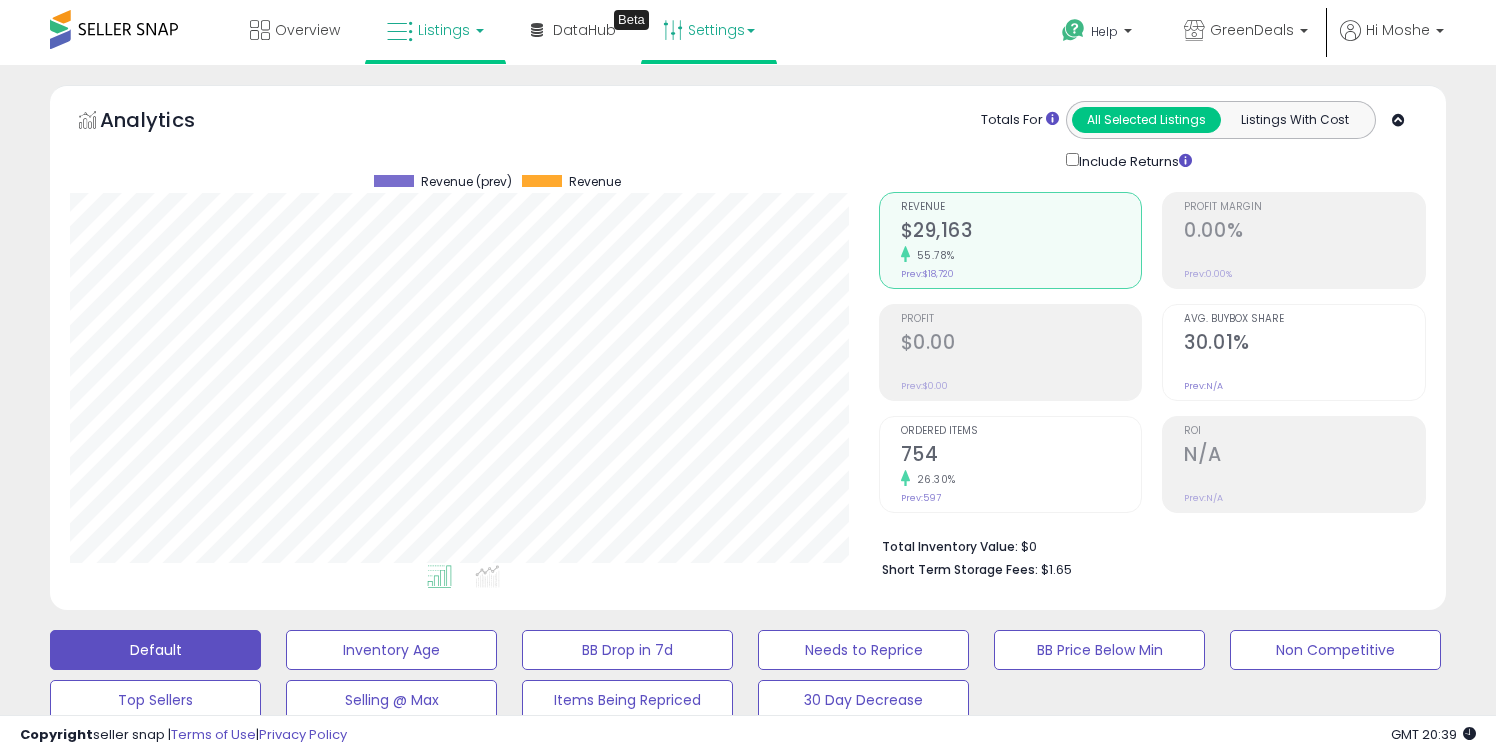 click on "Settings" at bounding box center (709, 30) 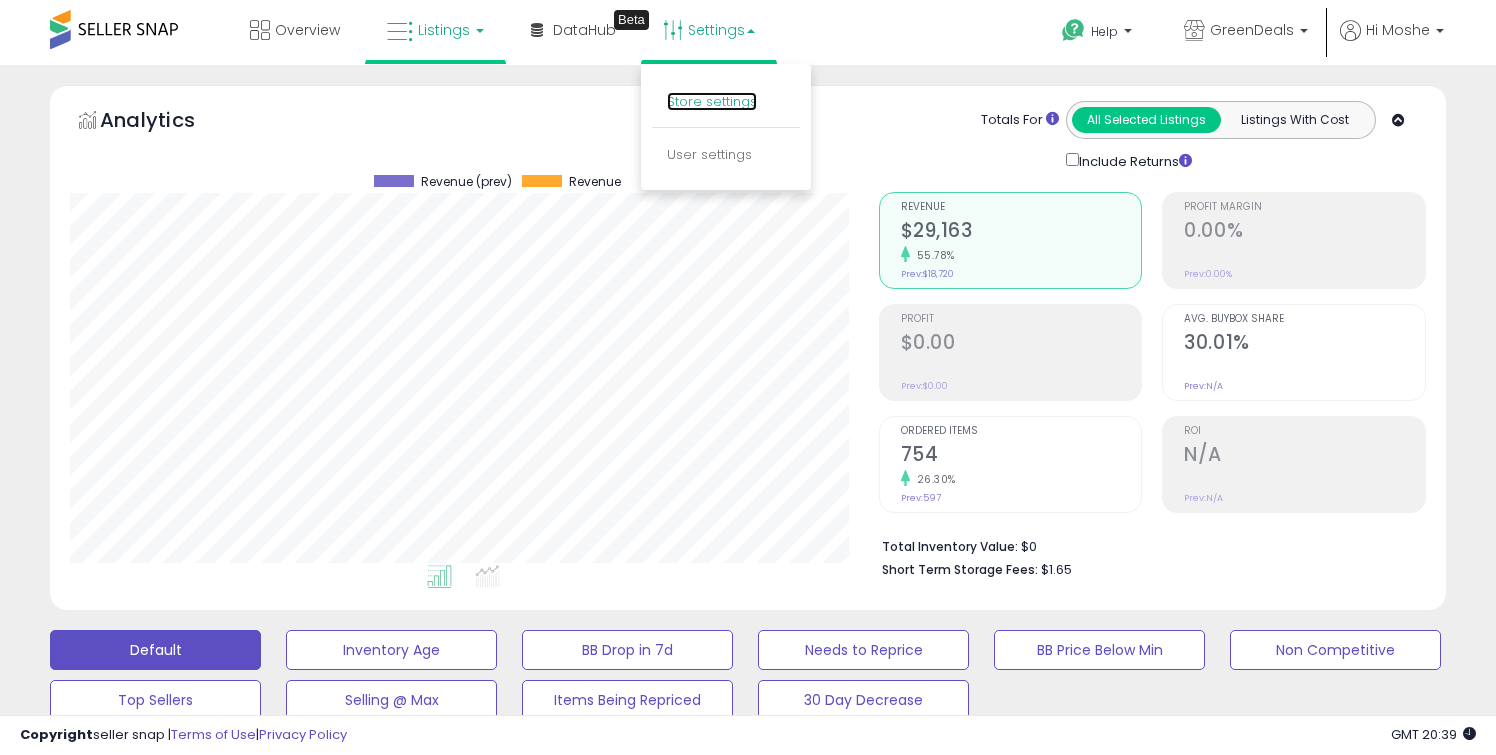 click on "Store
settings" at bounding box center [712, 101] 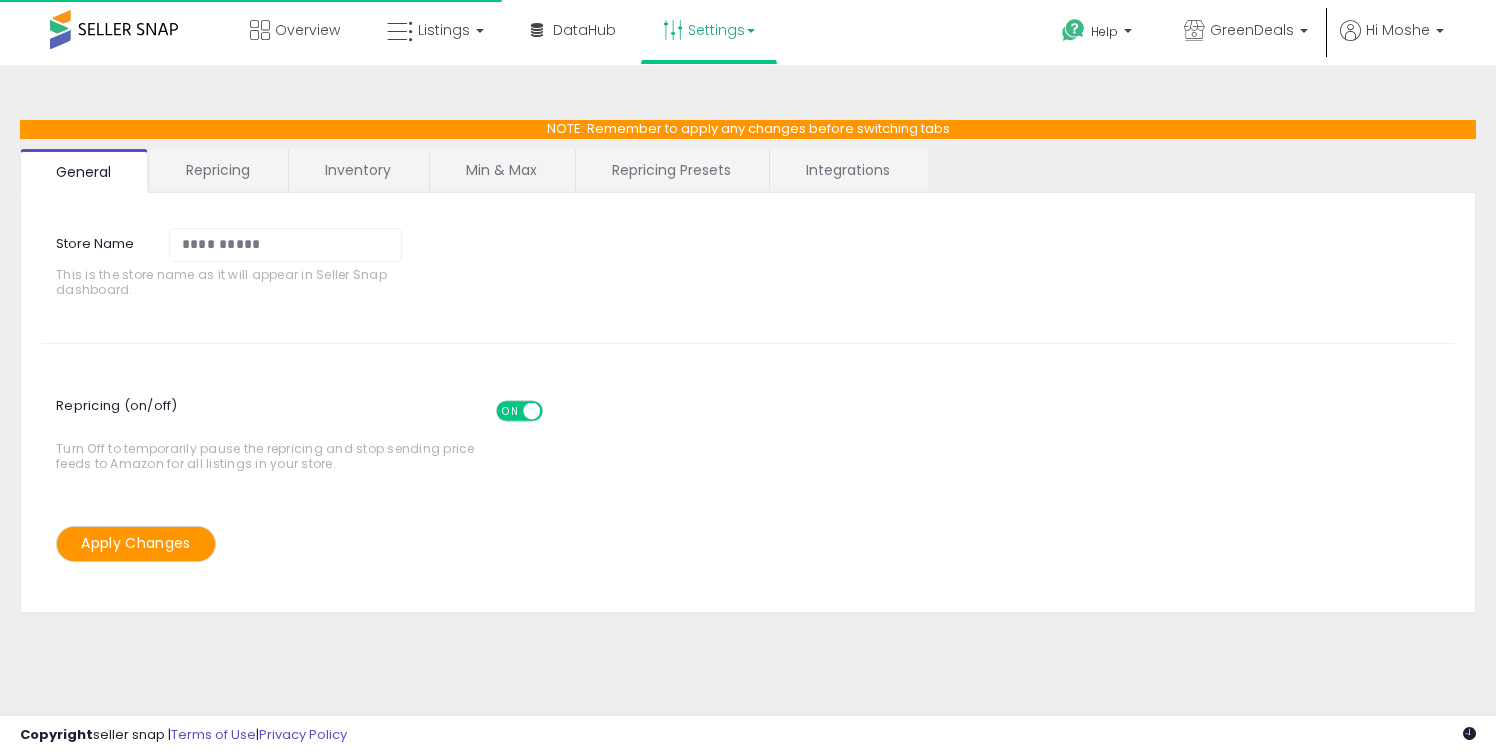 scroll, scrollTop: 0, scrollLeft: 0, axis: both 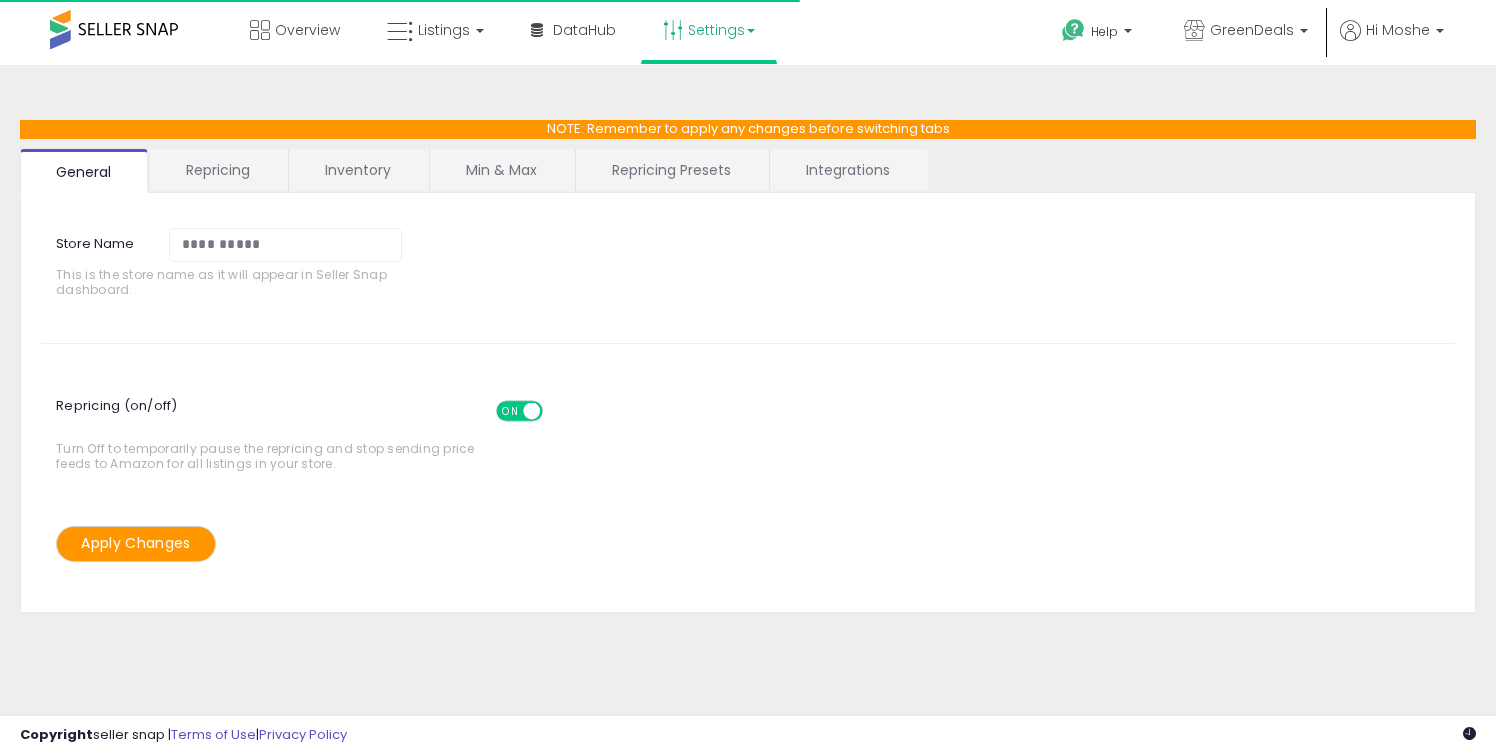 click on "Min & Max" at bounding box center (501, 170) 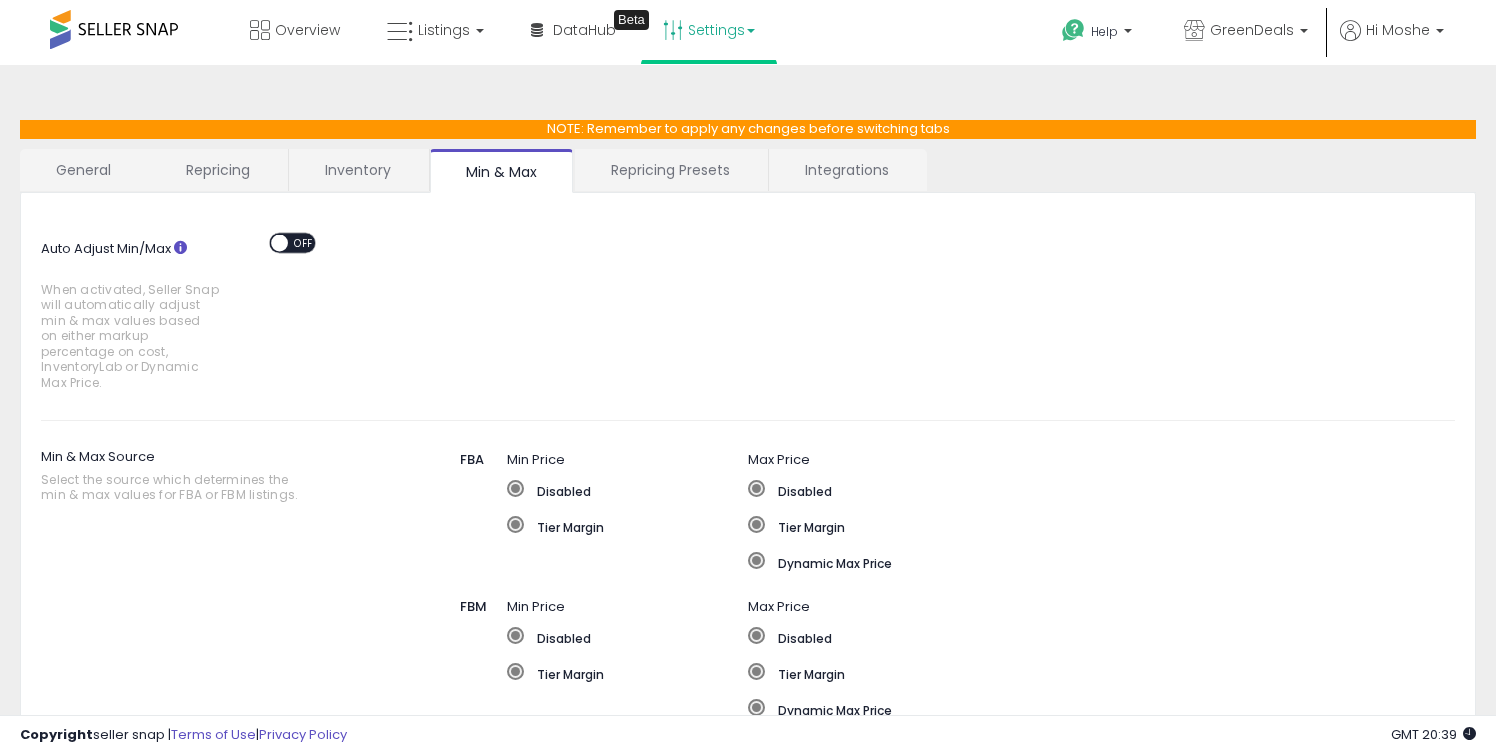 click at bounding box center (279, 242) 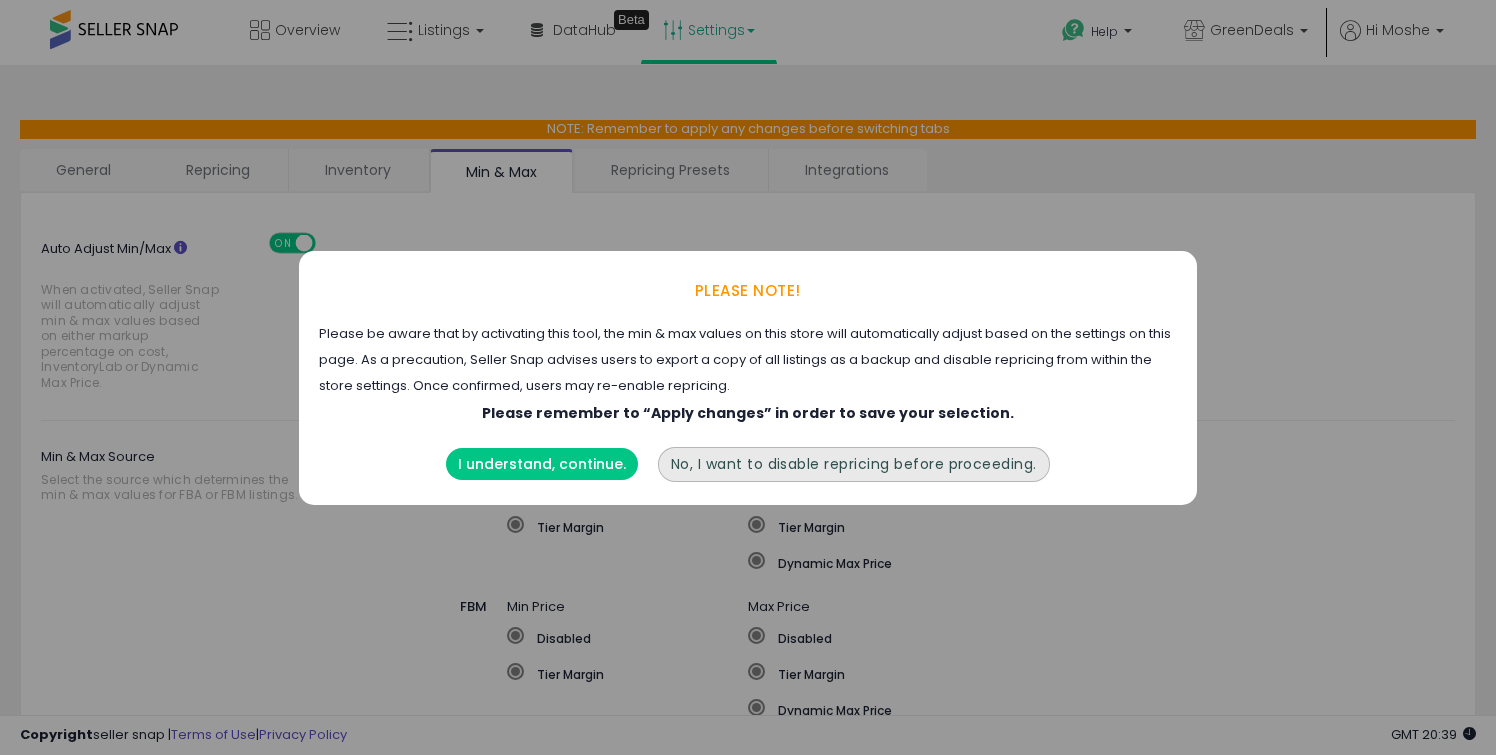 click on "I understand, continue." at bounding box center [542, 459] 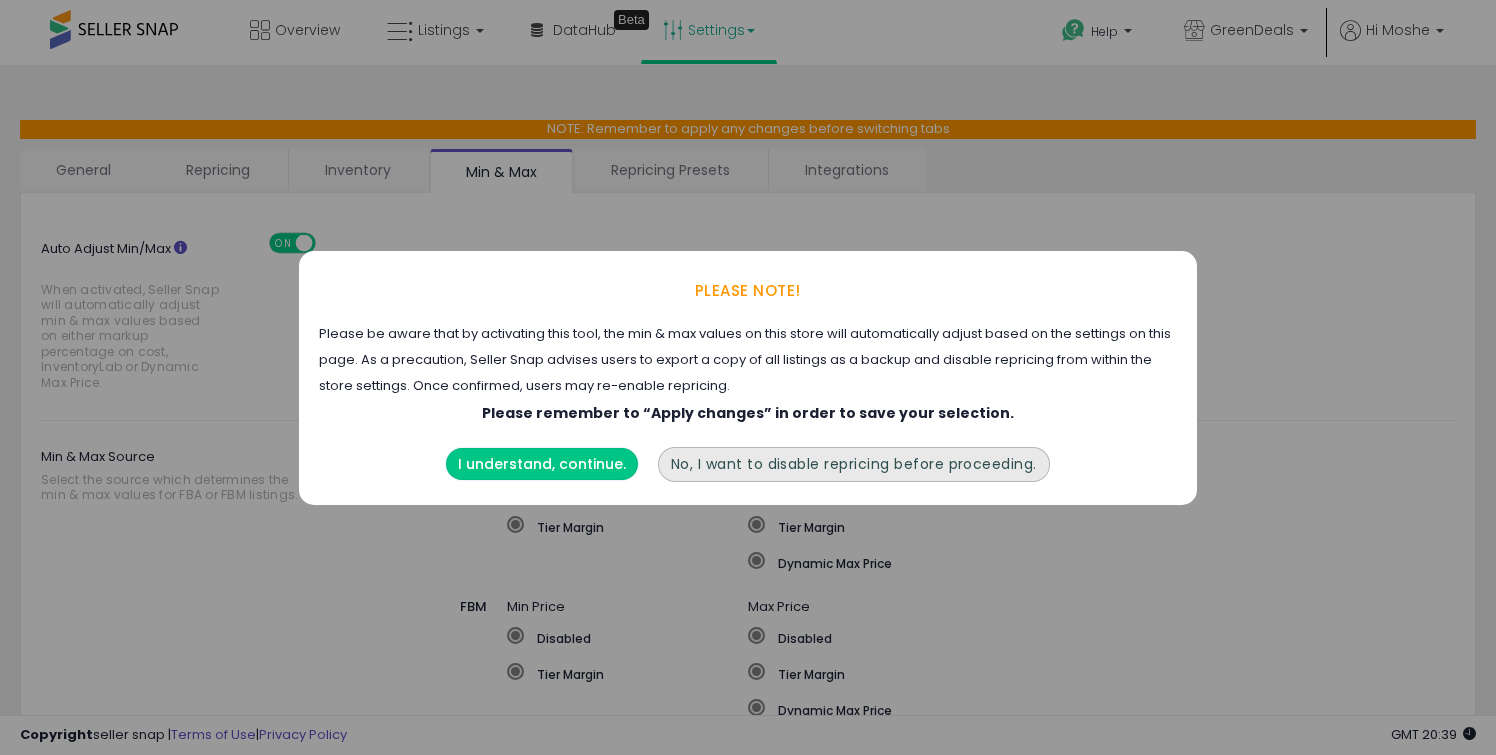 click on "I understand, continue." at bounding box center (542, 464) 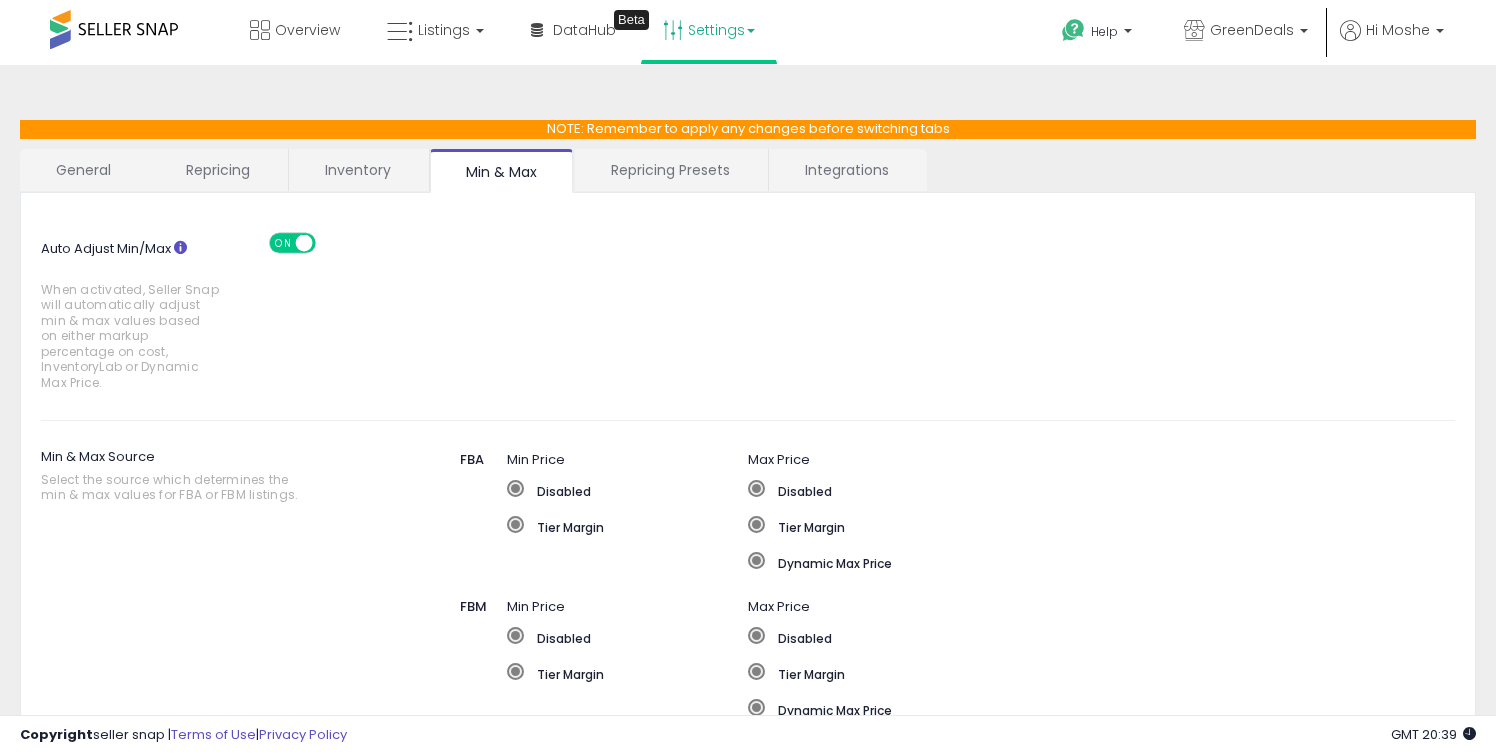 click on "Disabled
Tier Margin" at bounding box center (627, 516) 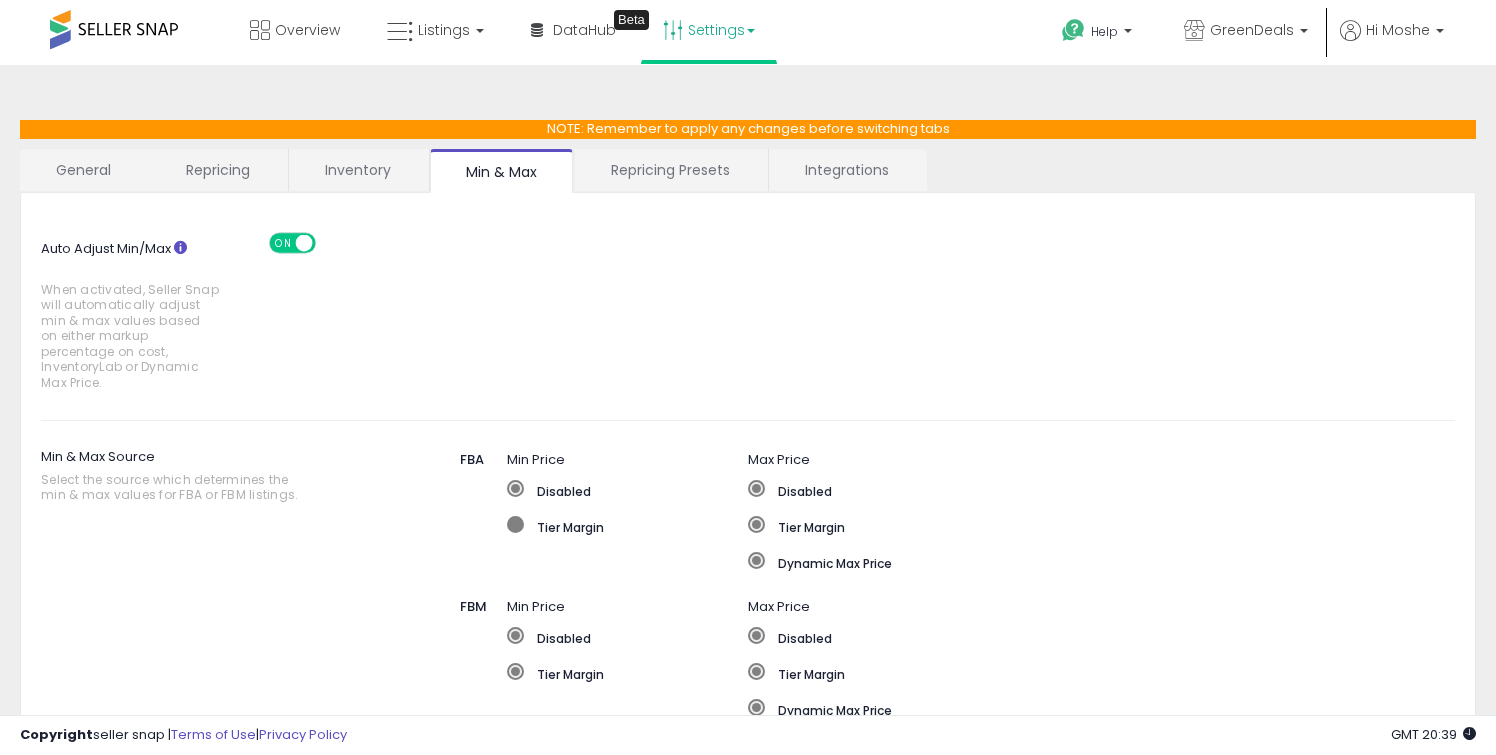 click on "Tier Margin" 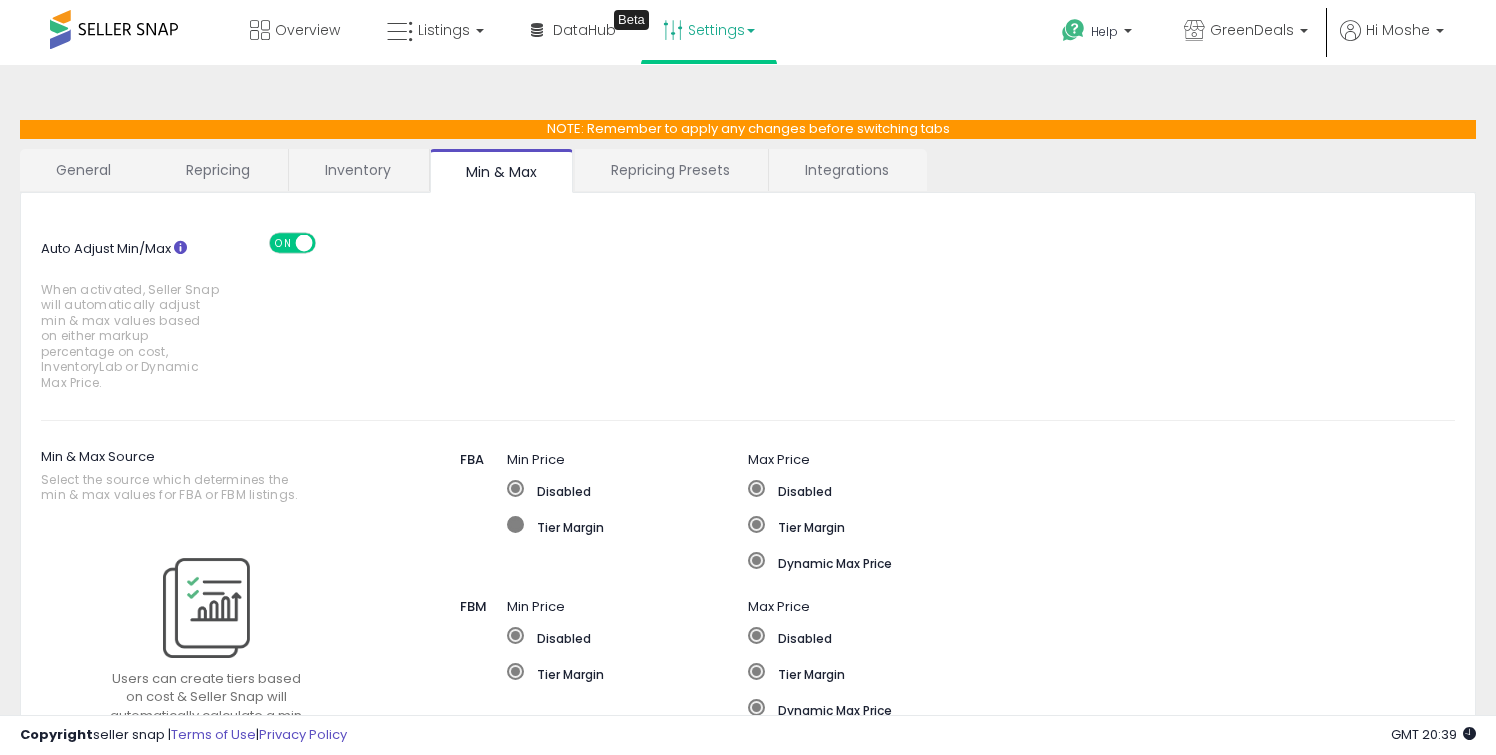 type on "***" 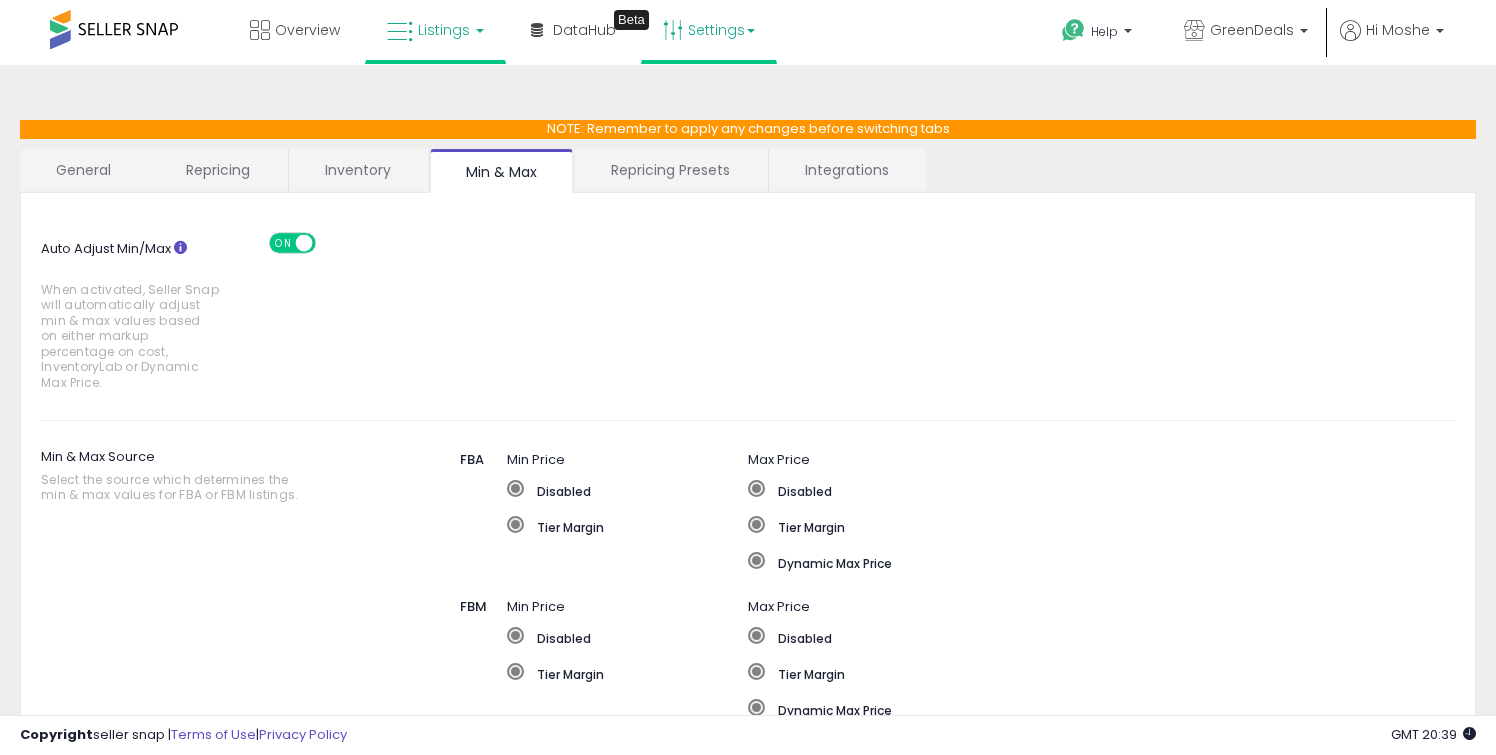 click on "Listings" at bounding box center [444, 30] 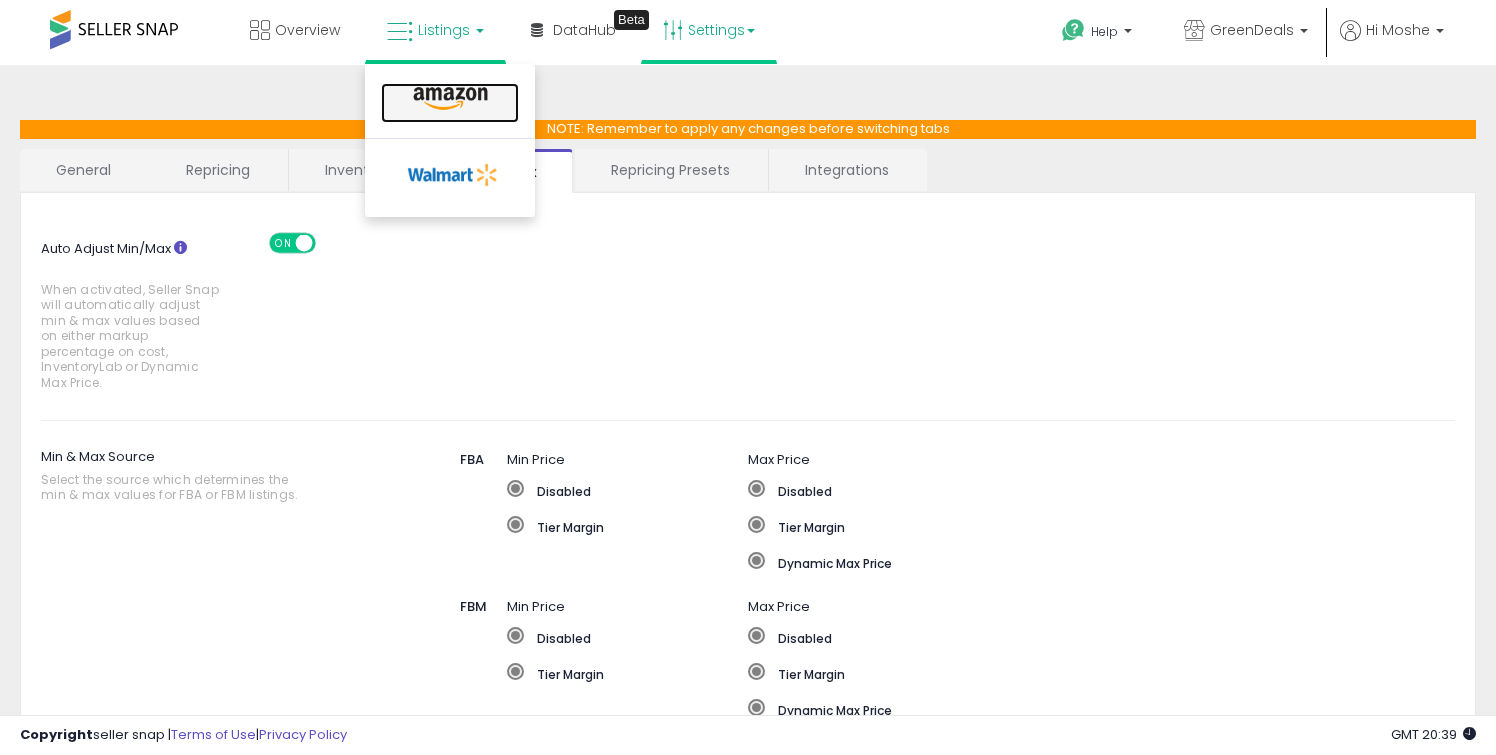 click at bounding box center (450, 99) 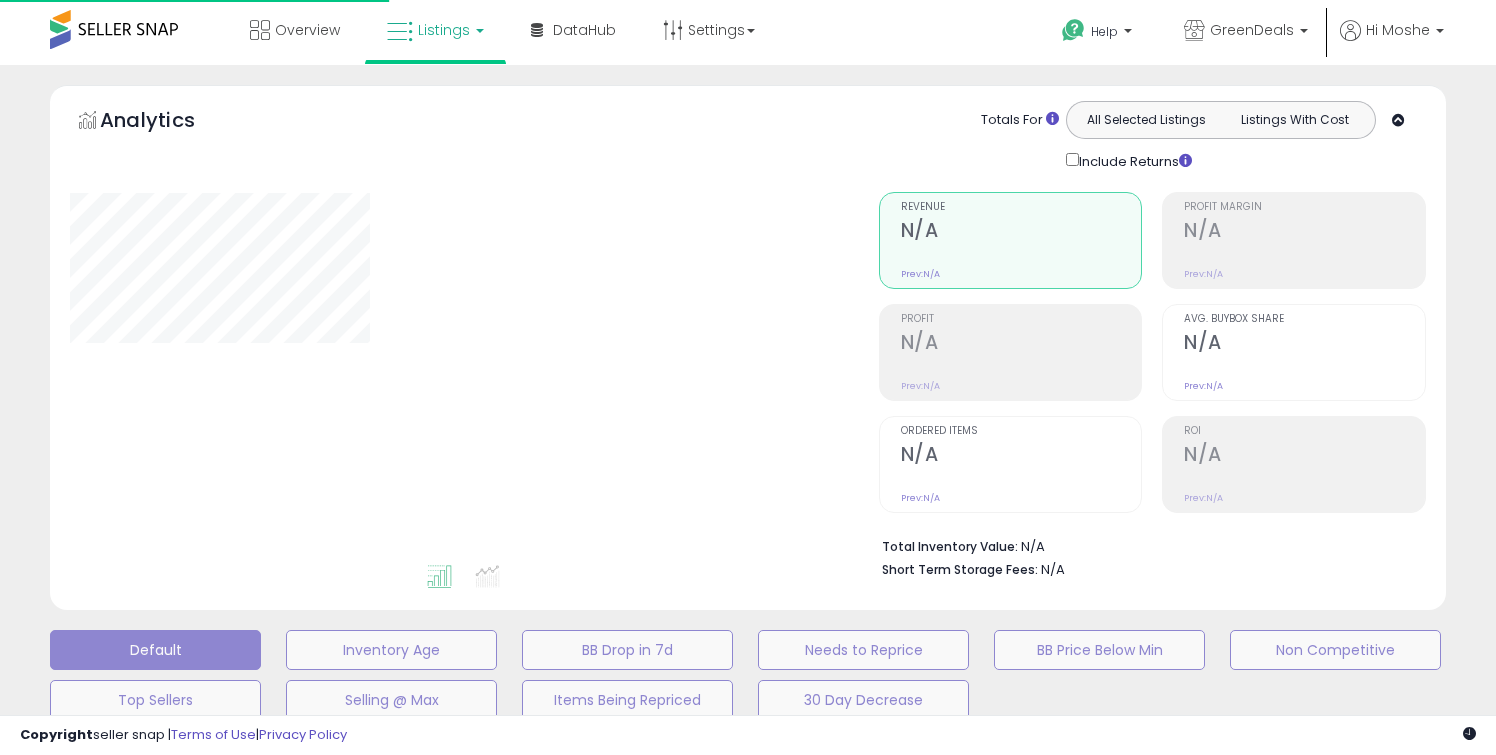 scroll, scrollTop: 0, scrollLeft: 0, axis: both 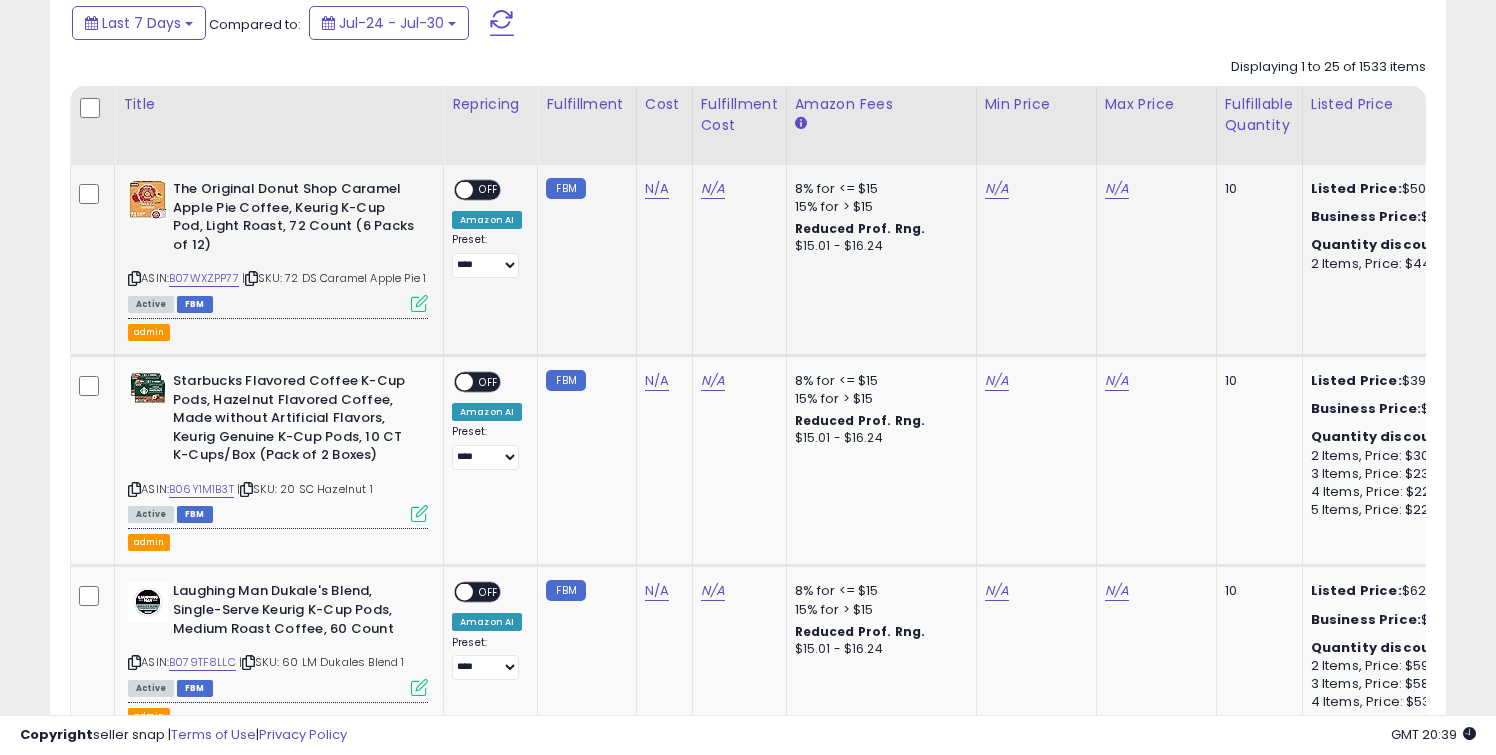 click at bounding box center [419, 303] 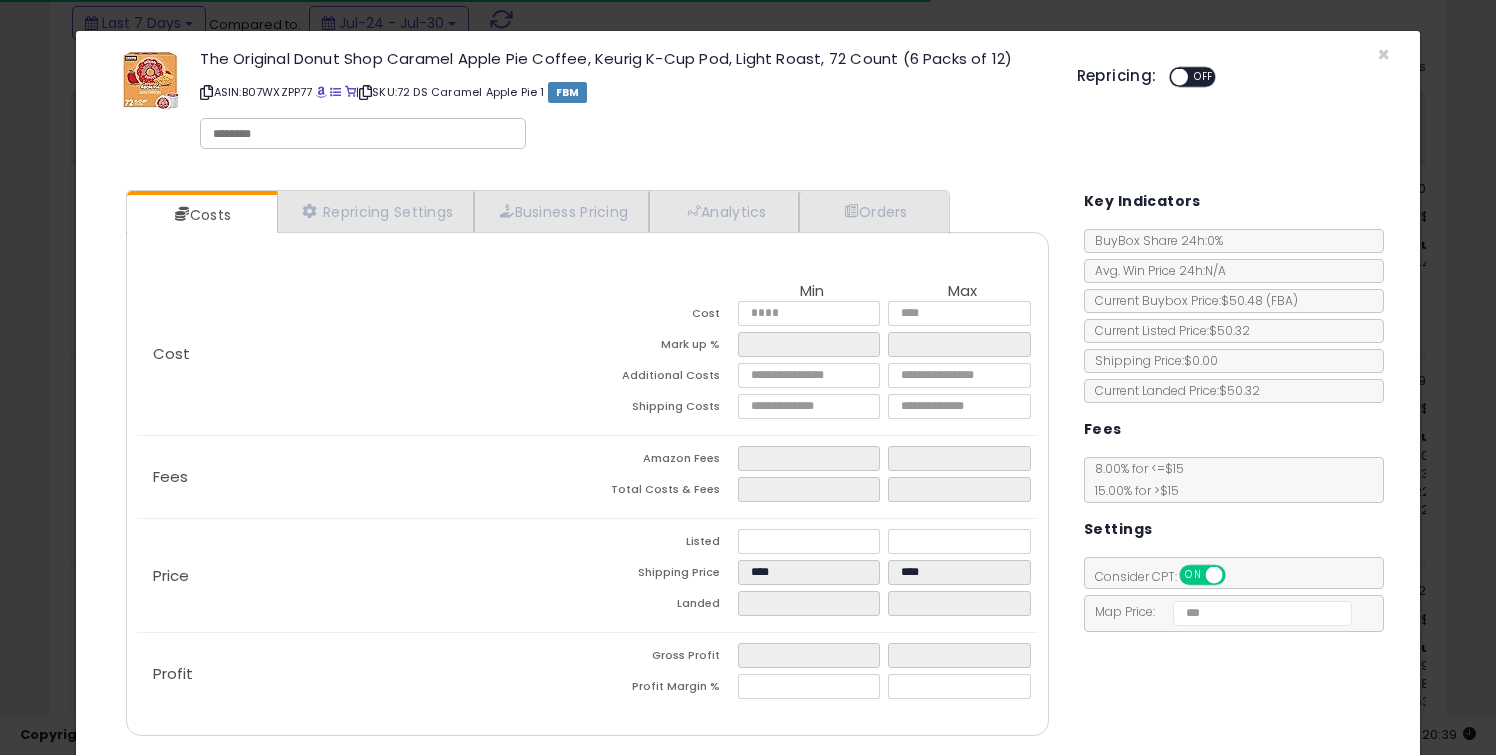 scroll, scrollTop: 13, scrollLeft: 0, axis: vertical 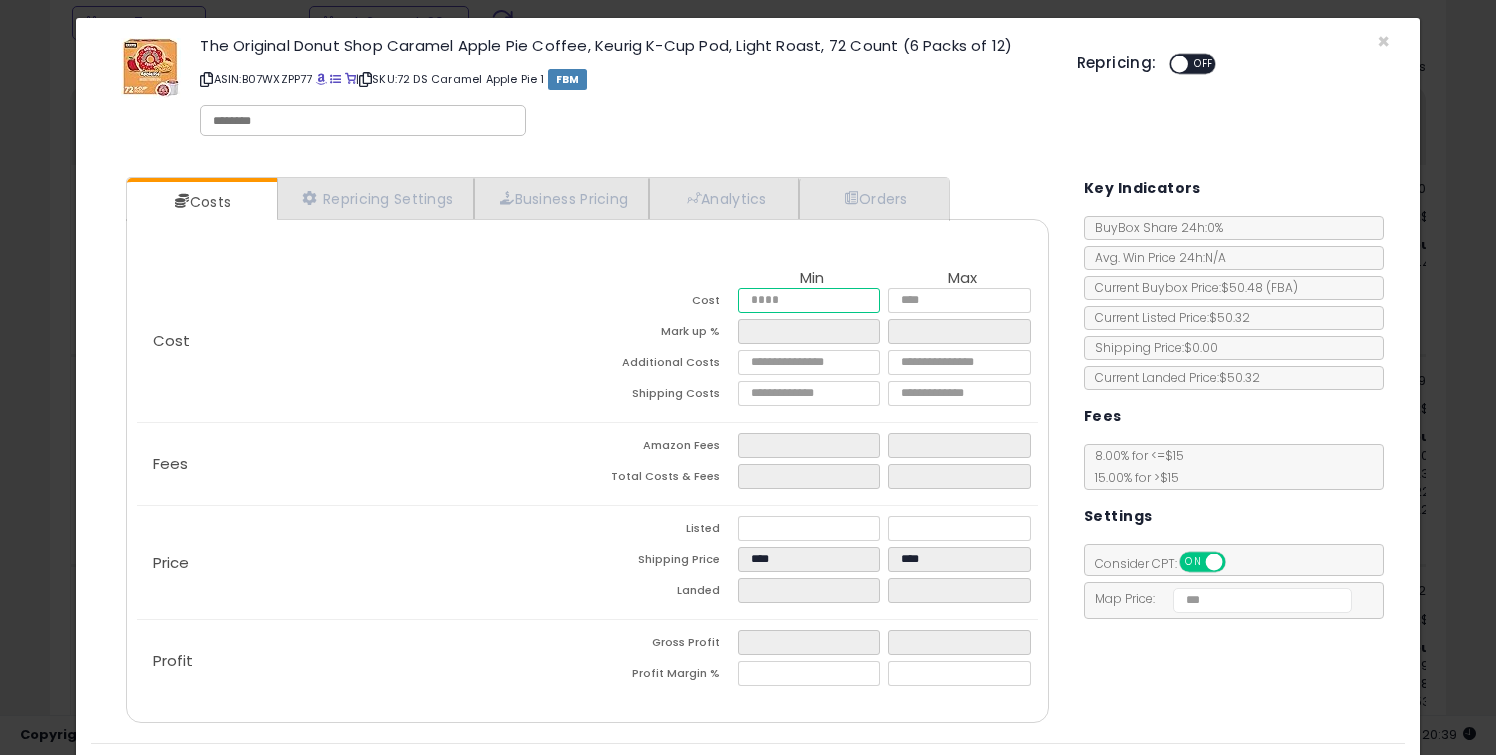 click at bounding box center (809, 300) 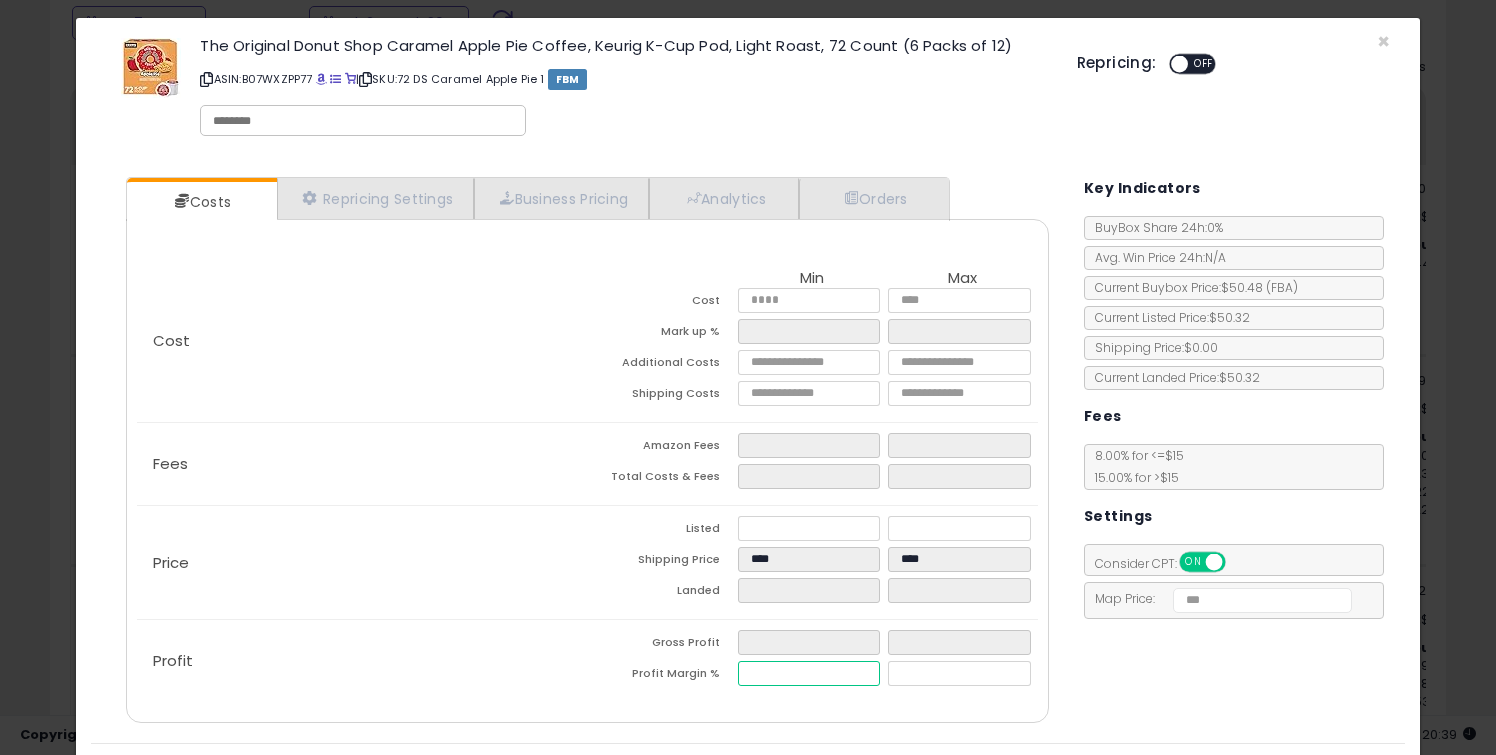 click at bounding box center (809, 673) 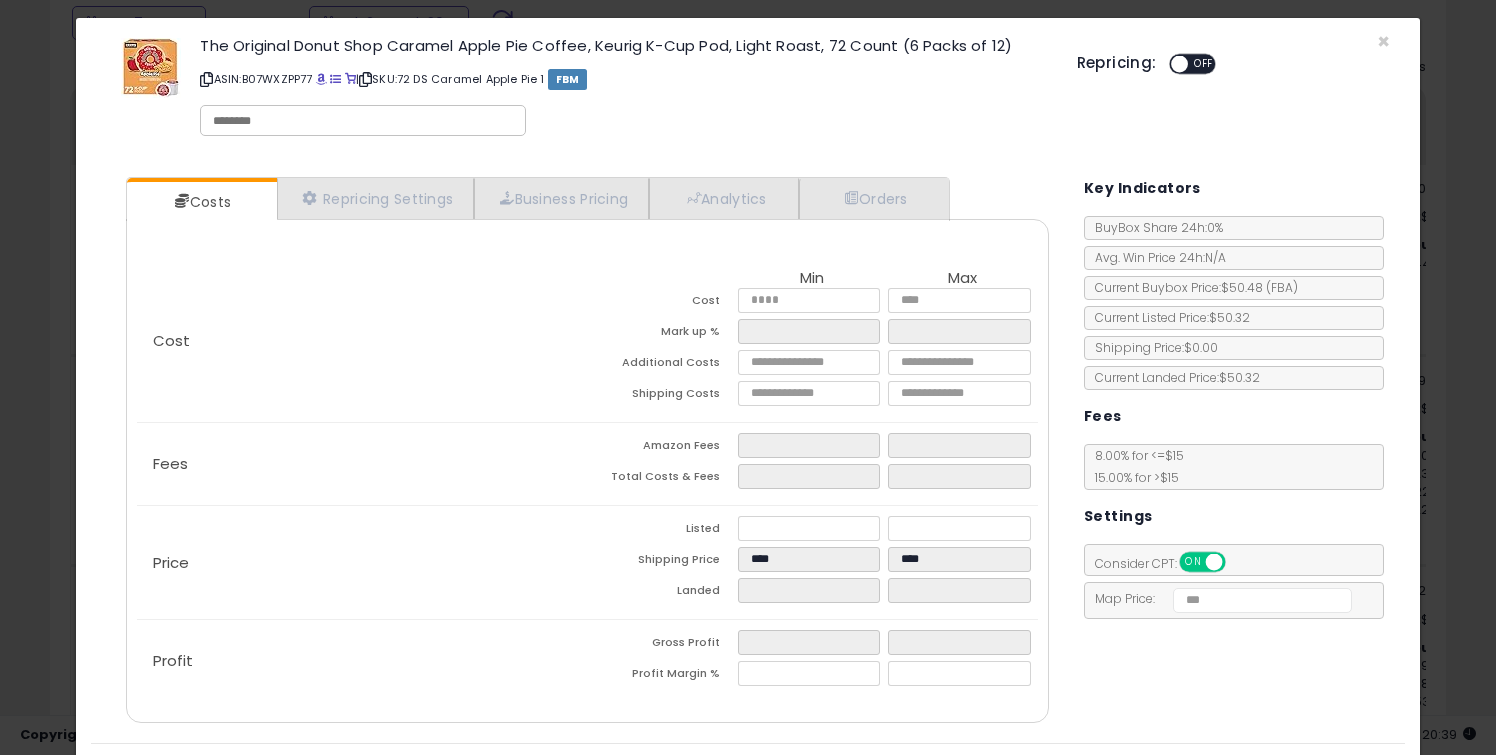 type 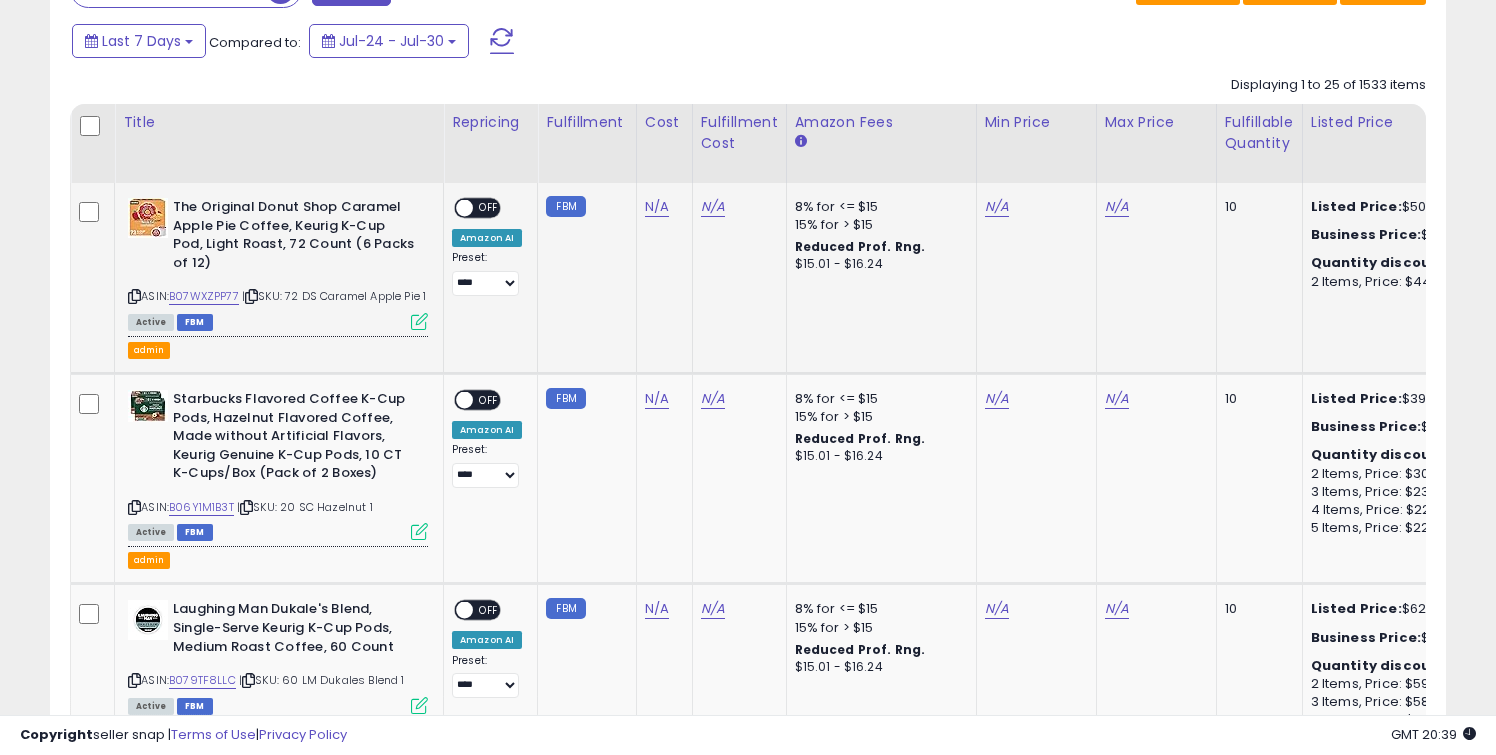 scroll, scrollTop: 862, scrollLeft: 0, axis: vertical 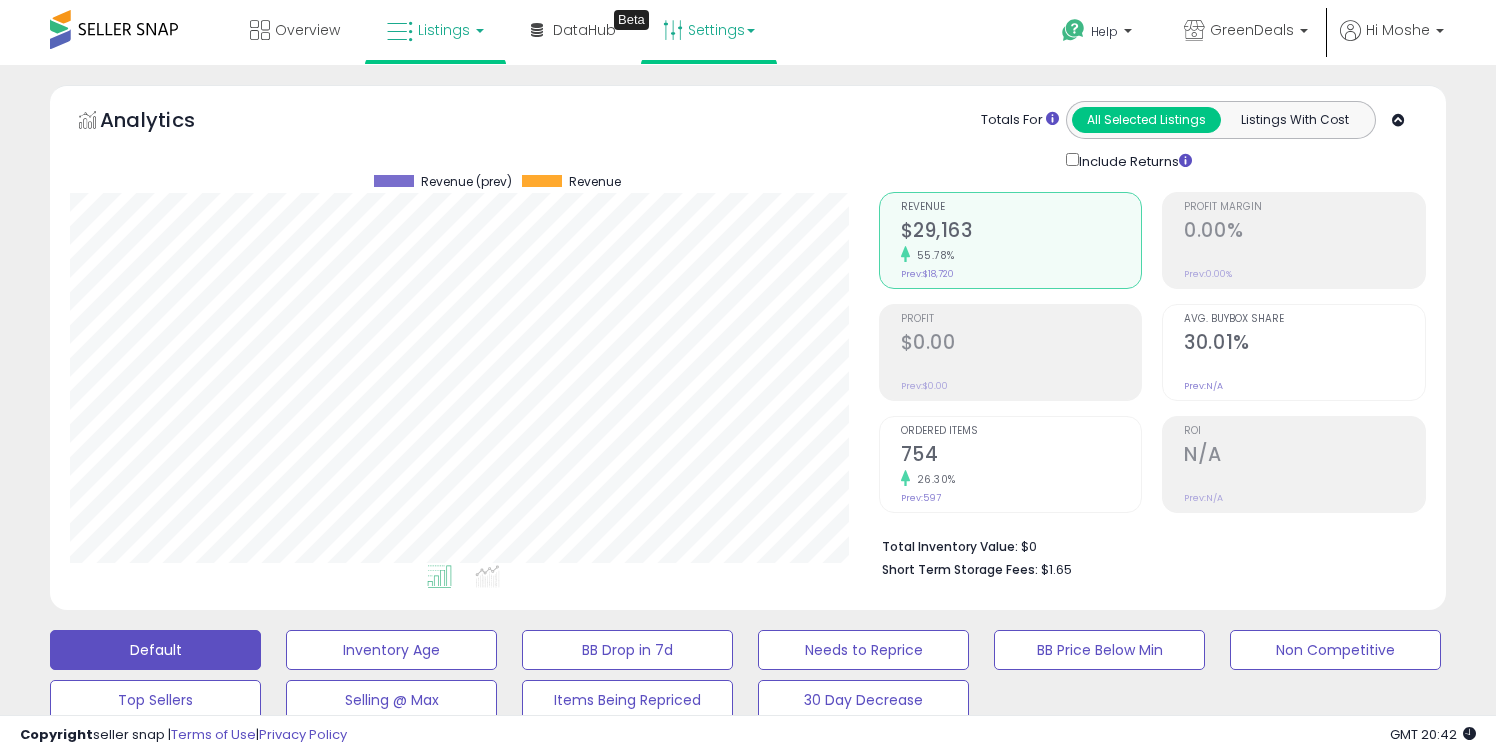 click on "Settings" at bounding box center (709, 30) 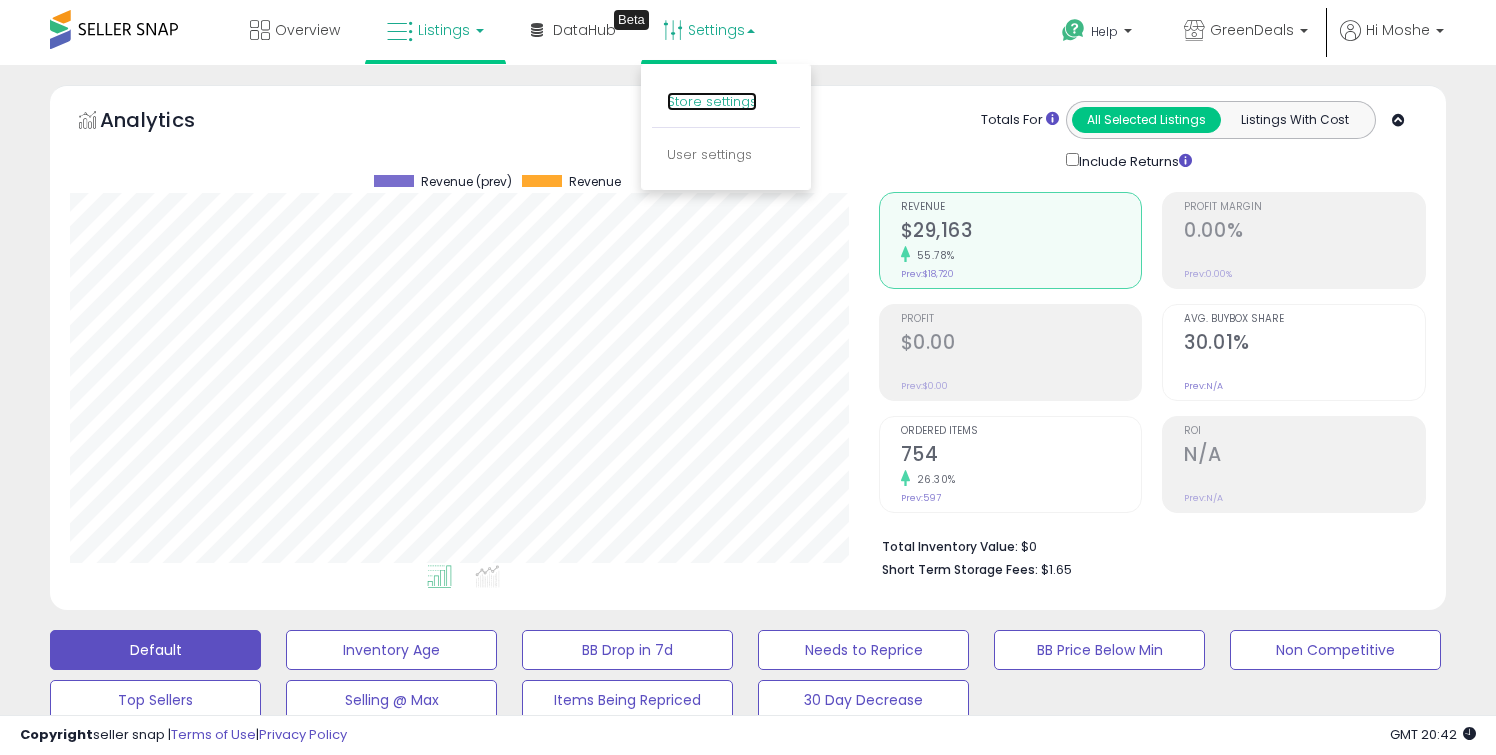 click on "Store
settings" at bounding box center [712, 101] 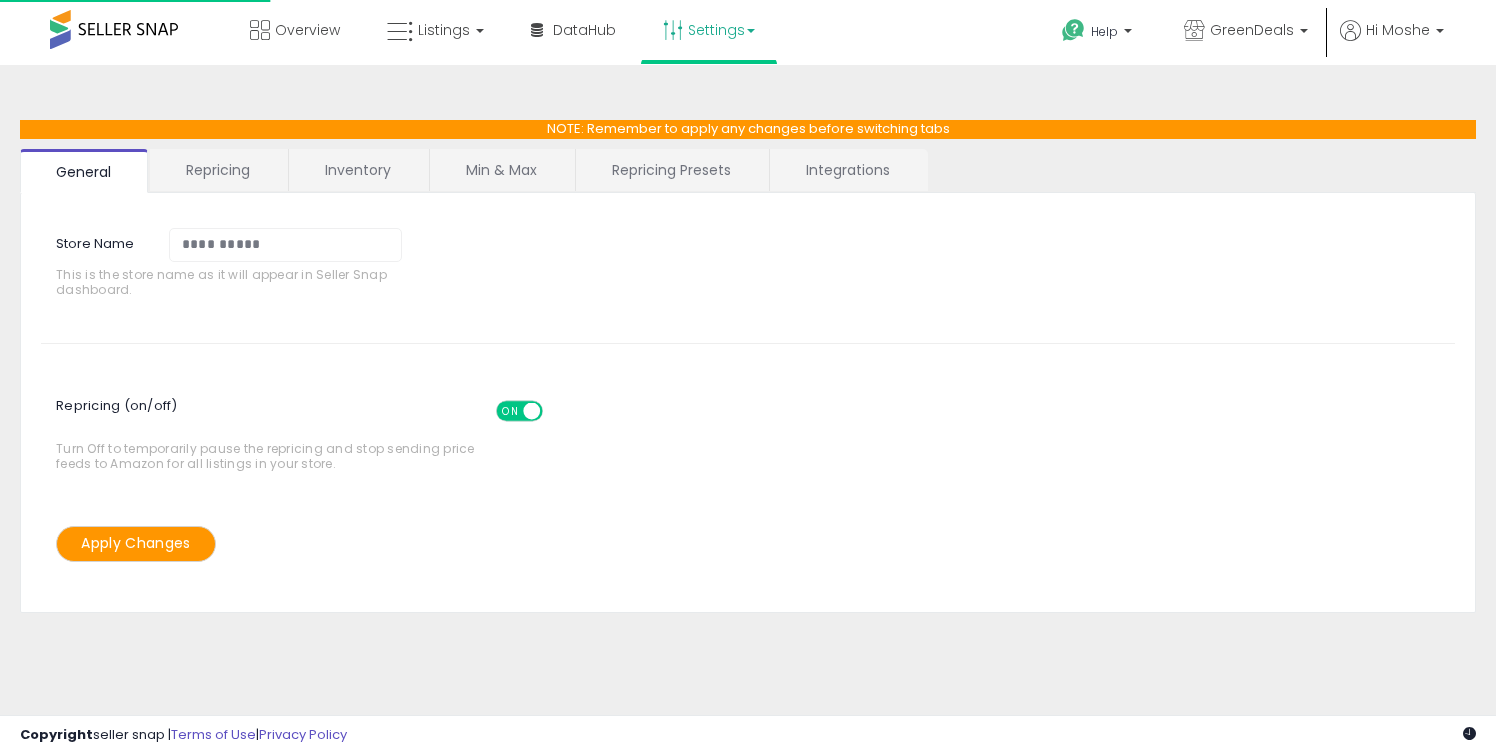 scroll, scrollTop: 0, scrollLeft: 0, axis: both 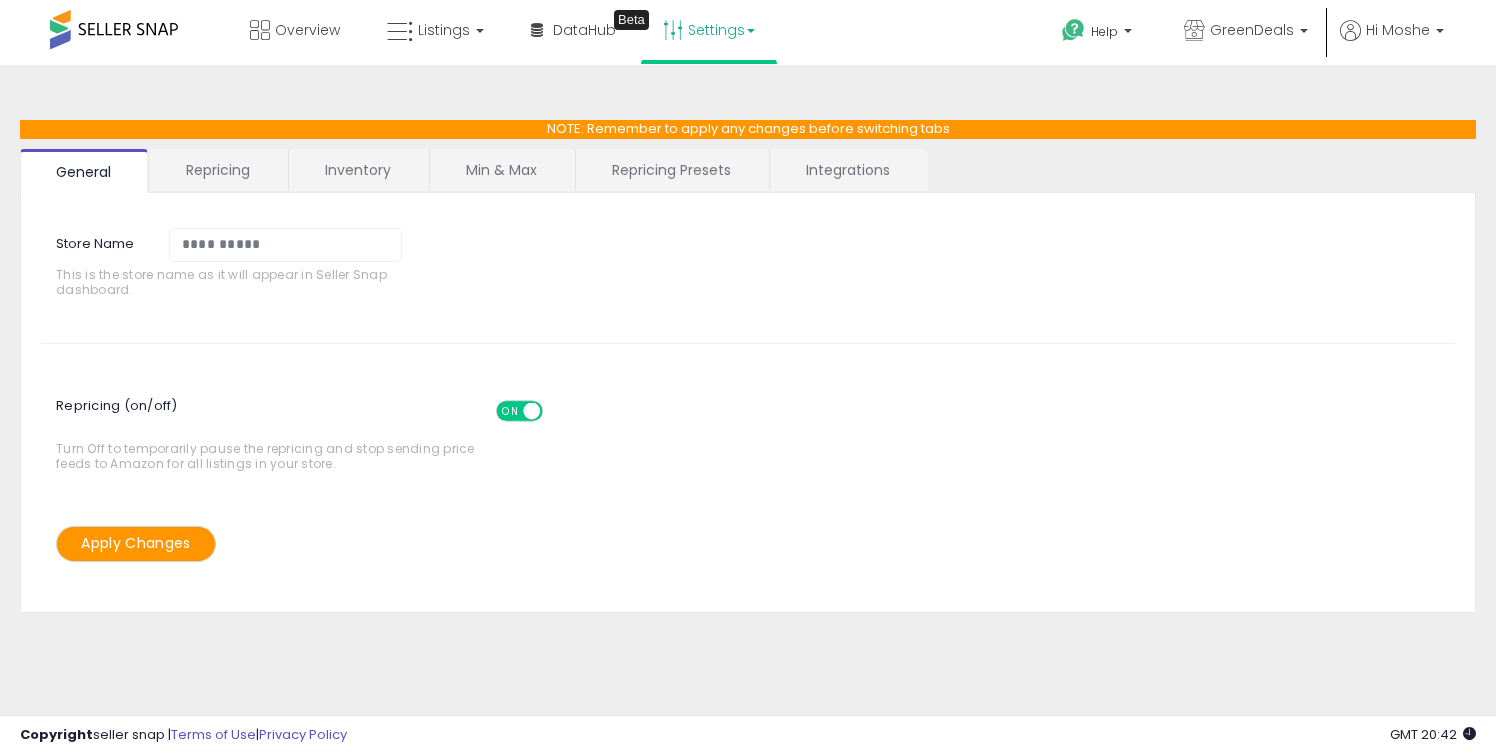click on "Min & Max" at bounding box center [501, 170] 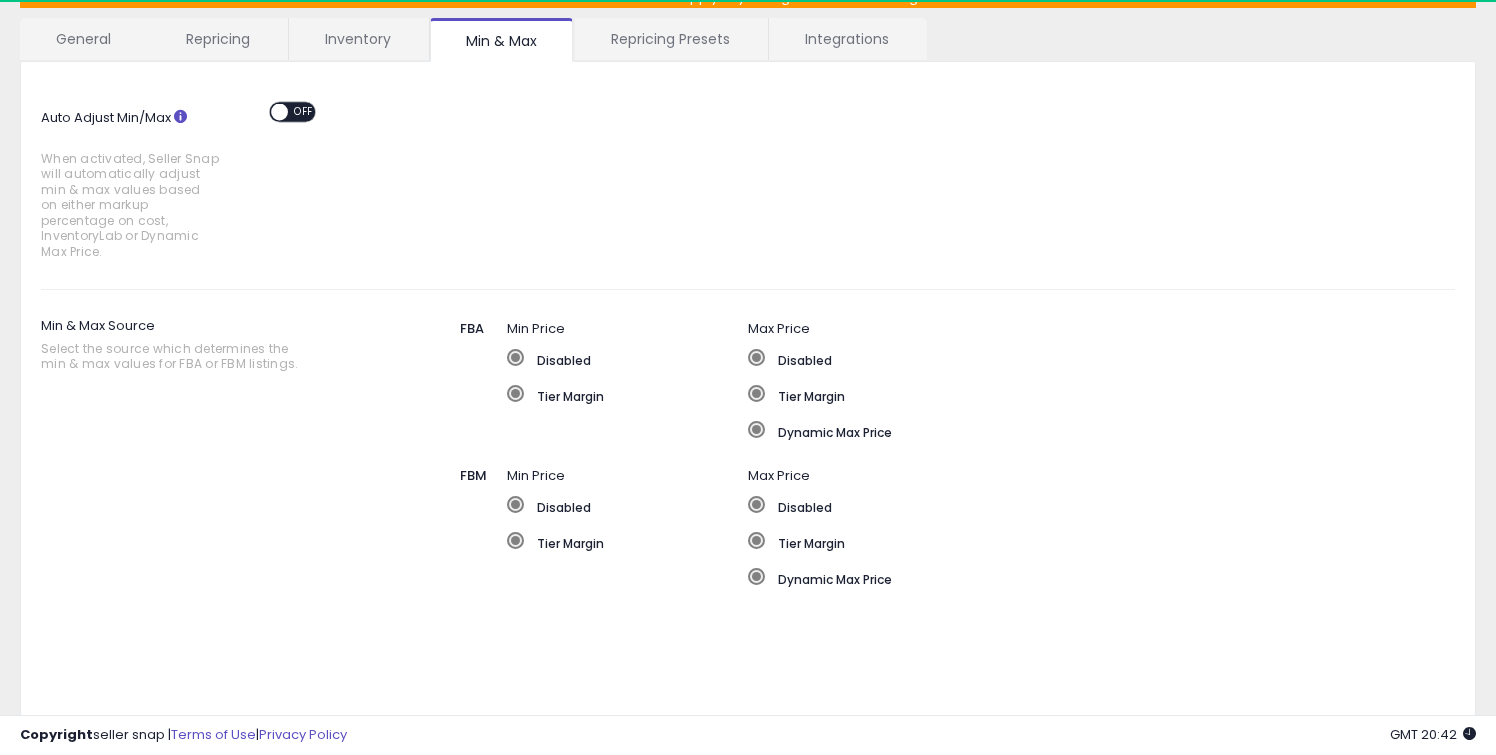 scroll, scrollTop: 134, scrollLeft: 0, axis: vertical 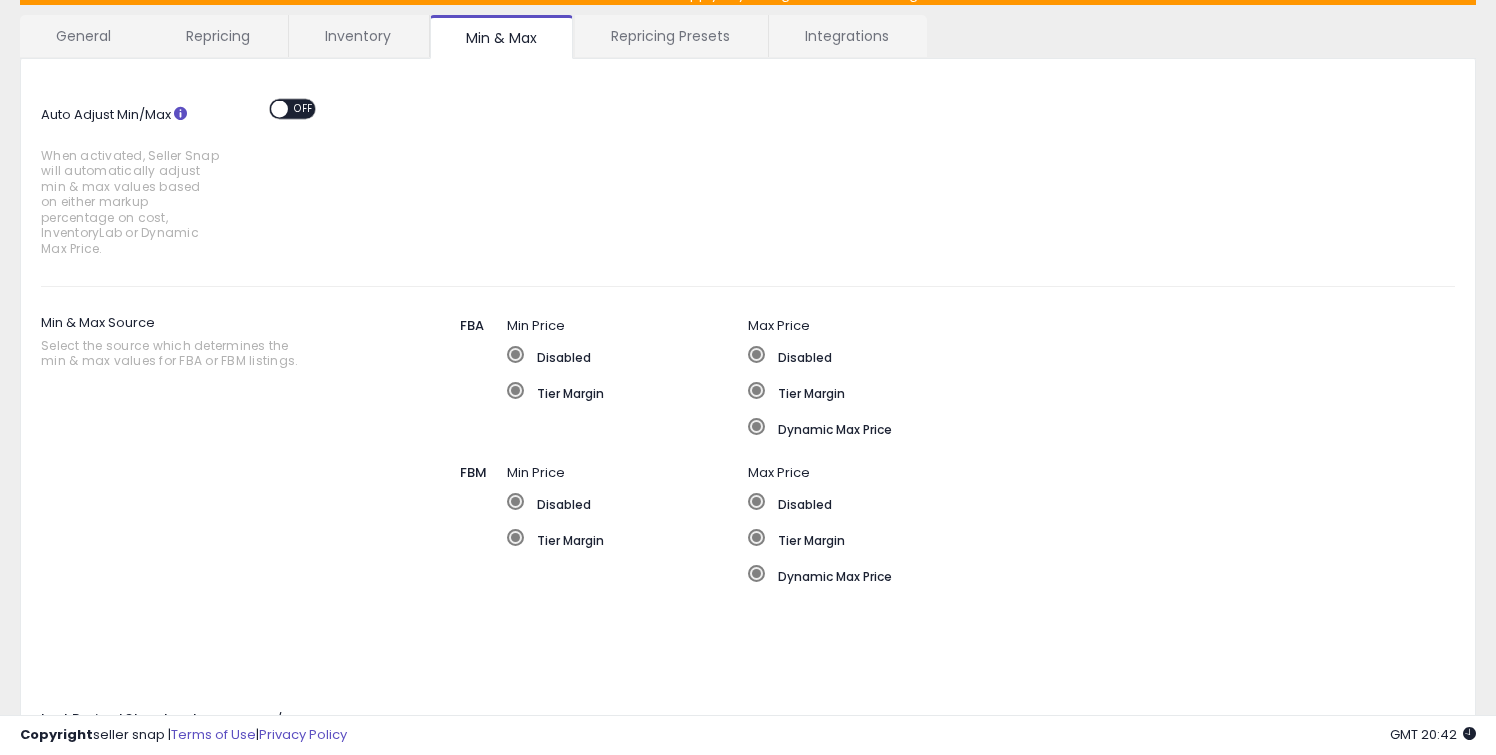 click on "OFF" at bounding box center (304, 108) 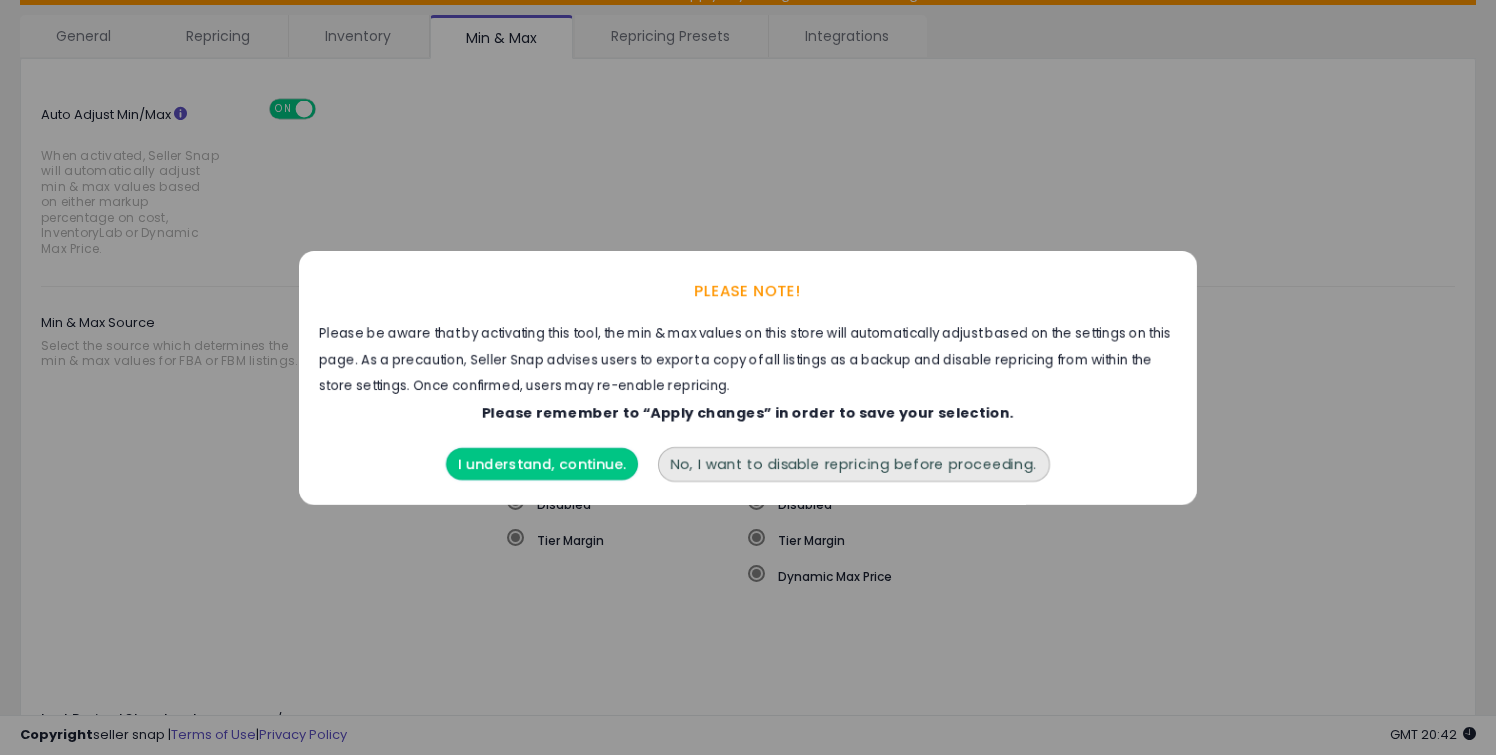 click on "I understand, continue." at bounding box center (542, 464) 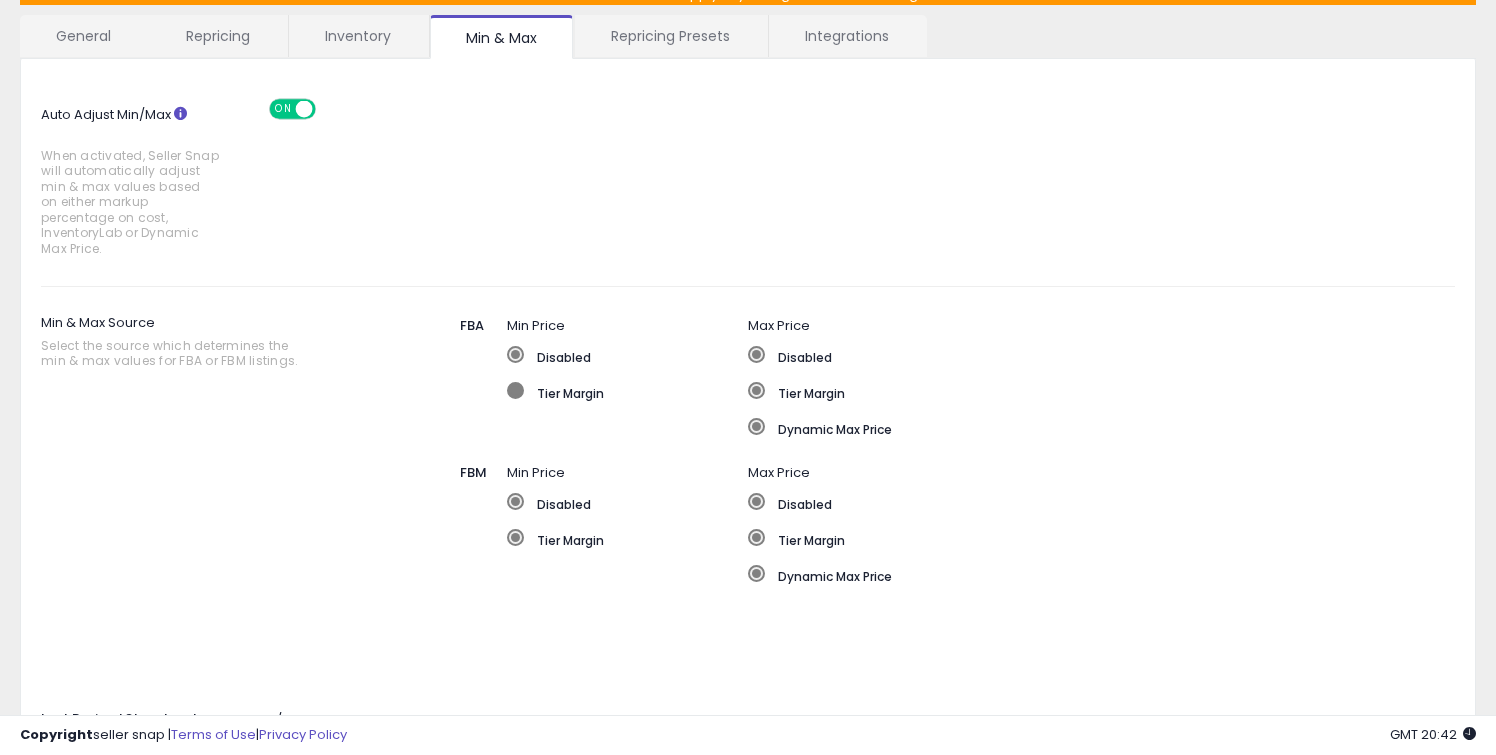 click on "Tier Margin" 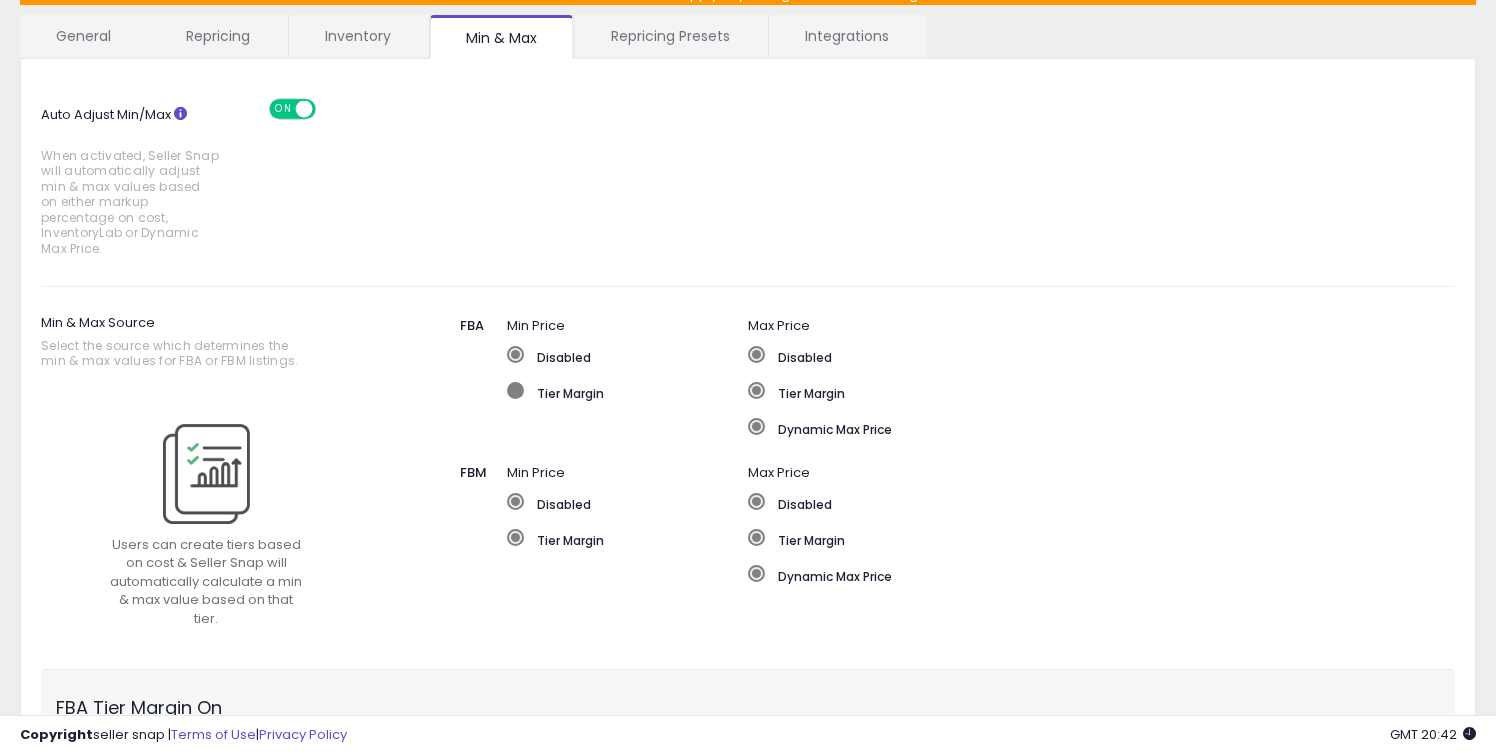 type on "***" 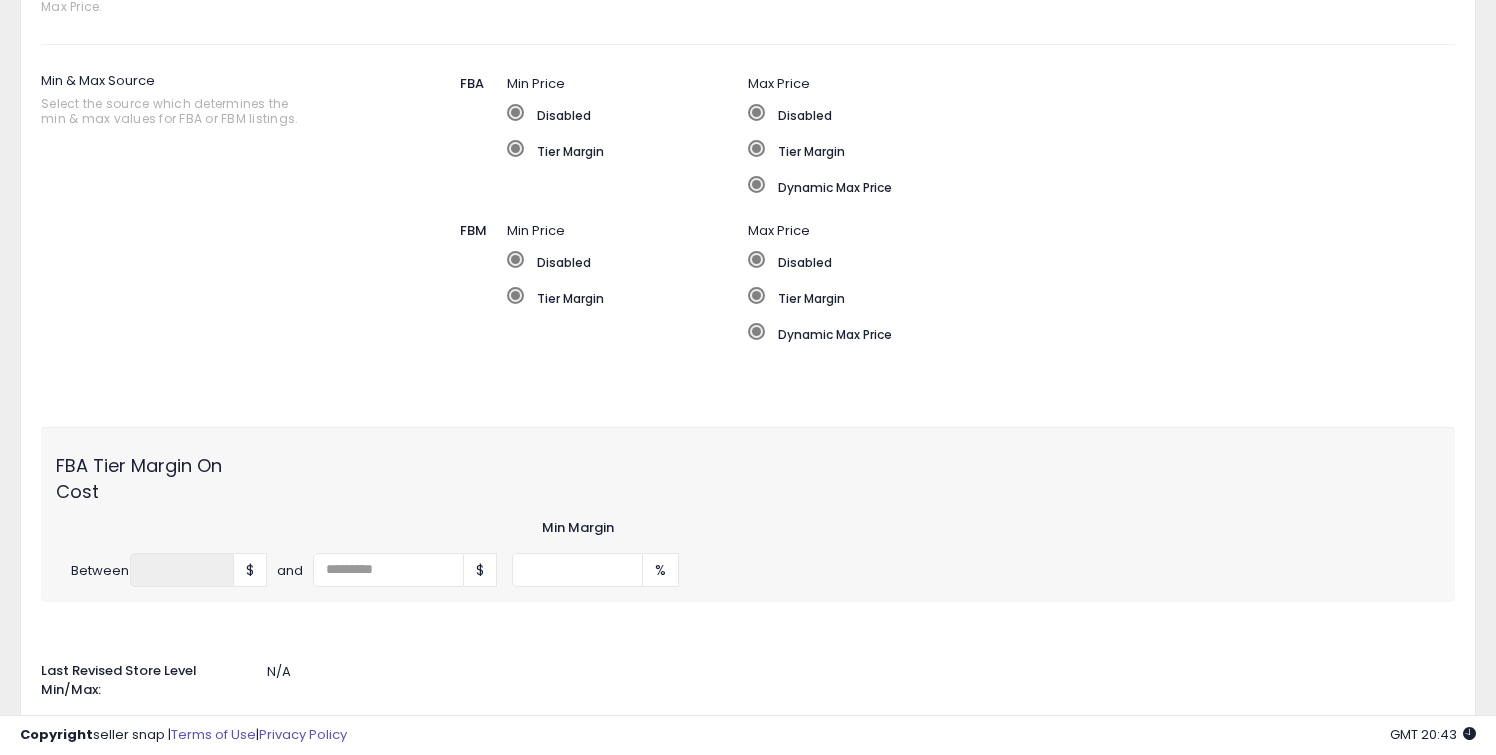 scroll, scrollTop: 377, scrollLeft: 0, axis: vertical 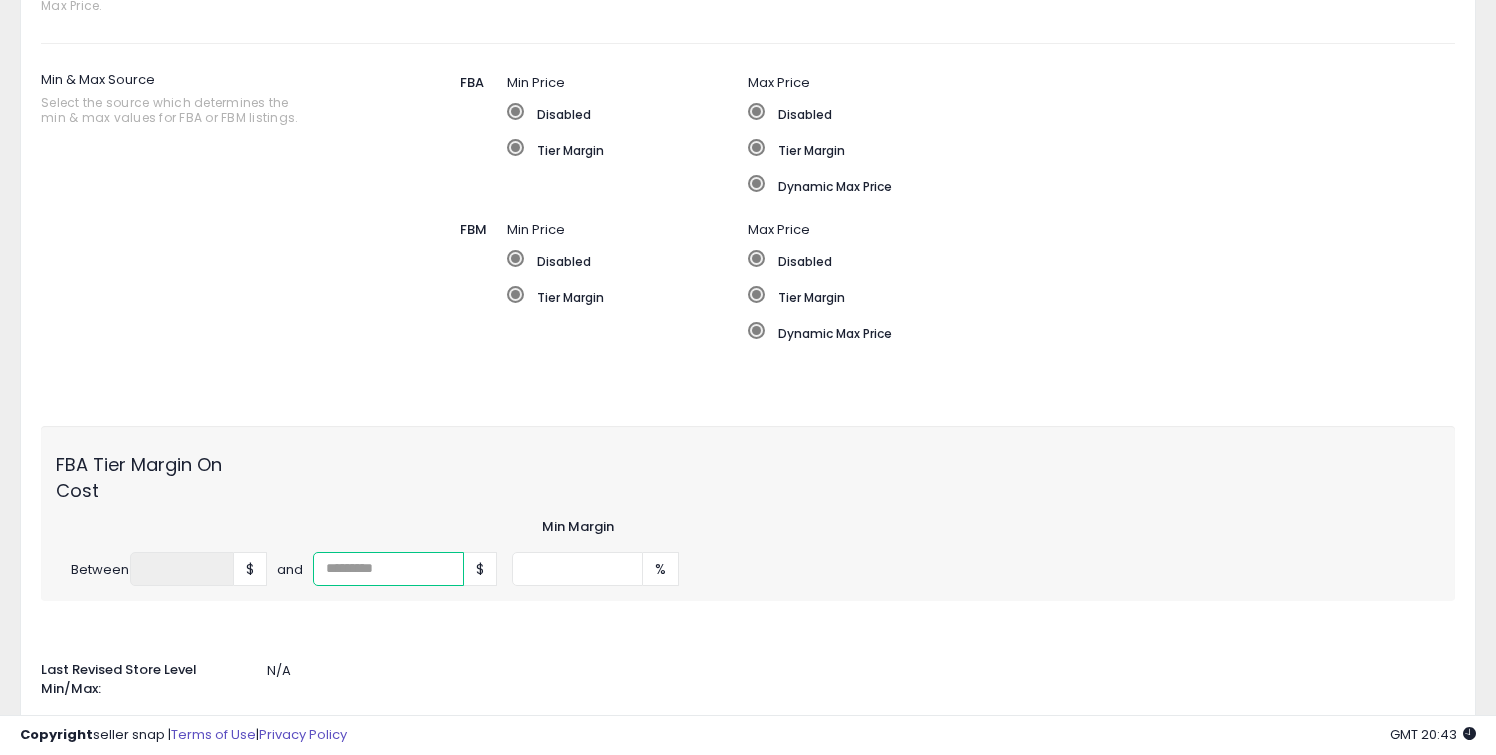 click at bounding box center (388, 569) 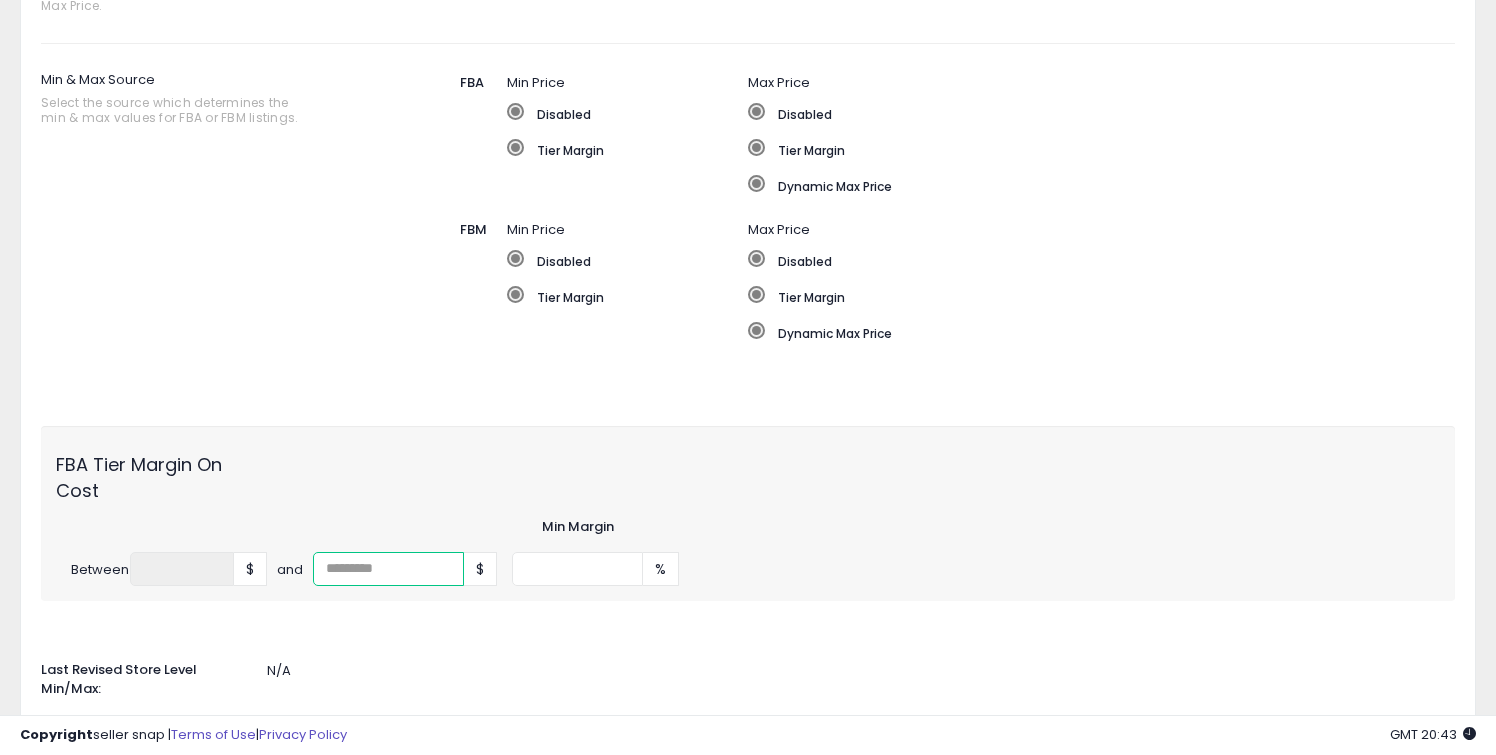 type on "*" 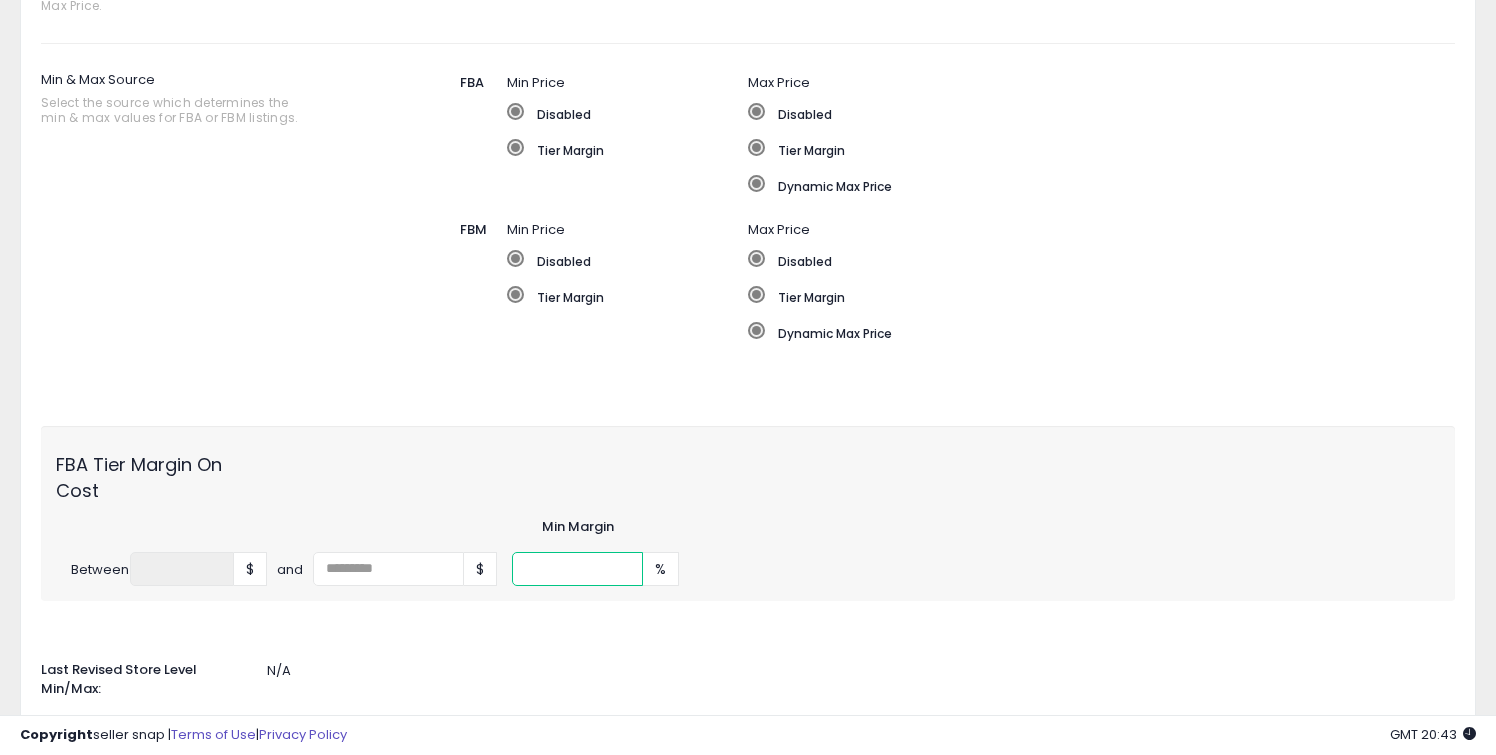 click on "***" at bounding box center [577, 569] 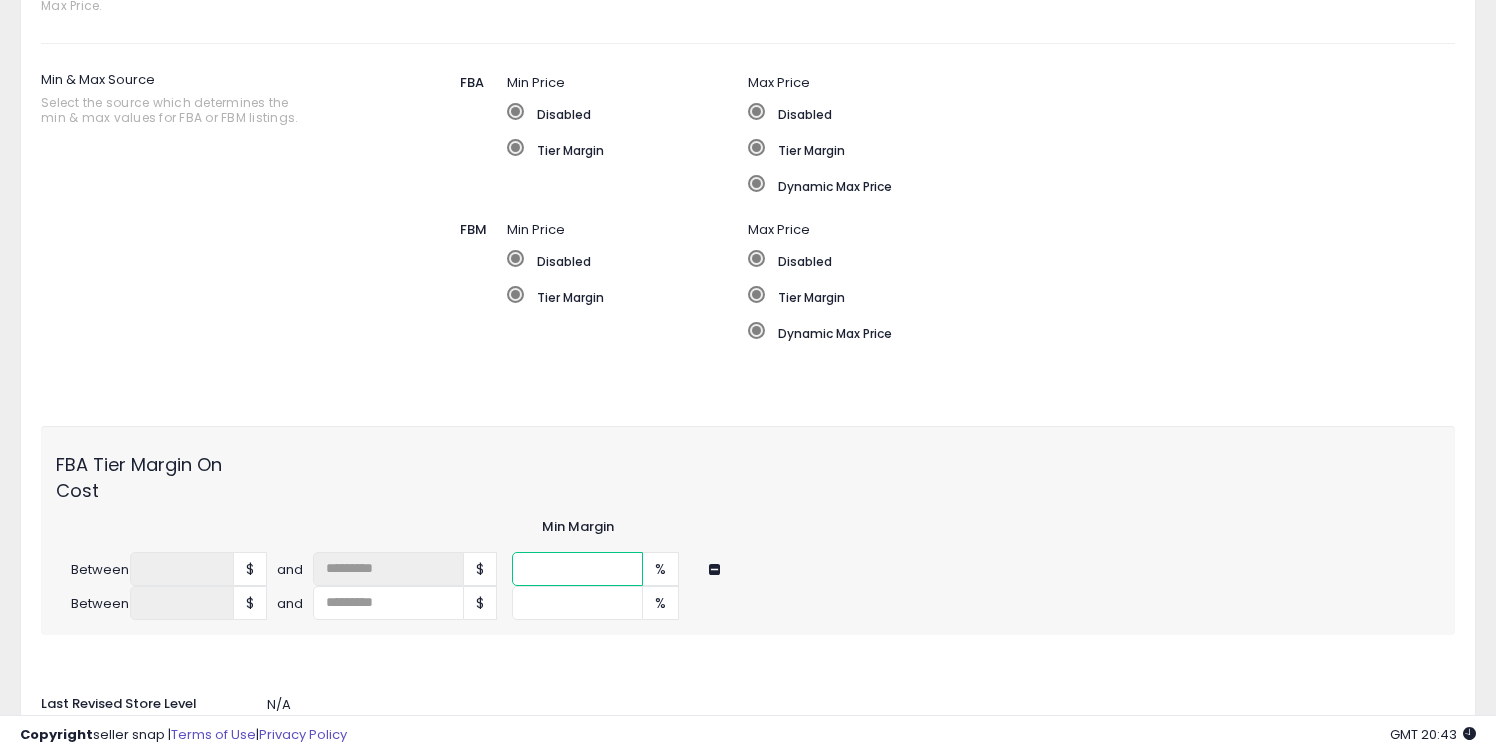 drag, startPoint x: 549, startPoint y: 559, endPoint x: 476, endPoint y: 559, distance: 73 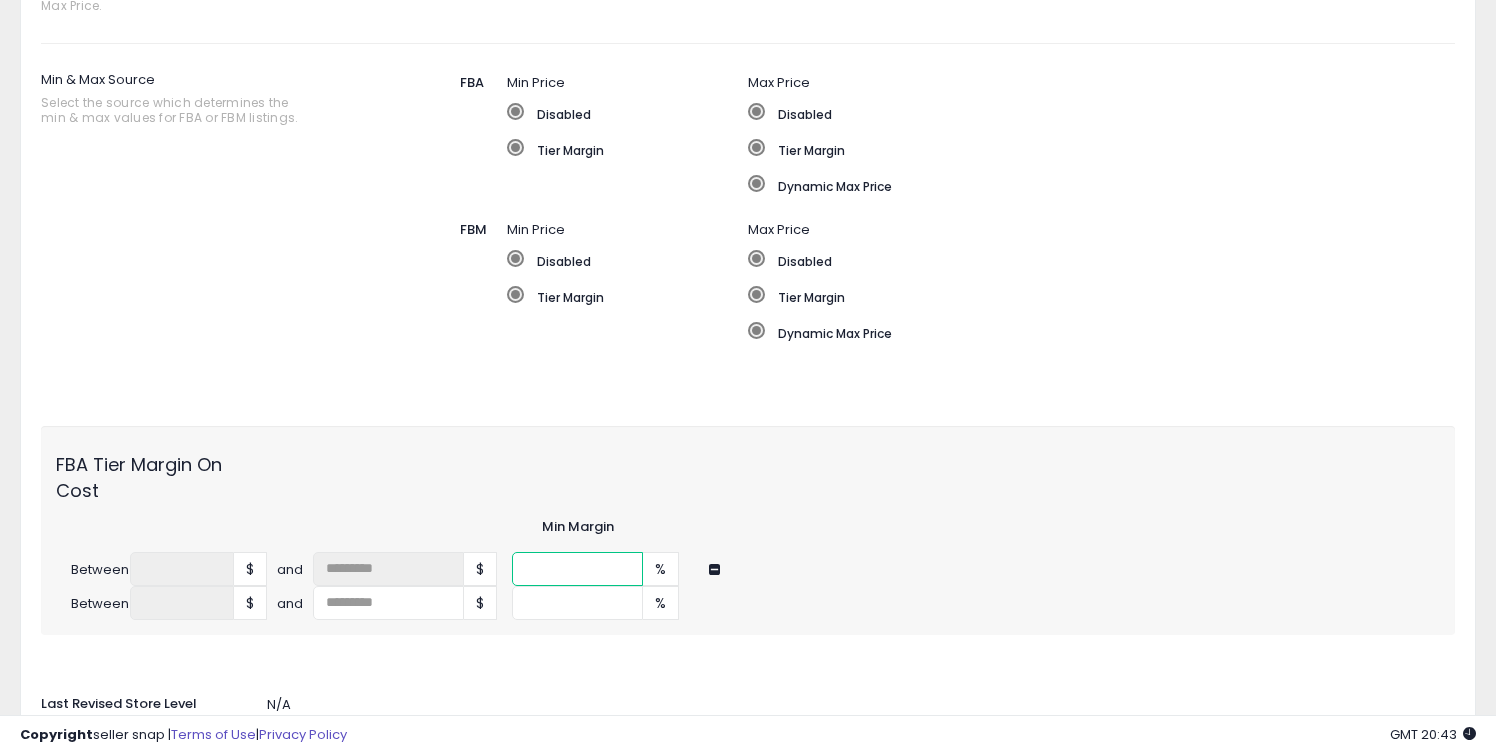 type on "**" 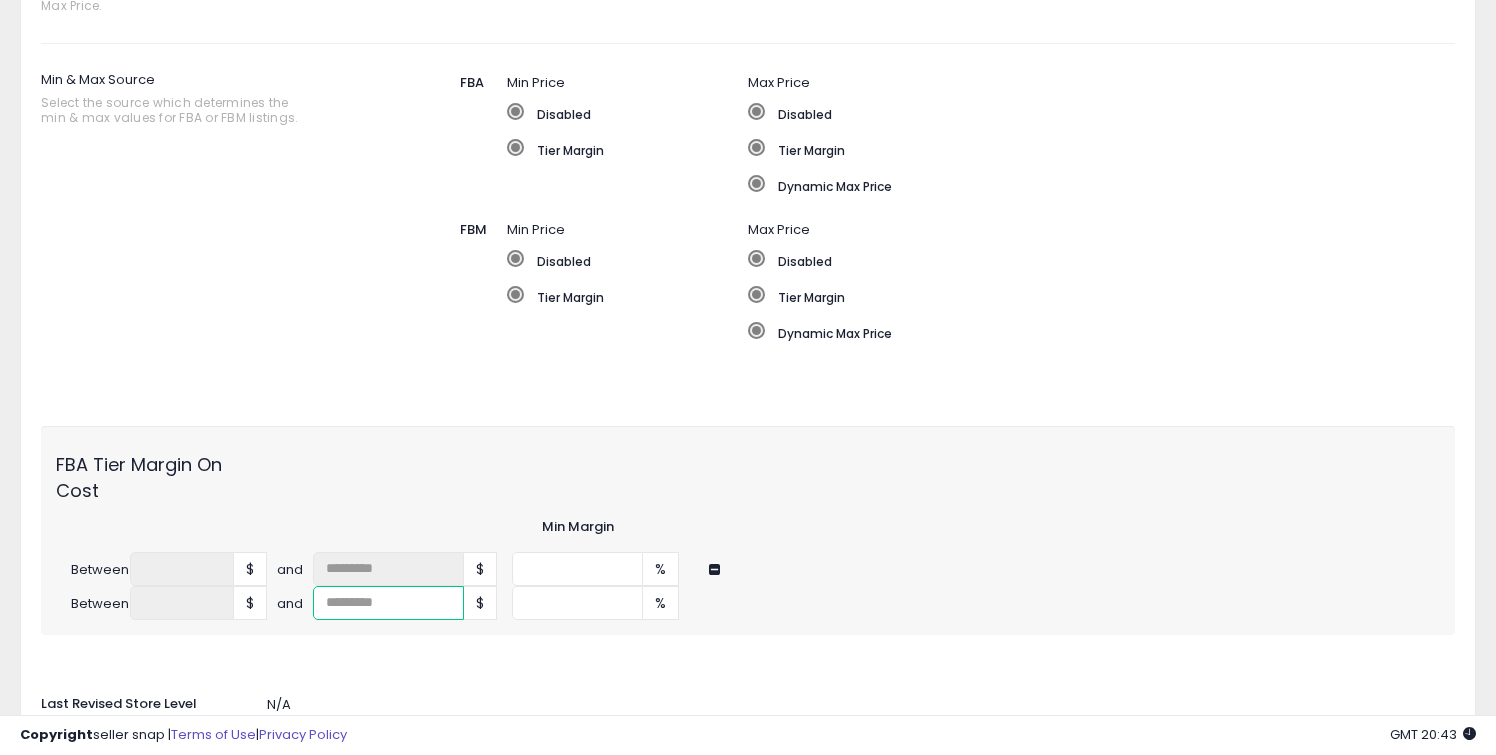 click at bounding box center [388, 603] 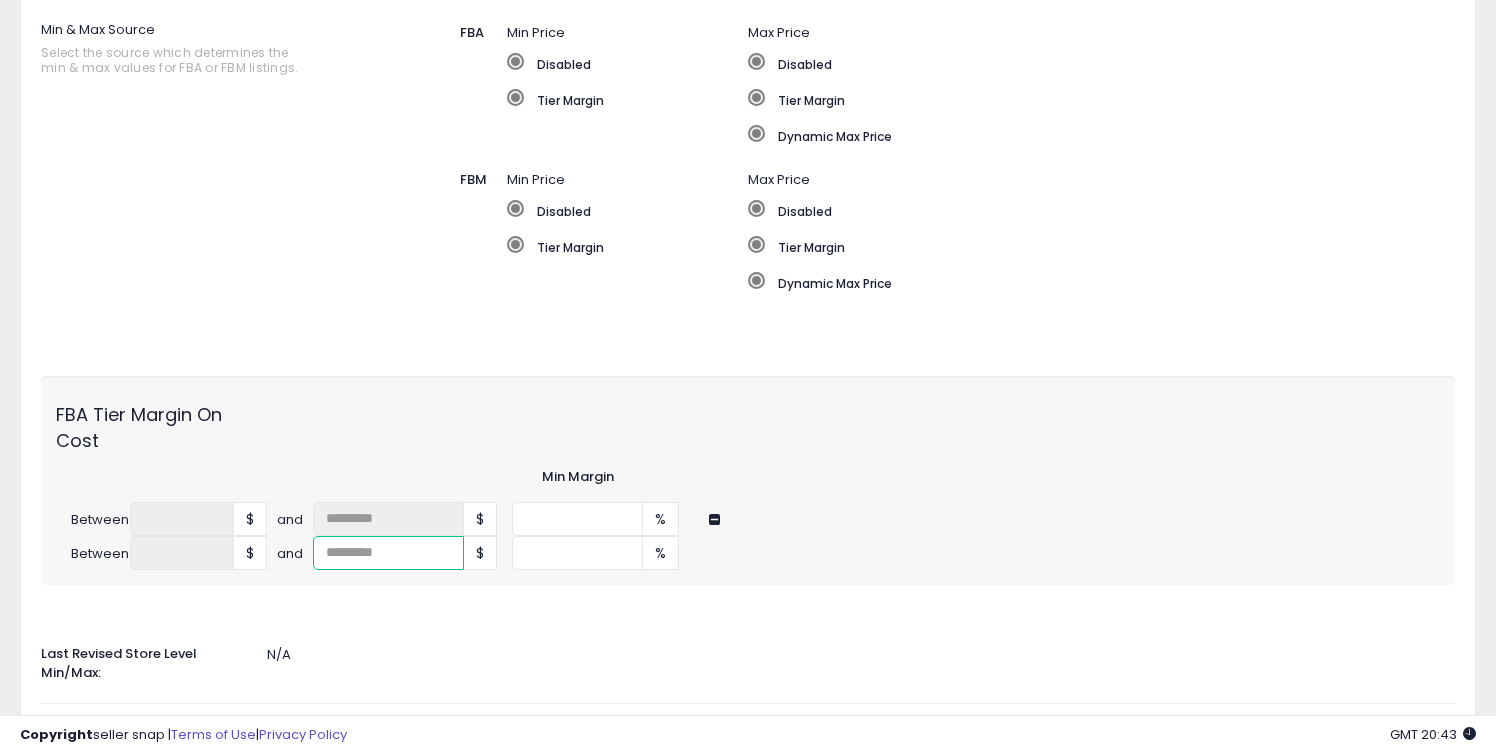 scroll, scrollTop: 431, scrollLeft: 0, axis: vertical 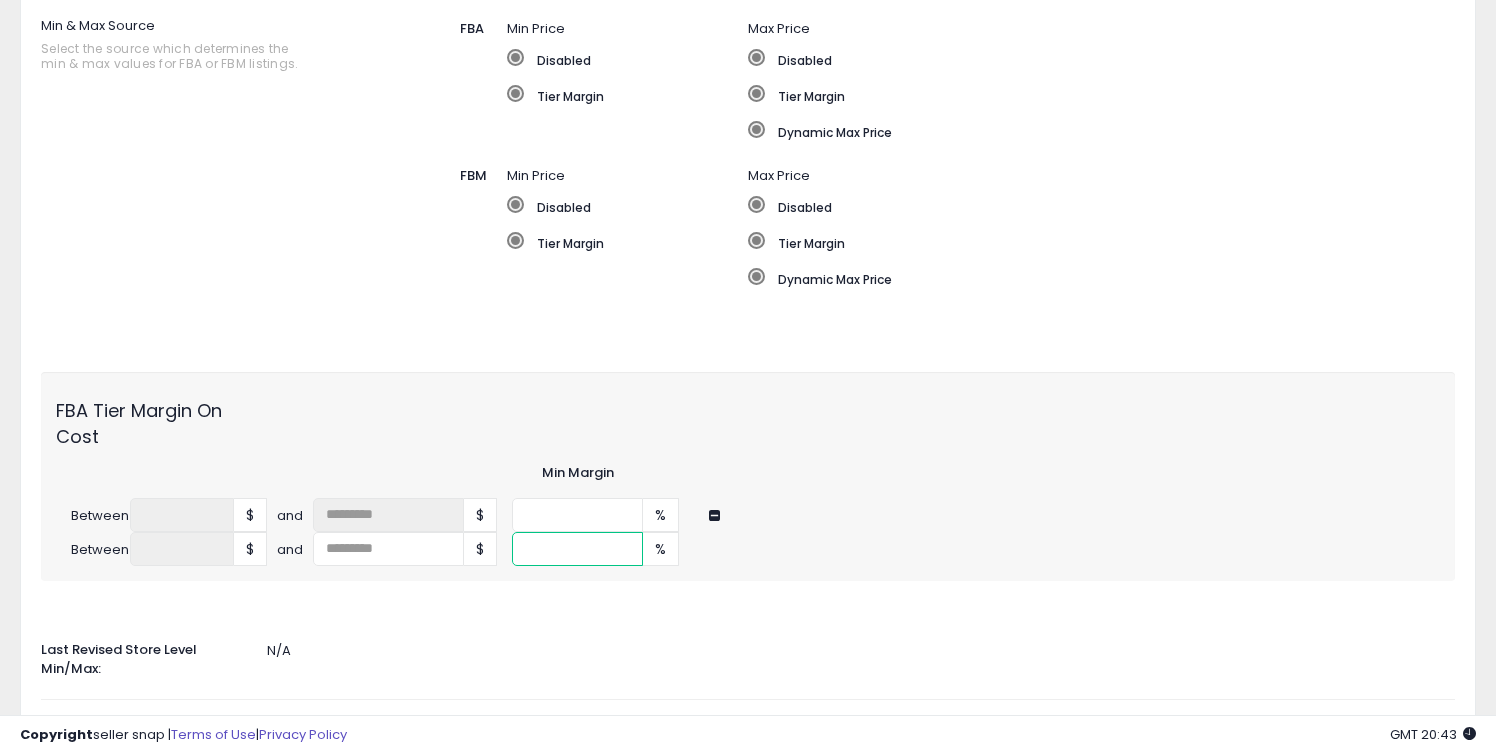 click at bounding box center [577, 549] 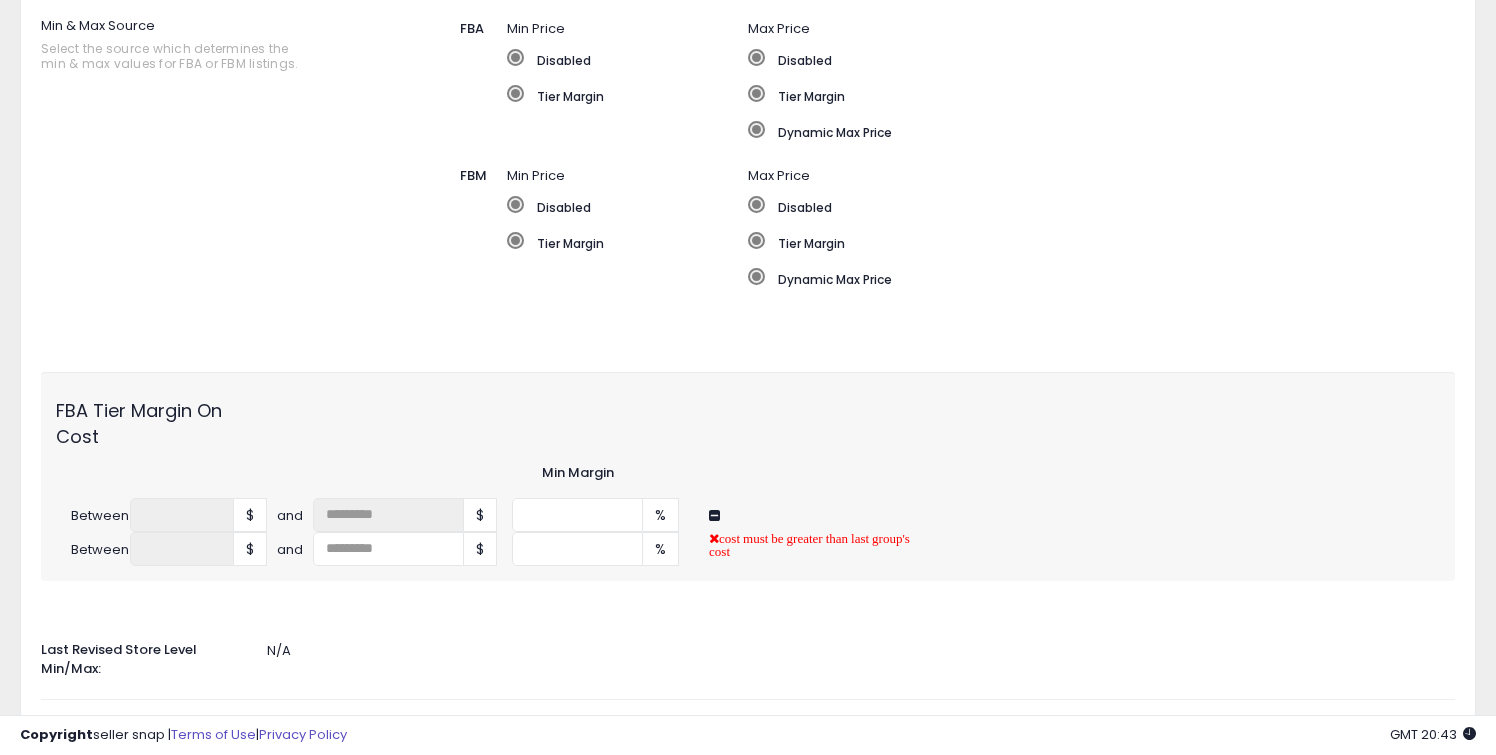 click 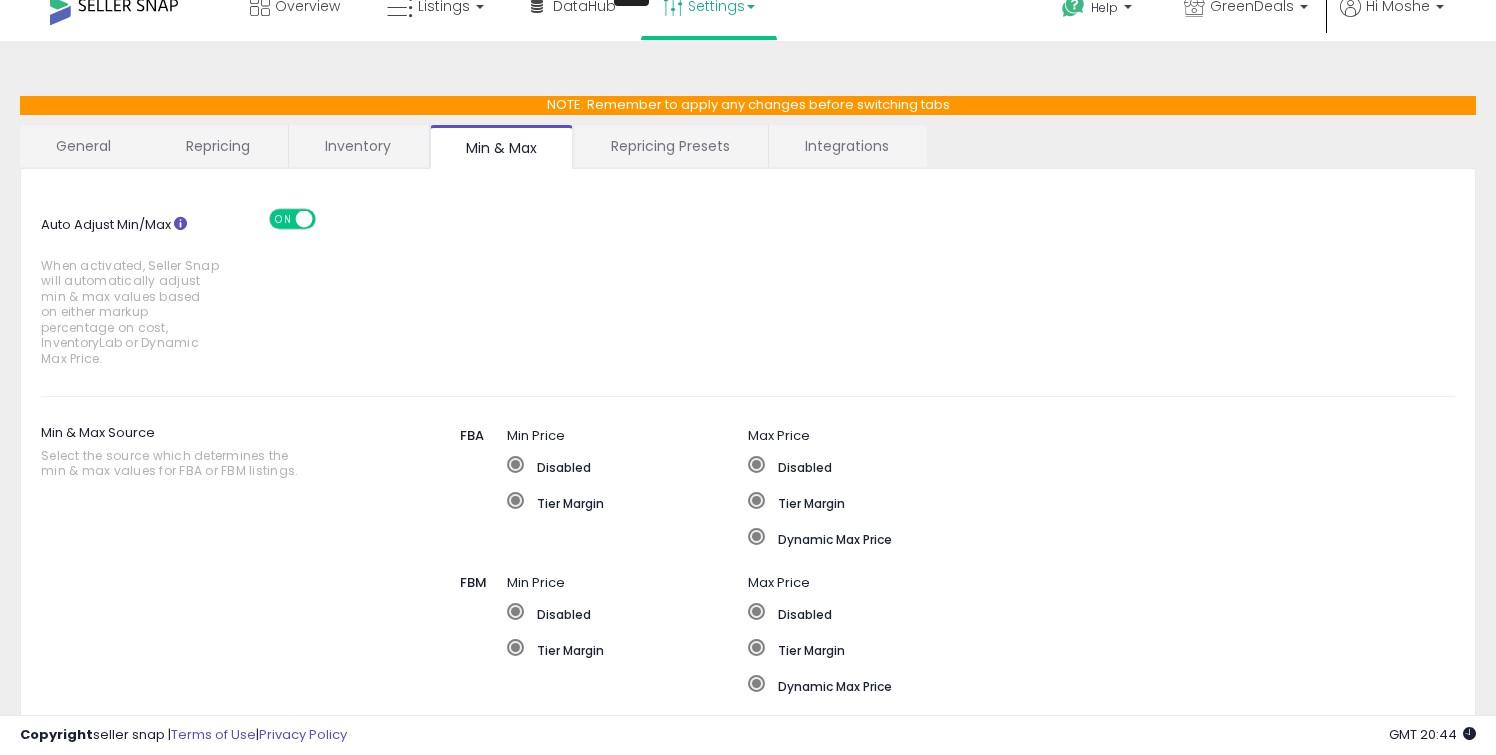 scroll, scrollTop: 0, scrollLeft: 0, axis: both 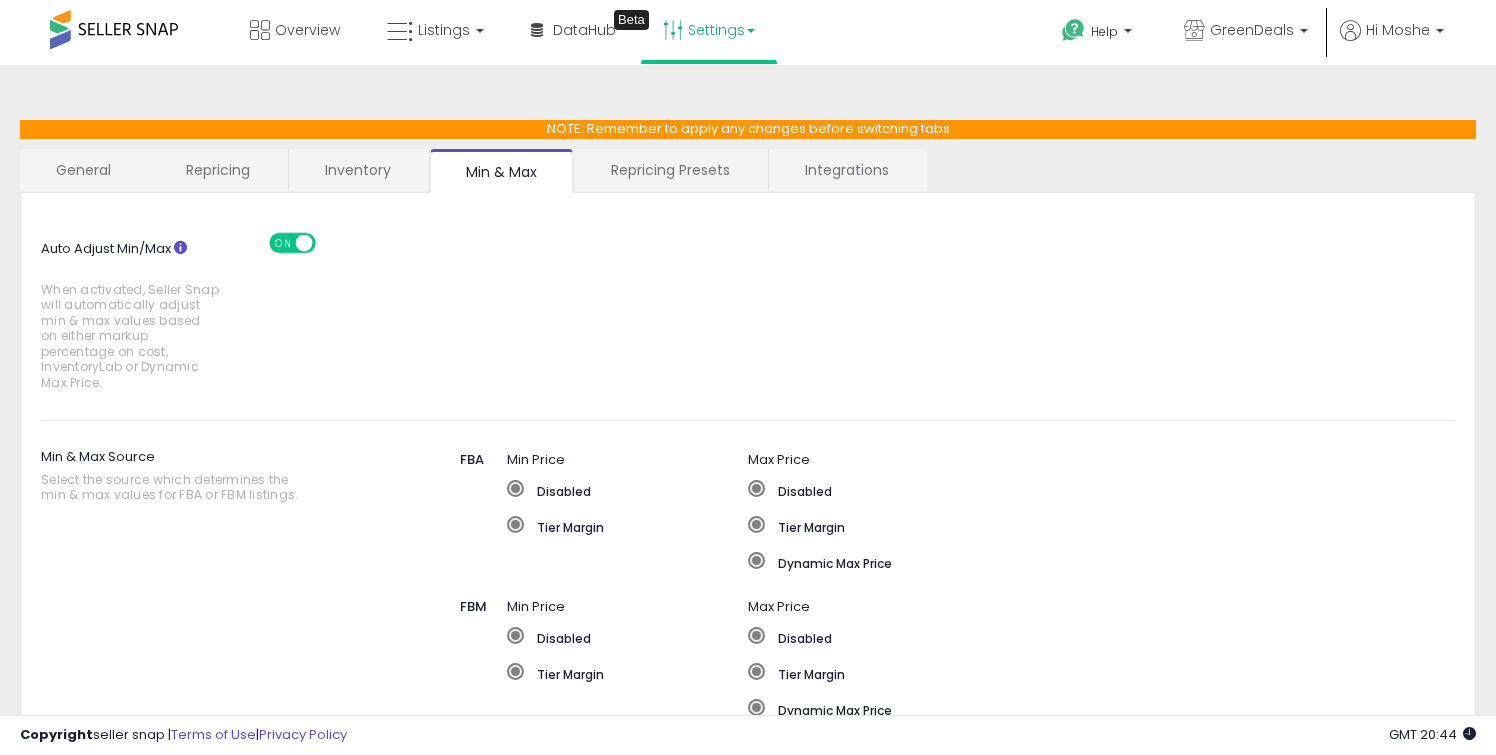 click on "Repricing Presets" at bounding box center (670, 170) 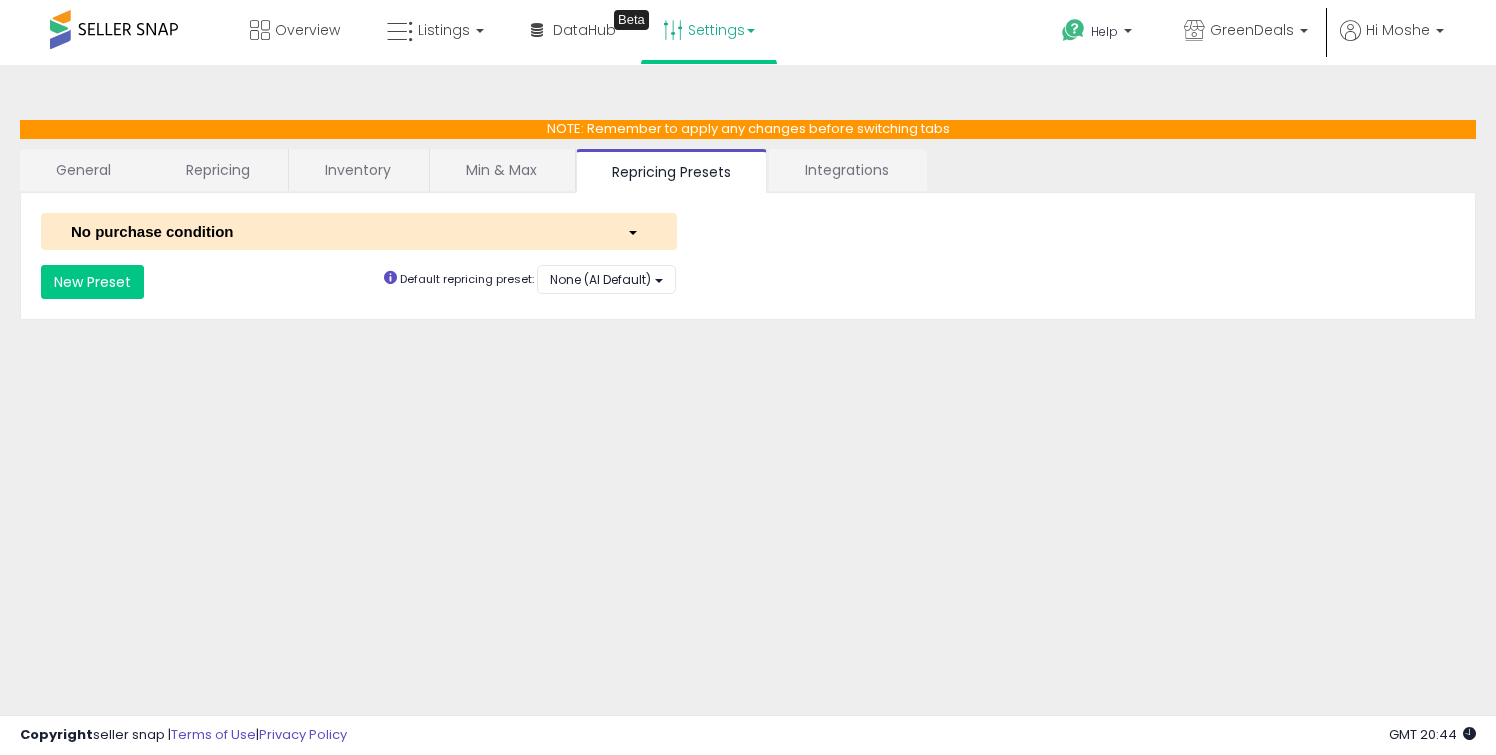 click on "Min & Max" at bounding box center [501, 170] 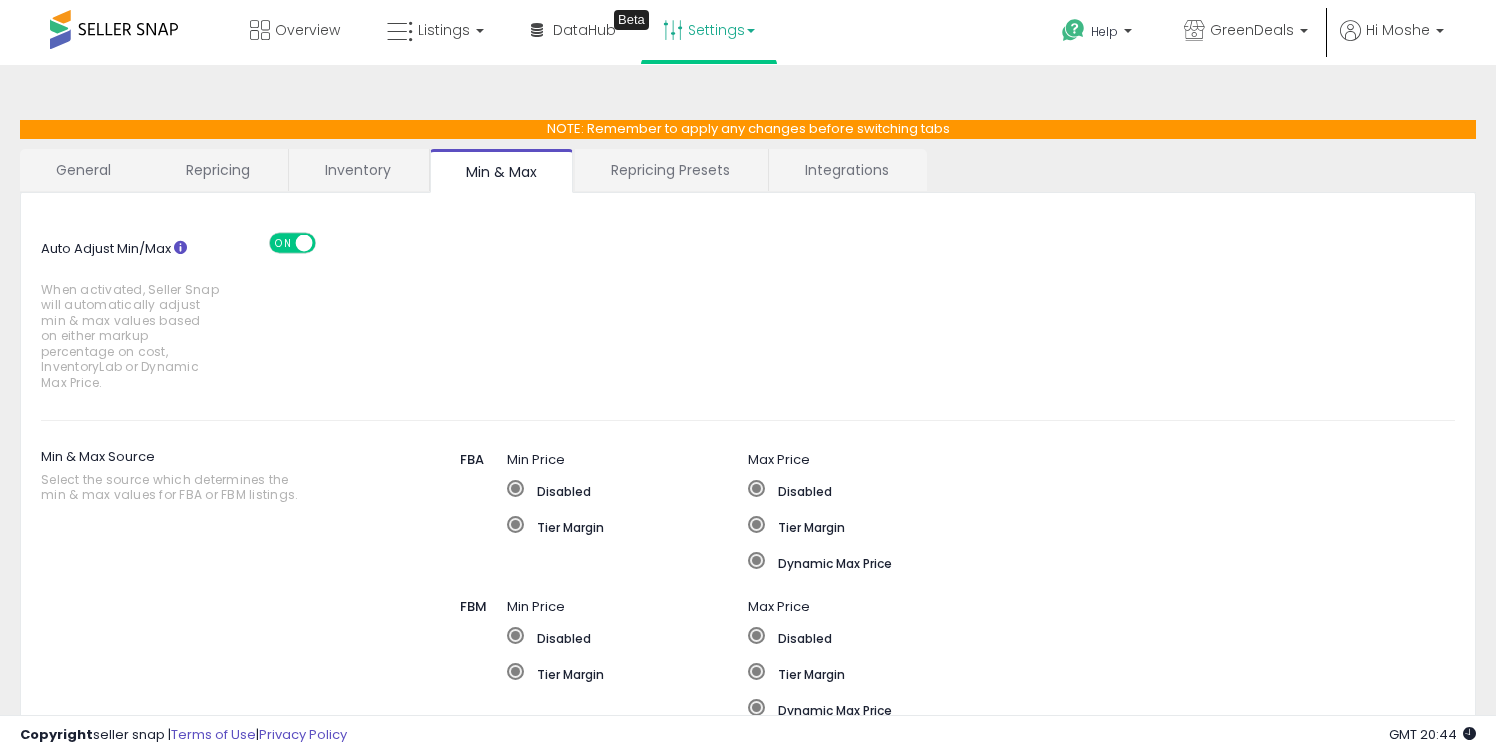 click on "Settings" at bounding box center [709, 30] 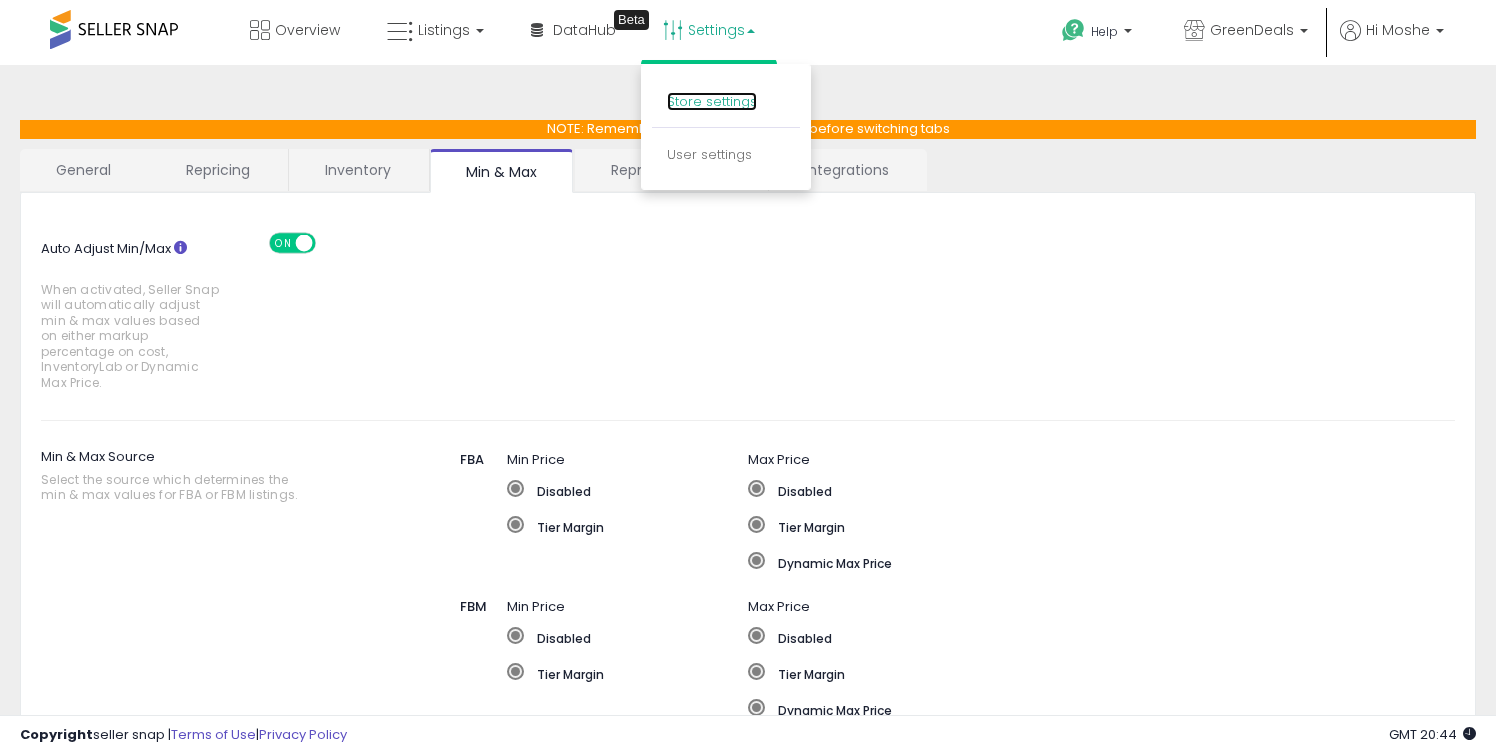 click on "Store
settings" at bounding box center [712, 101] 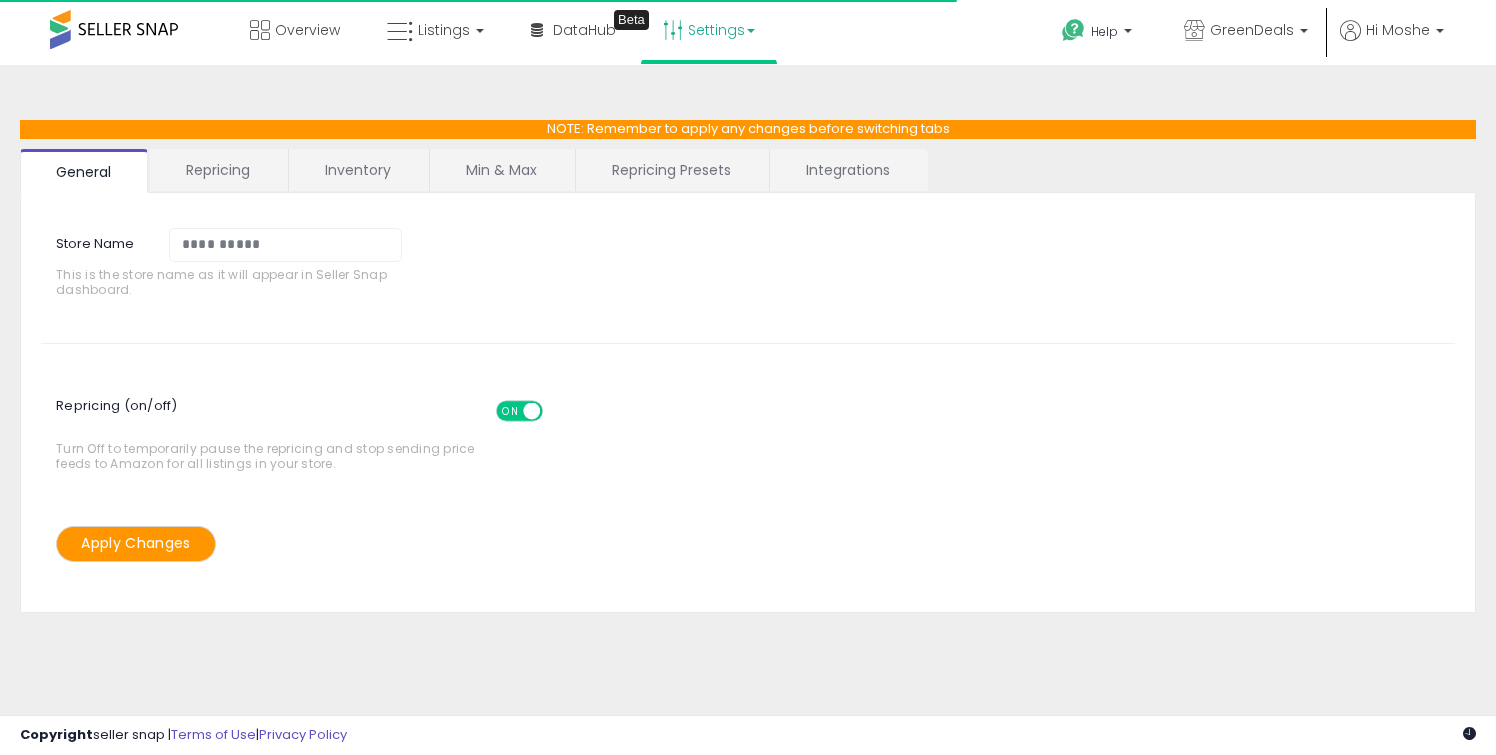 click on "Integrations" at bounding box center (848, 170) 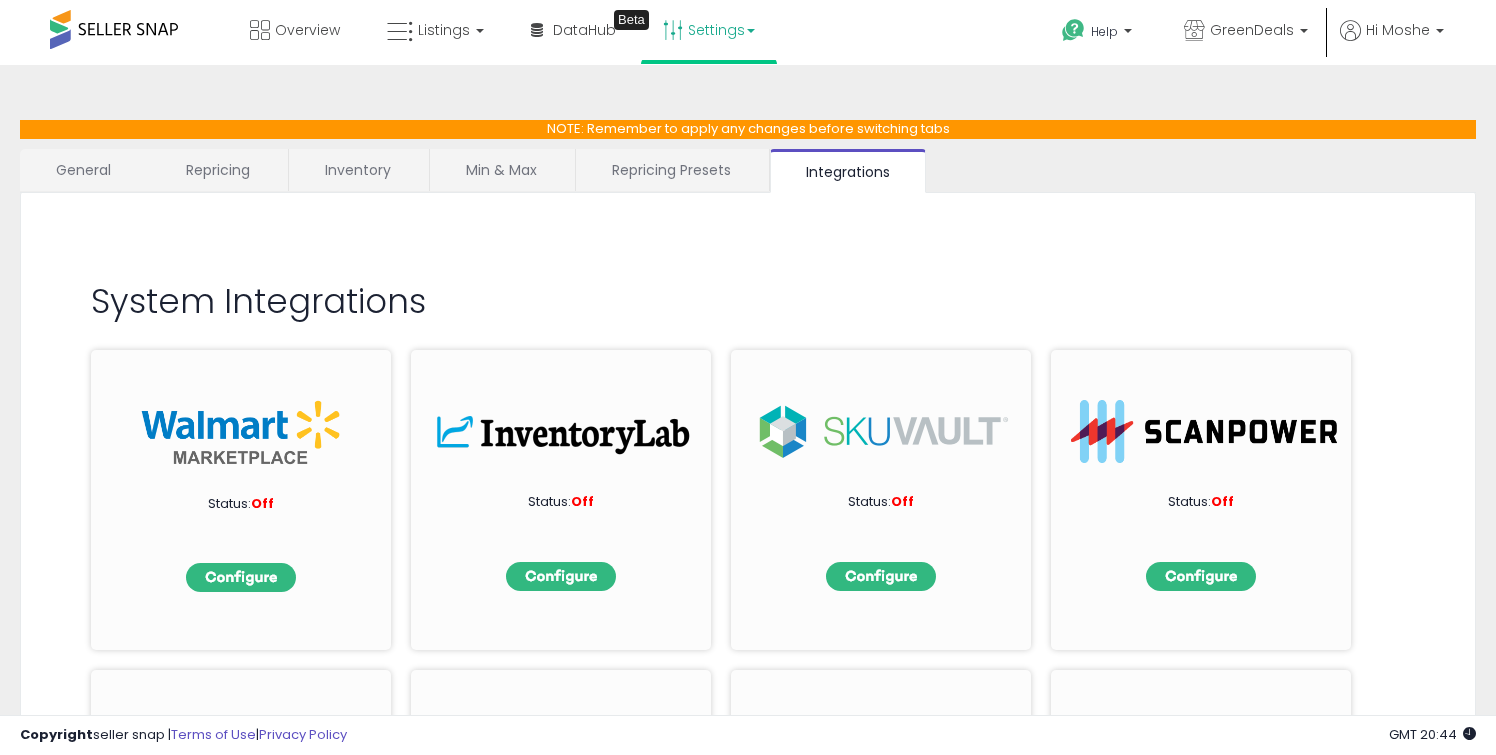 click at bounding box center (1201, 896) 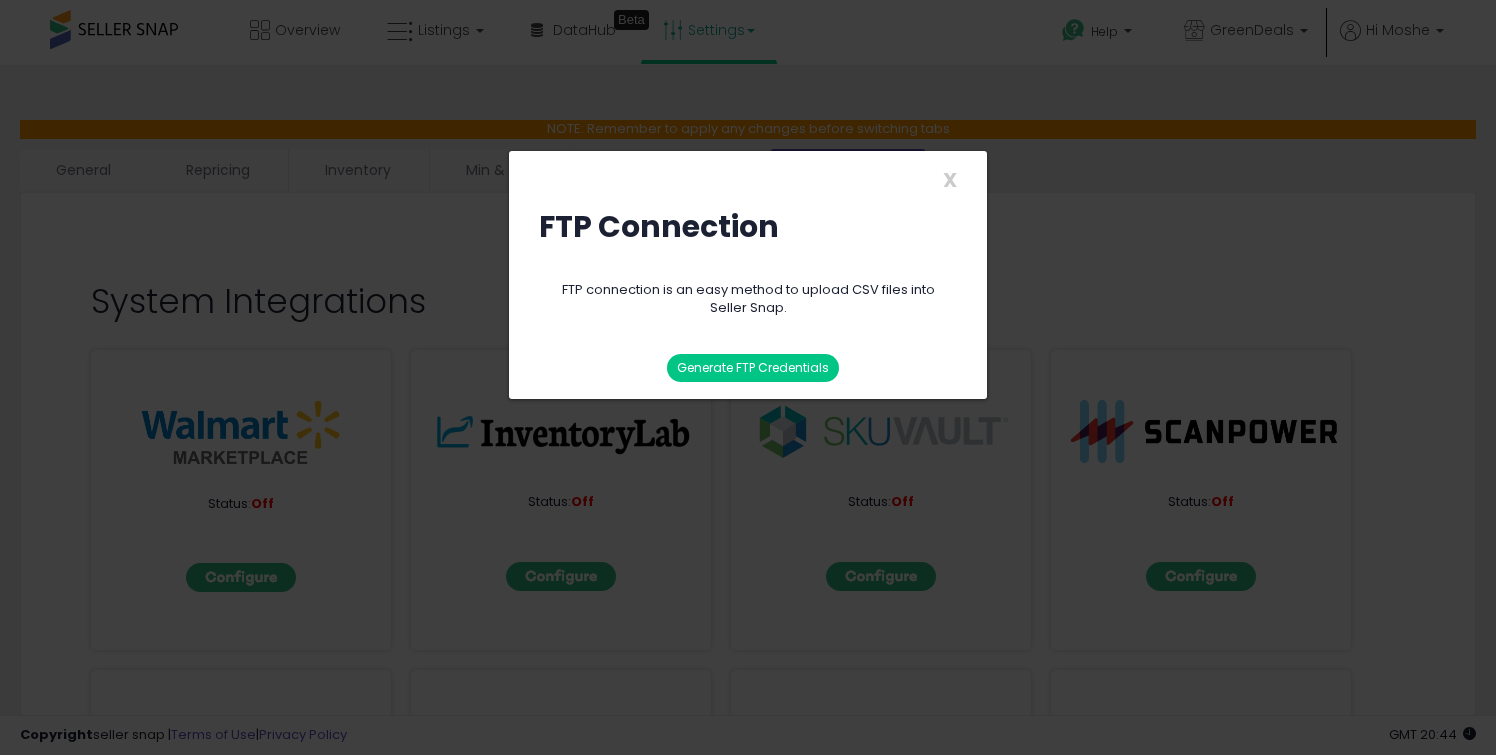 click on "X Close
FTP Connection
FTP connection is an easy method to upload CSV files into Seller Snap.
Generate FTP Credentials" 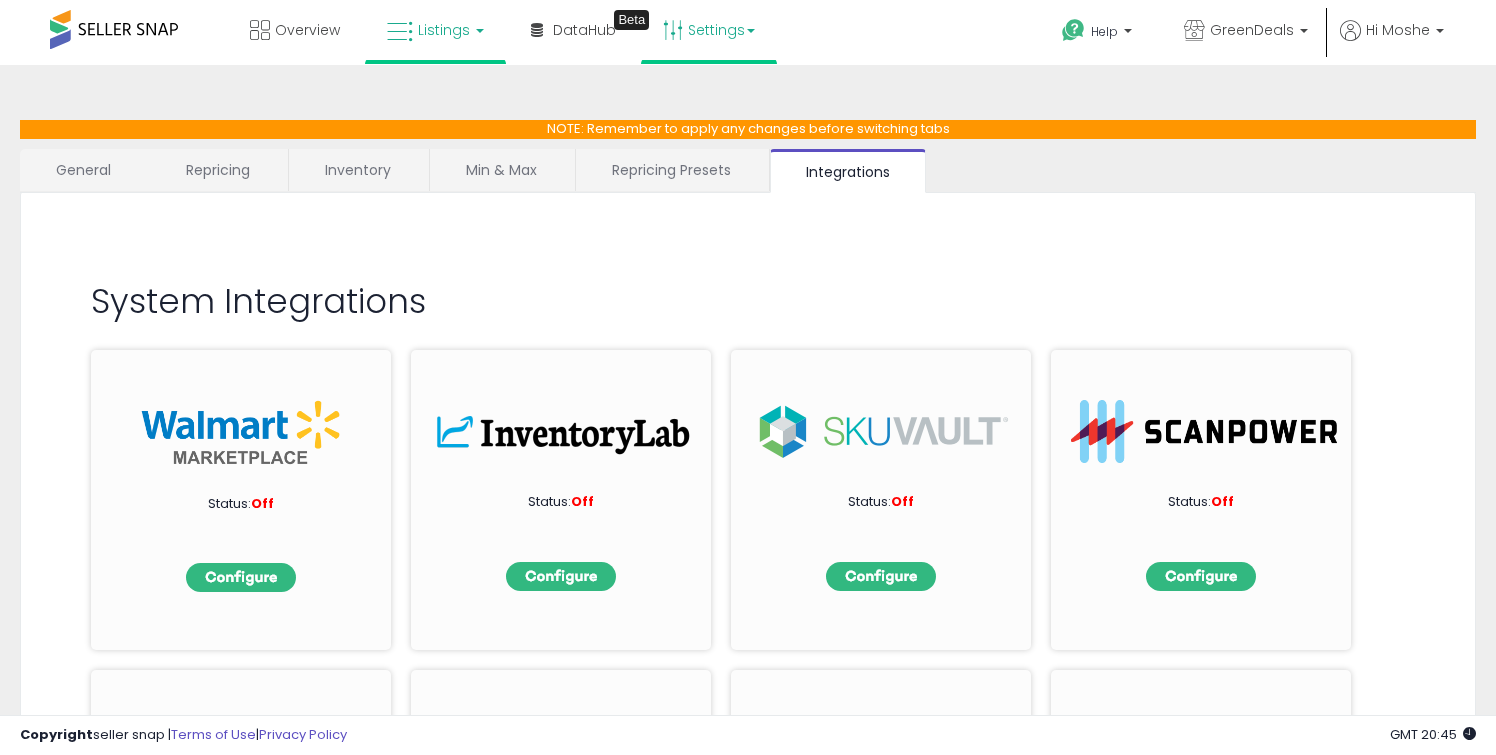 click on "Listings" at bounding box center (444, 30) 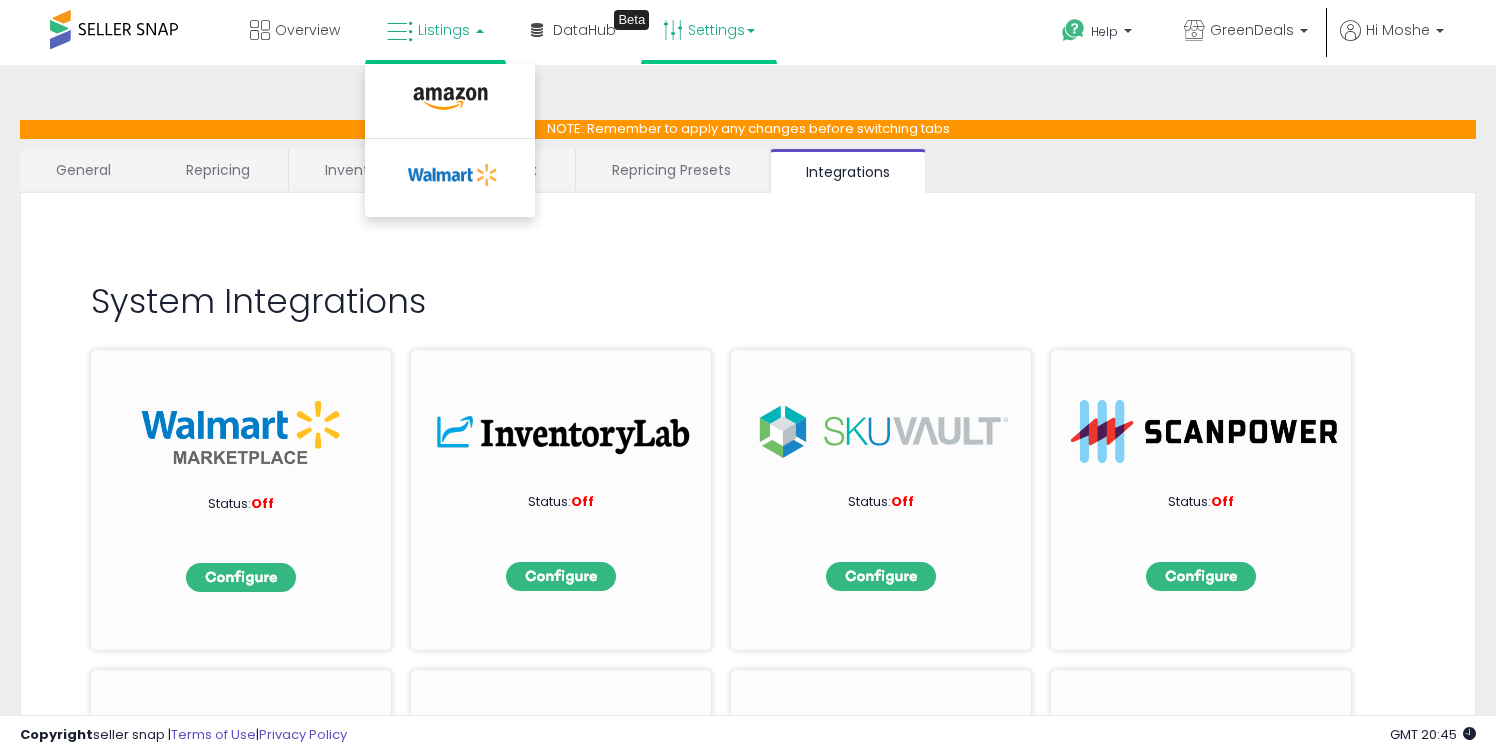 click on "Listings" at bounding box center [444, 30] 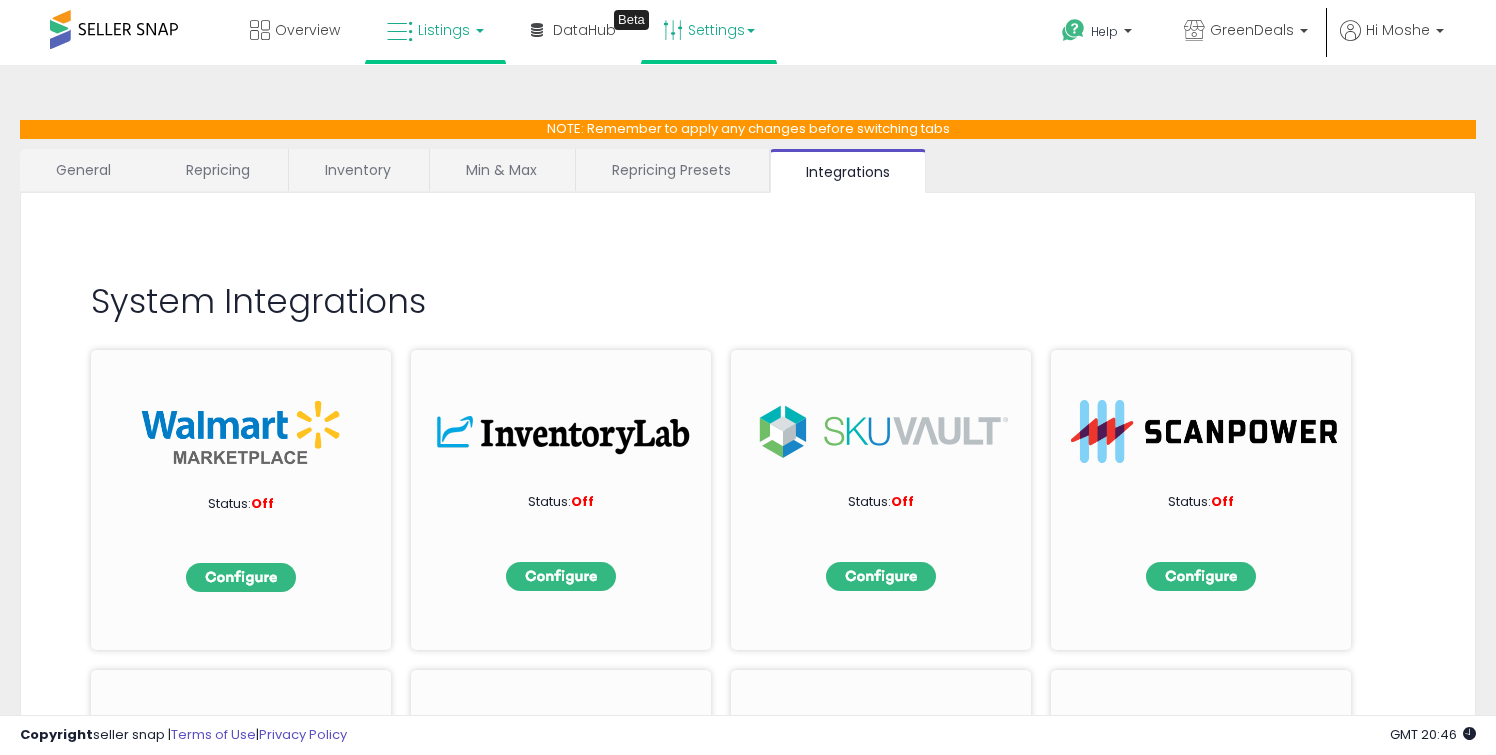 click on "Listings" at bounding box center (435, 30) 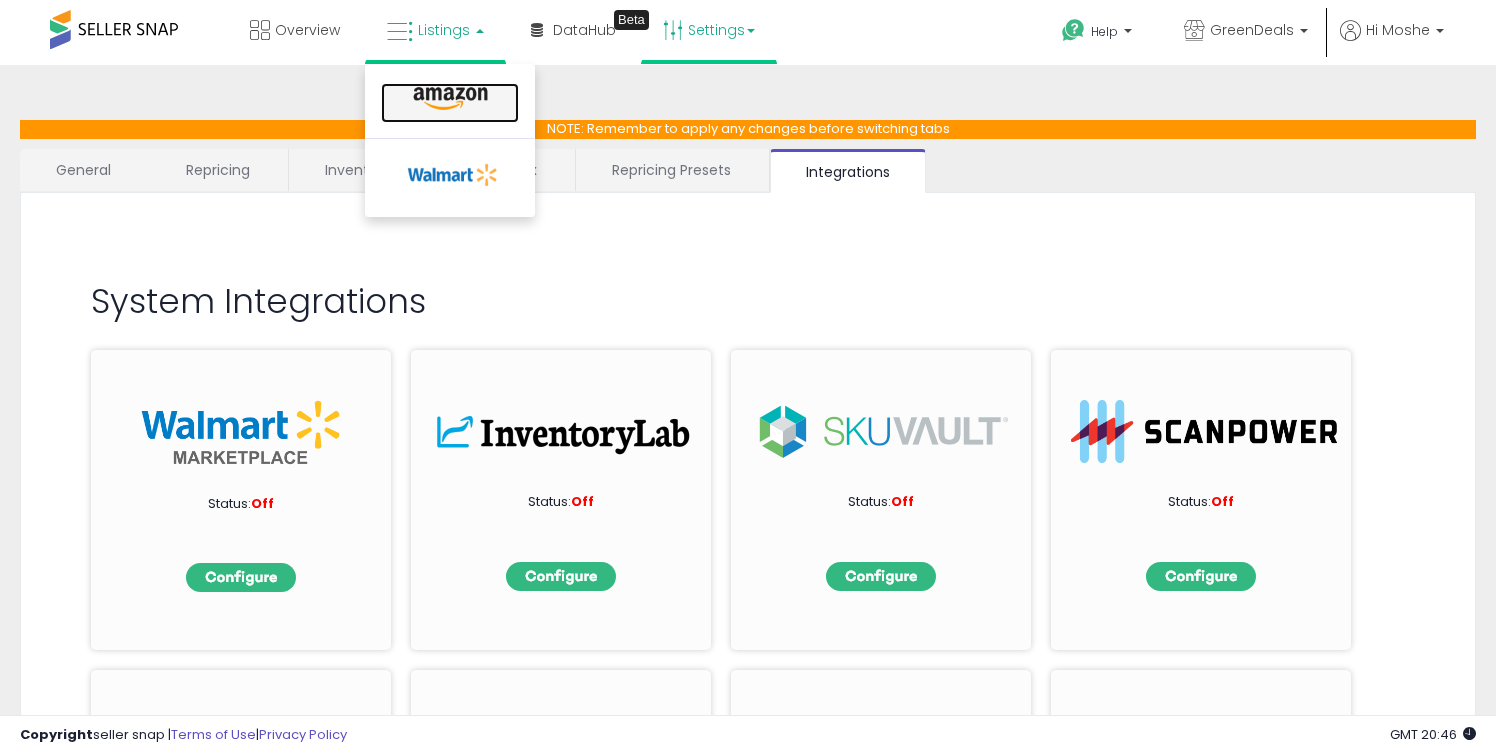 click at bounding box center (450, 103) 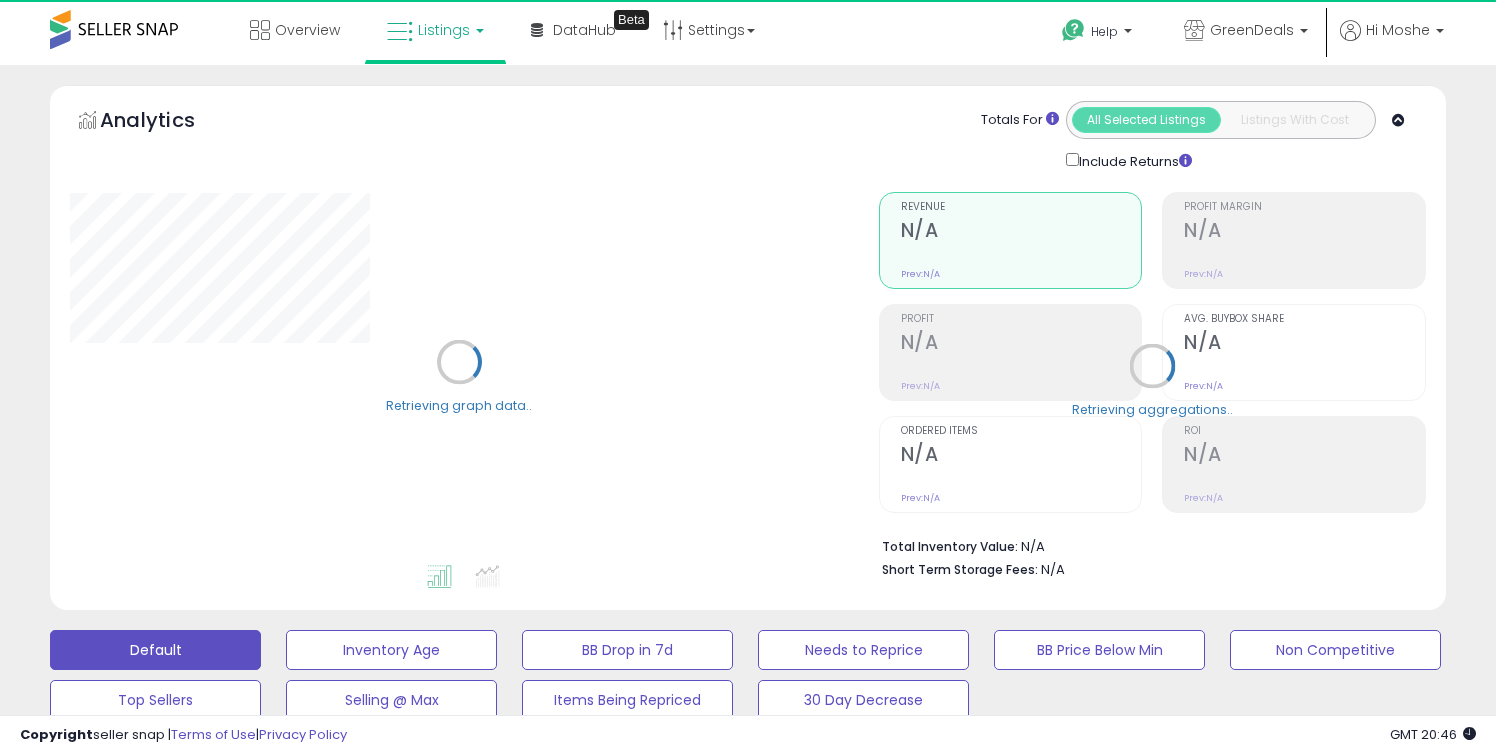 scroll, scrollTop: 554, scrollLeft: 0, axis: vertical 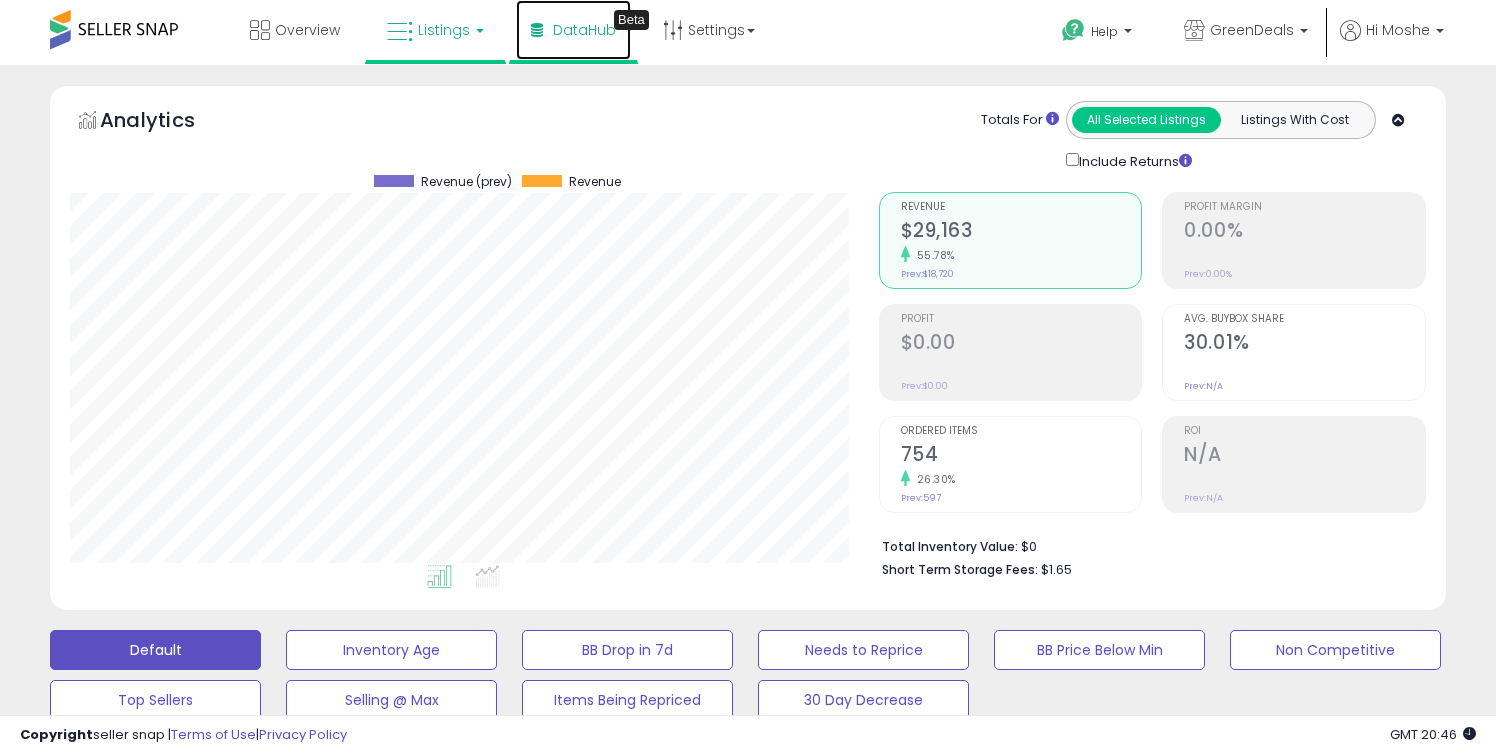 click on "DataHub" at bounding box center (584, 30) 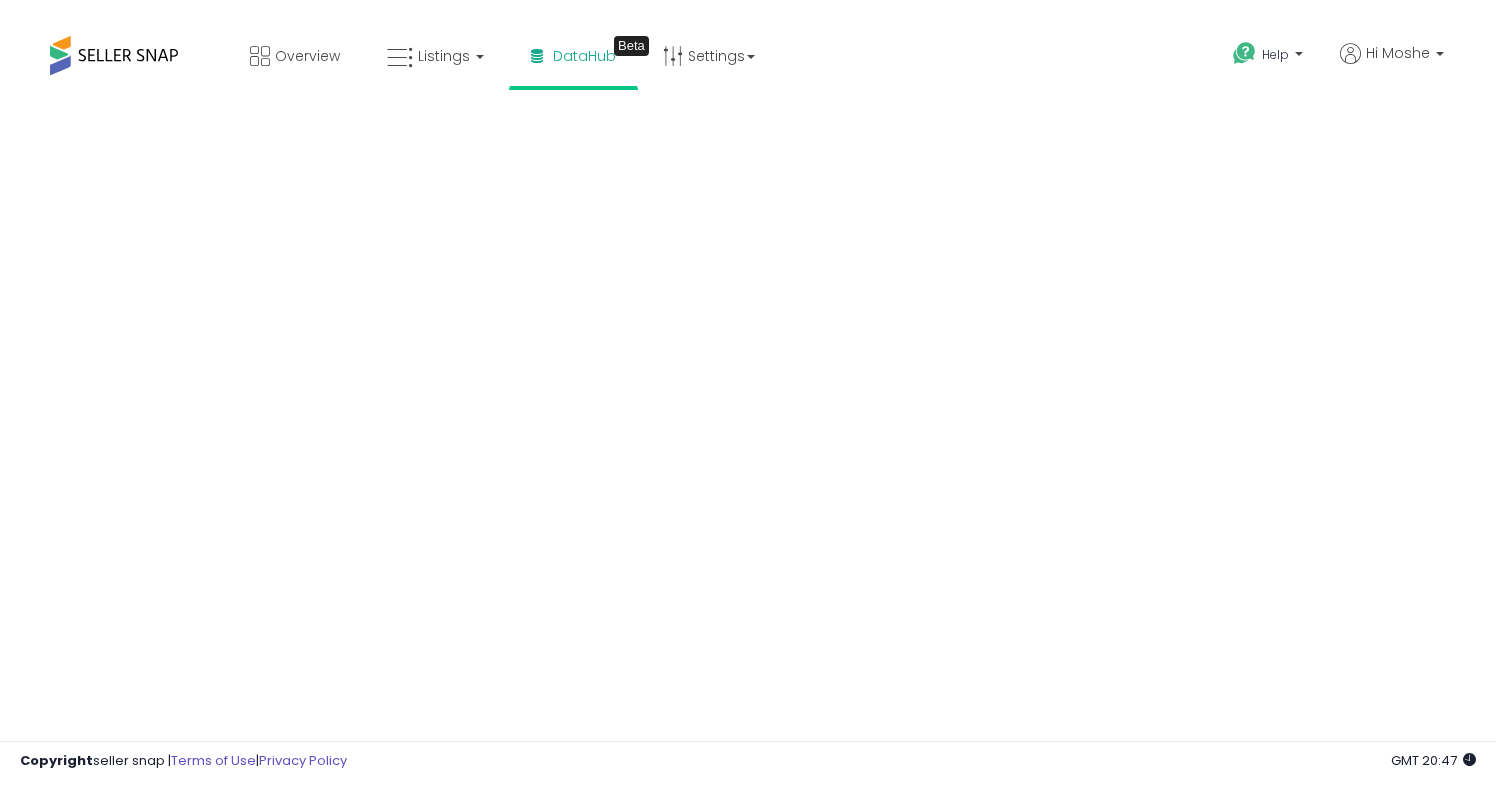 scroll, scrollTop: 0, scrollLeft: 0, axis: both 